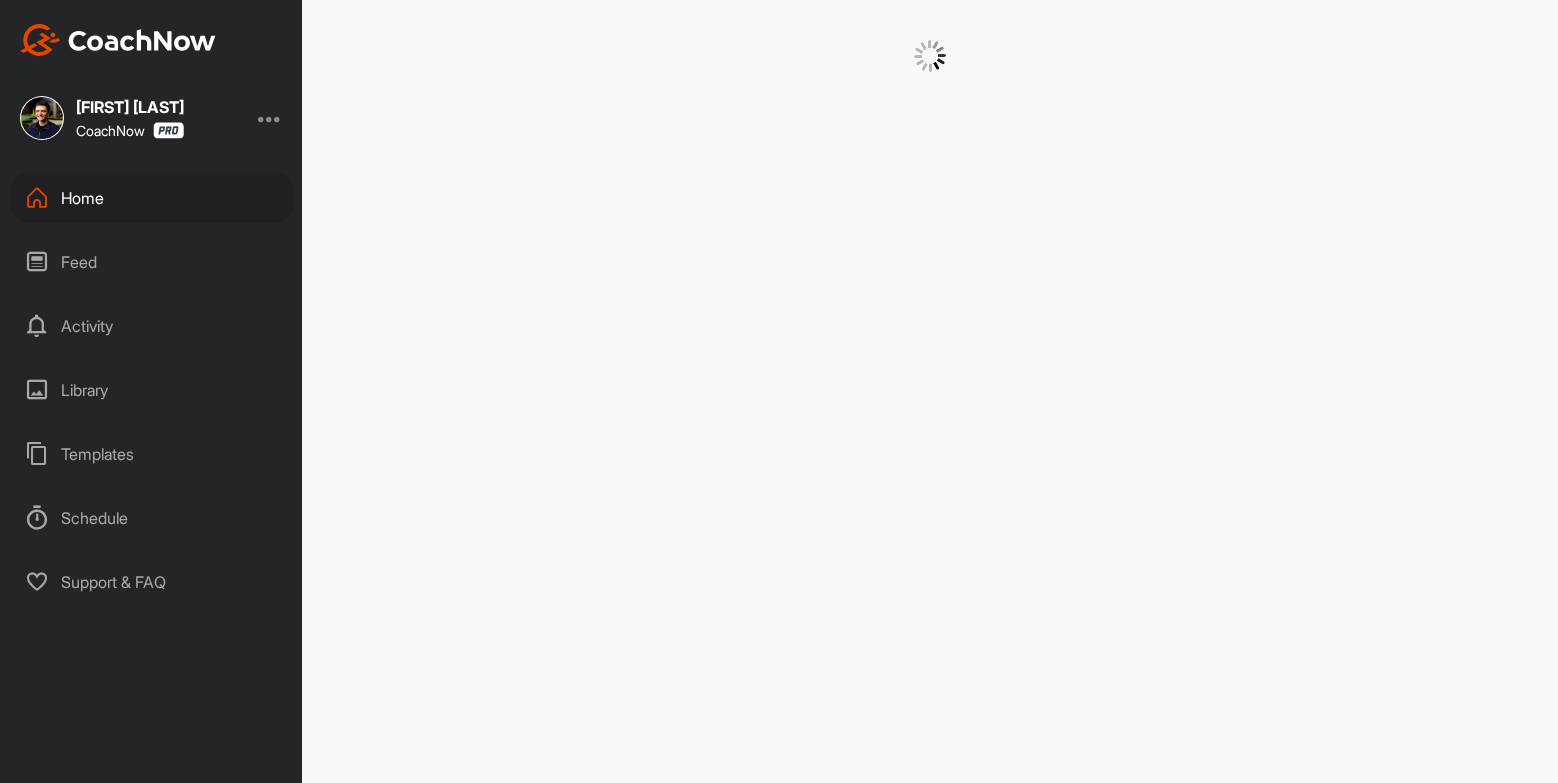 scroll, scrollTop: 0, scrollLeft: 0, axis: both 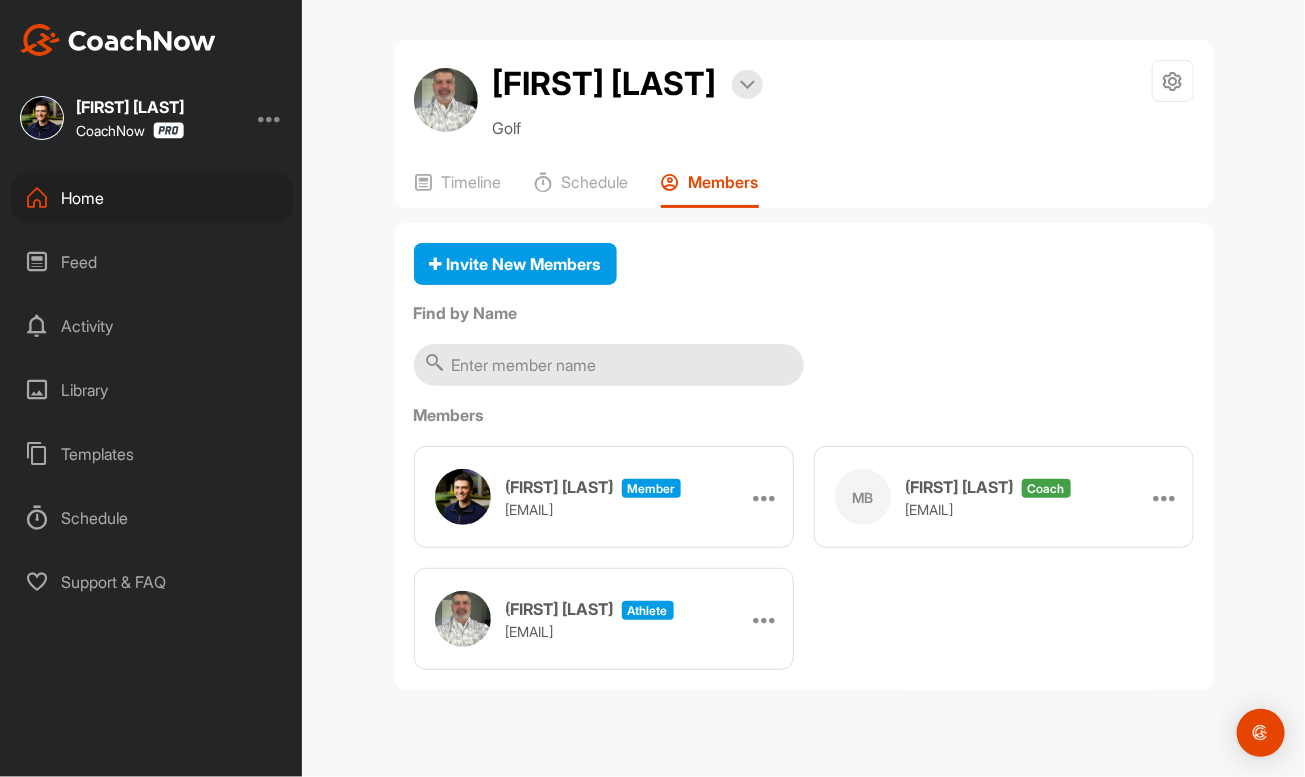 click on "Home" at bounding box center (152, 198) 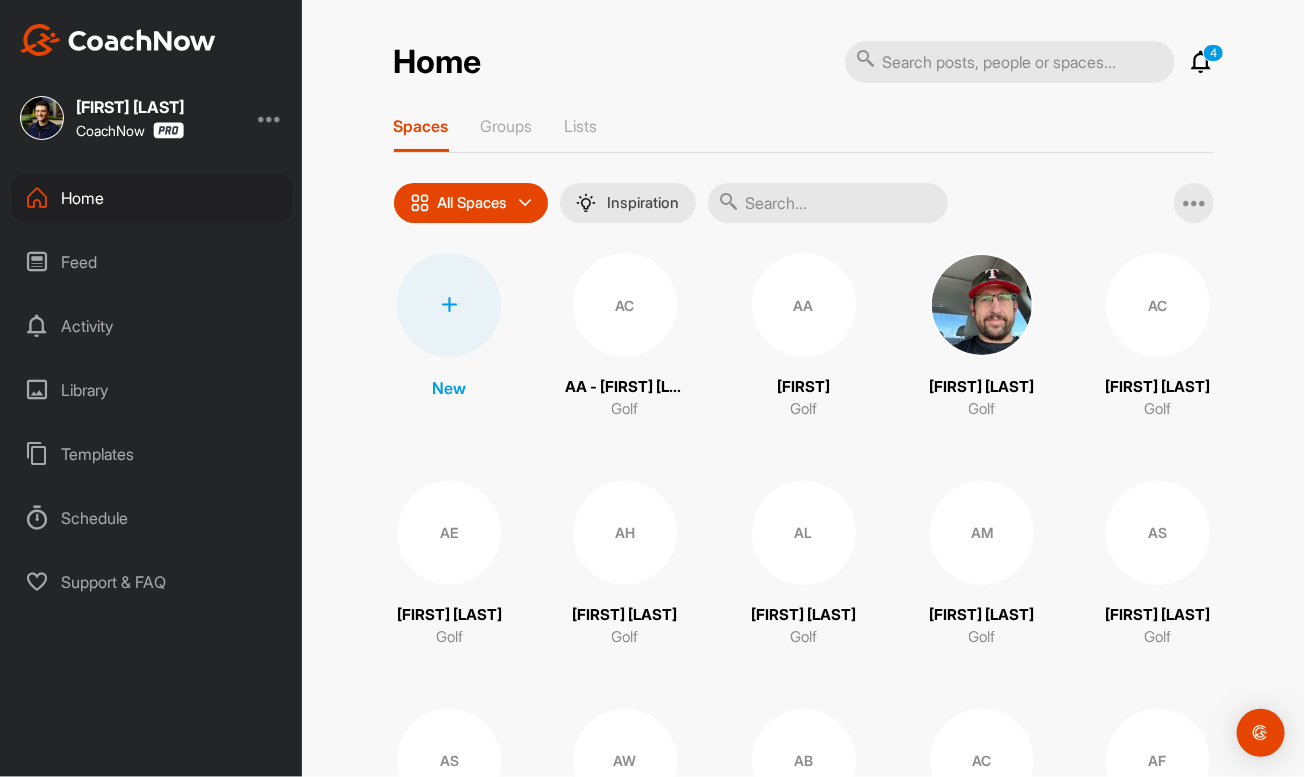 click at bounding box center (449, 305) 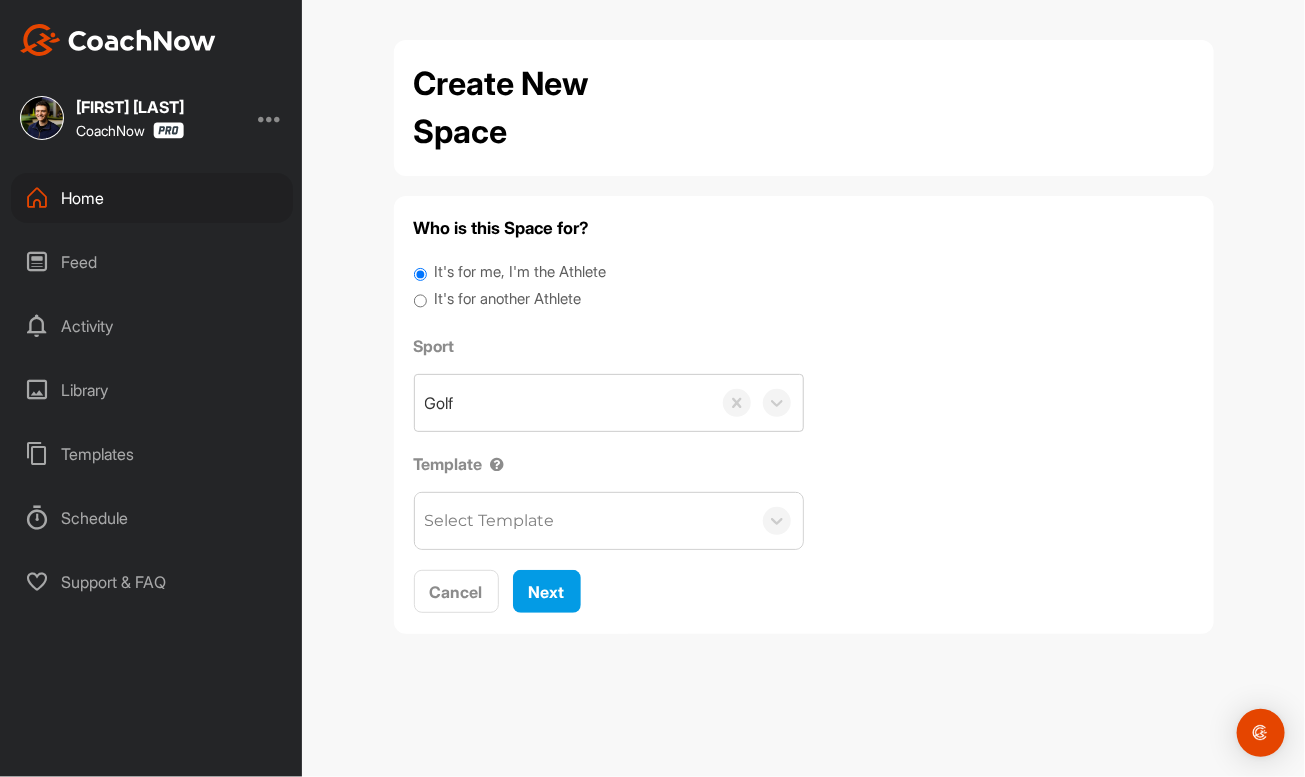 click on "It's for another Athlete" at bounding box center [507, 299] 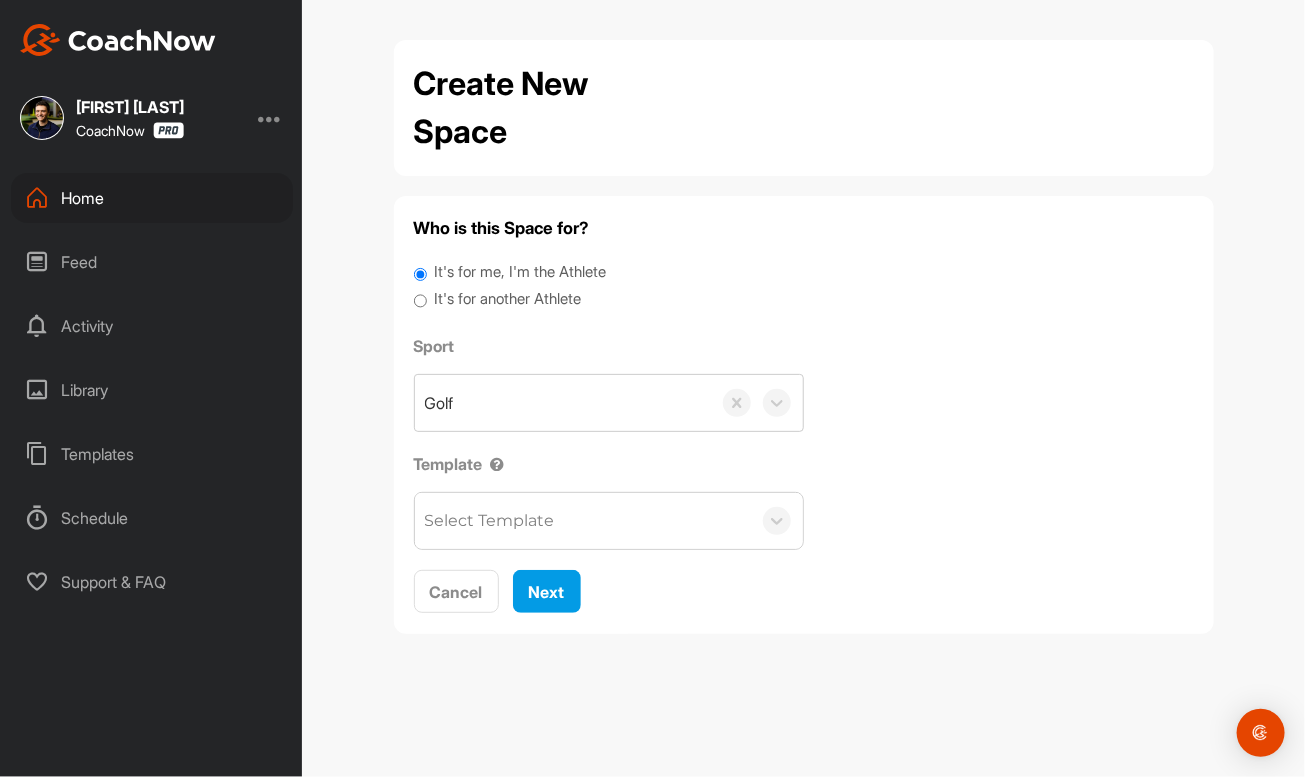click on "It's for another Athlete" at bounding box center [507, 299] 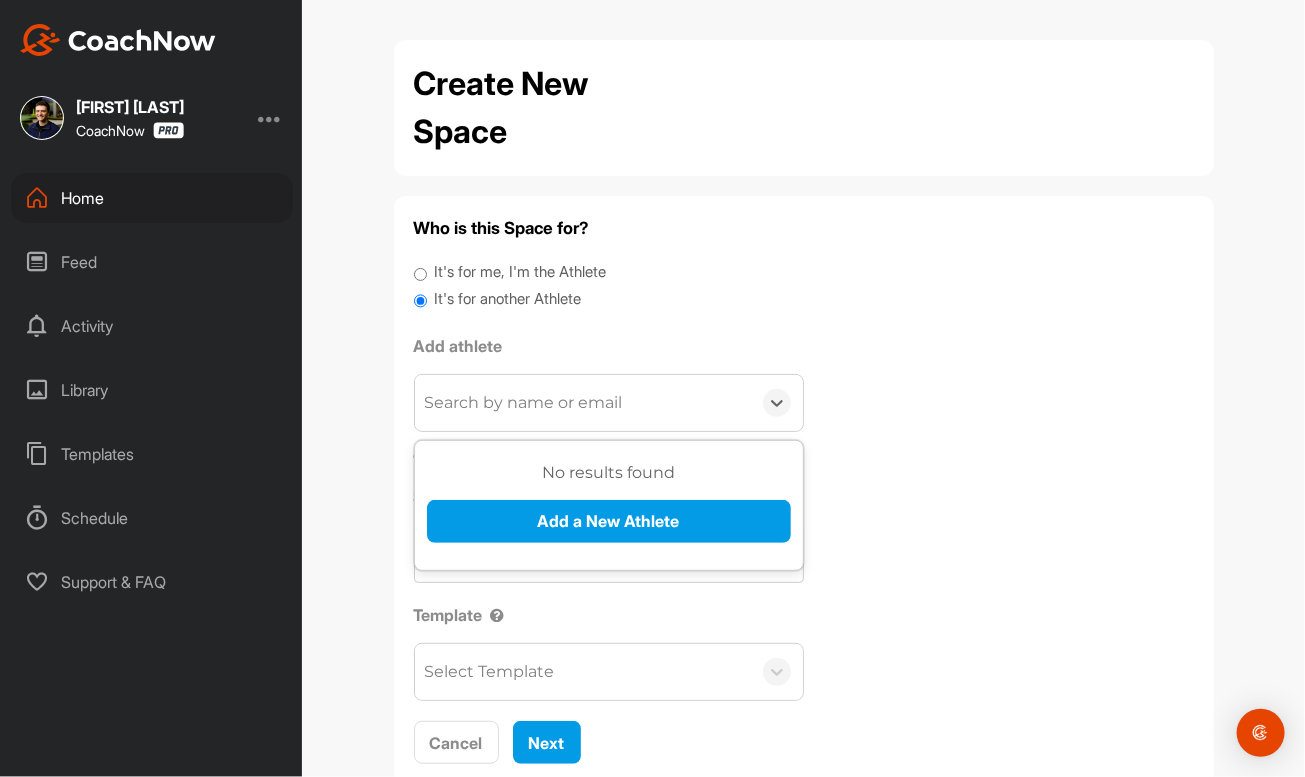 drag, startPoint x: 489, startPoint y: 398, endPoint x: 495, endPoint y: 447, distance: 49.365982 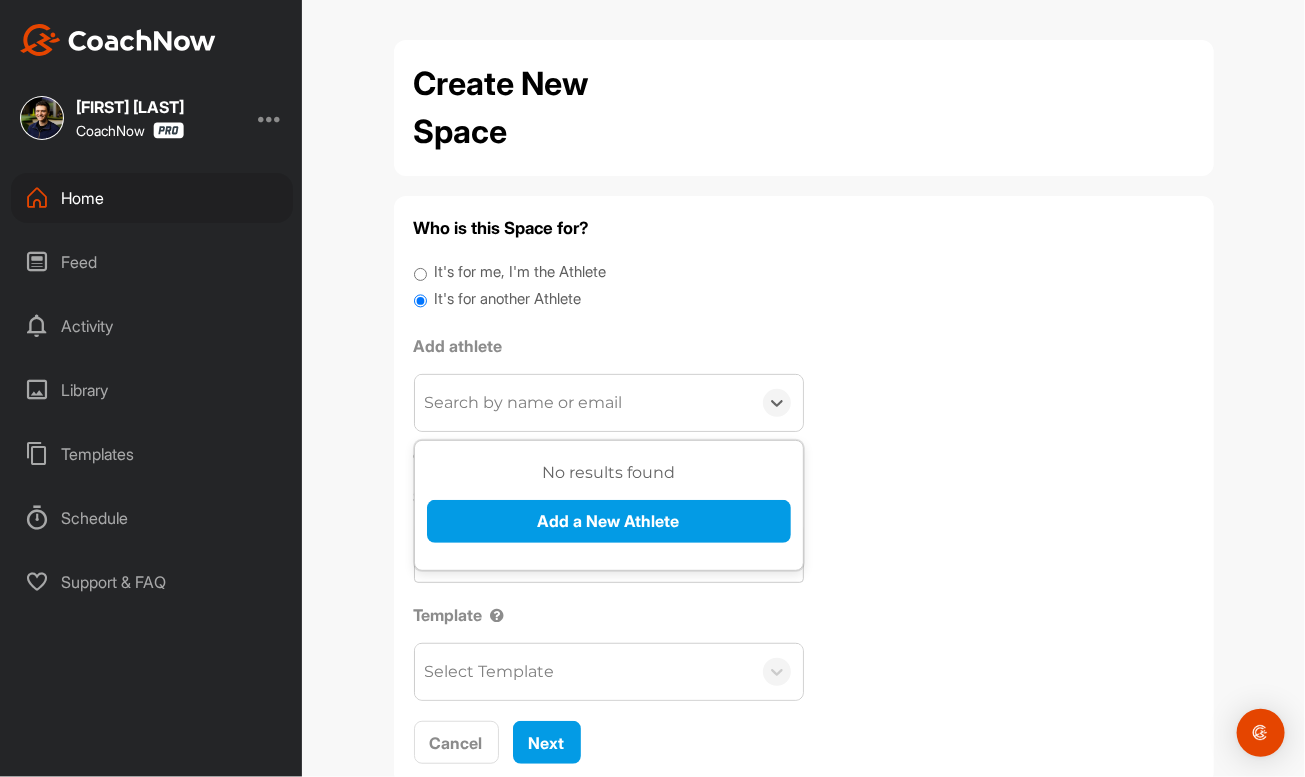 click on "Search by name or email" at bounding box center [583, 403] 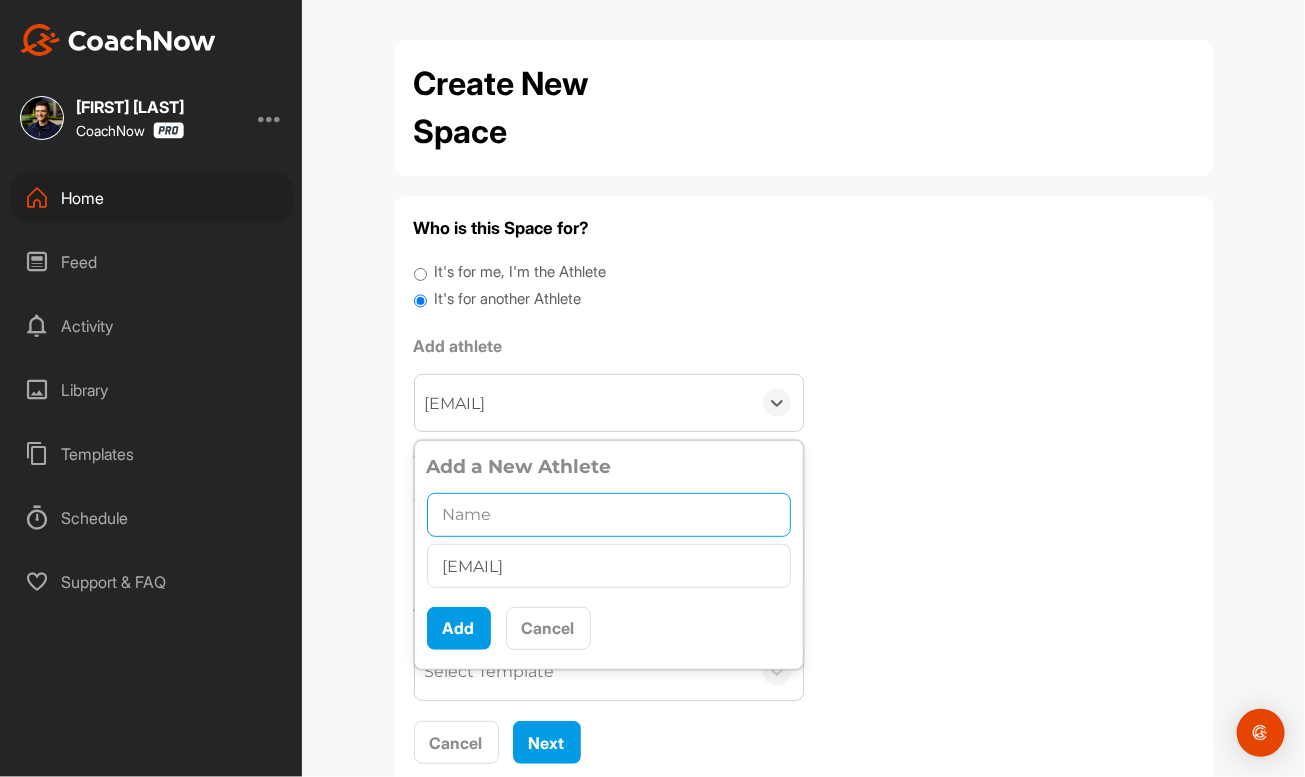 drag, startPoint x: 456, startPoint y: 507, endPoint x: 477, endPoint y: 566, distance: 62.625874 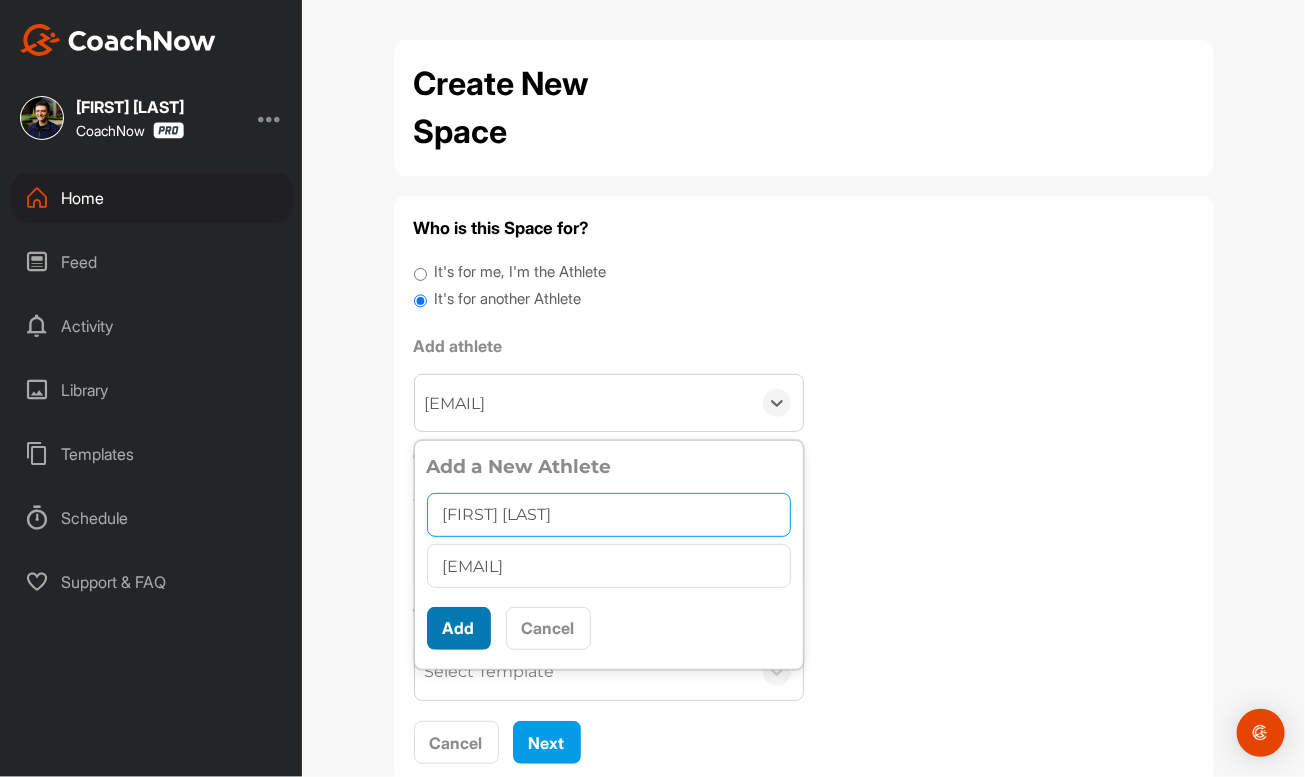 type on "[FIRST] [LAST]" 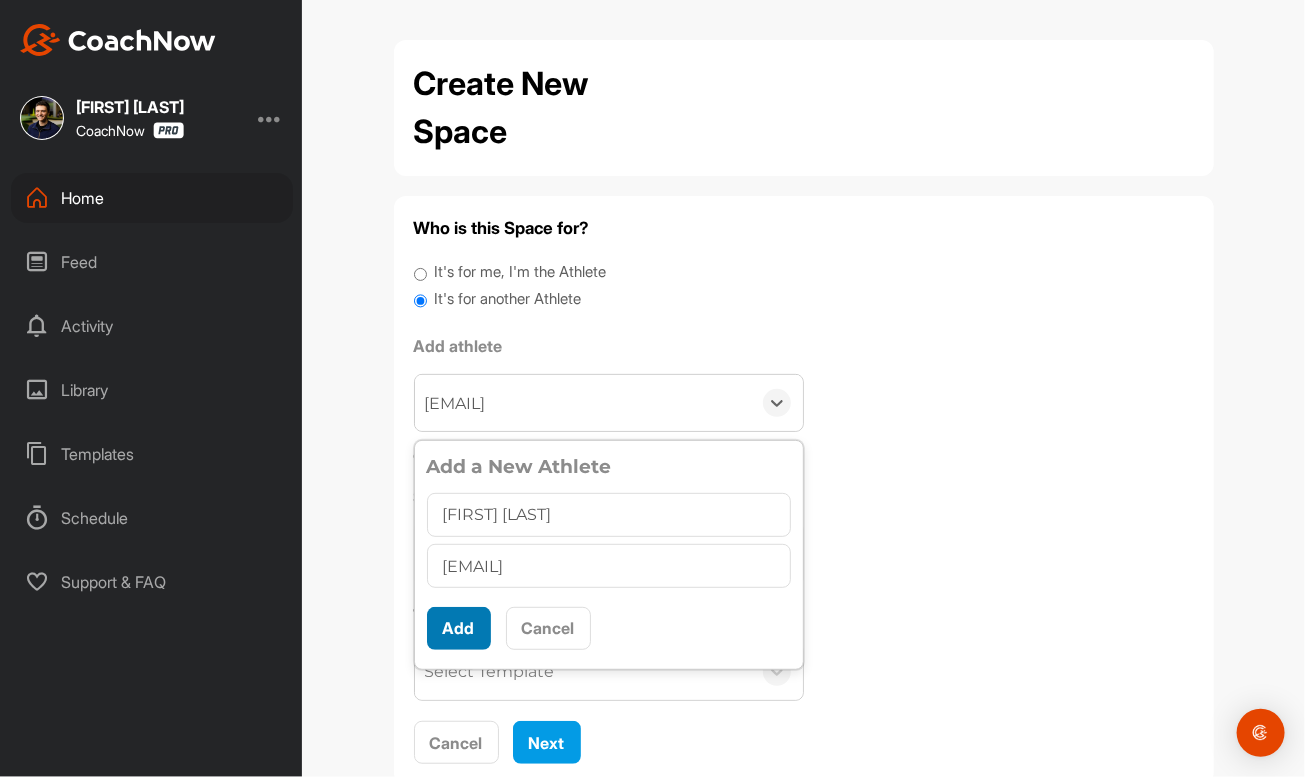 click on "Add" at bounding box center [459, 628] 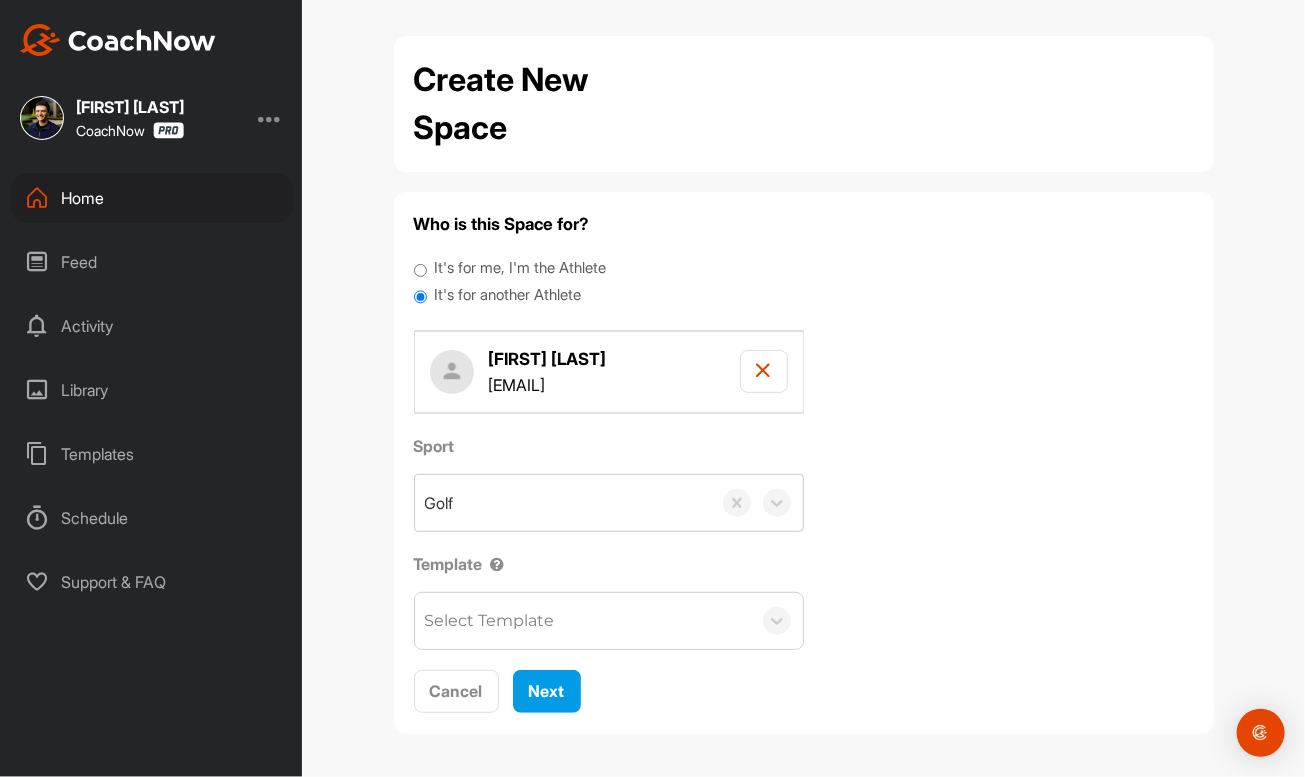 scroll, scrollTop: 5, scrollLeft: 0, axis: vertical 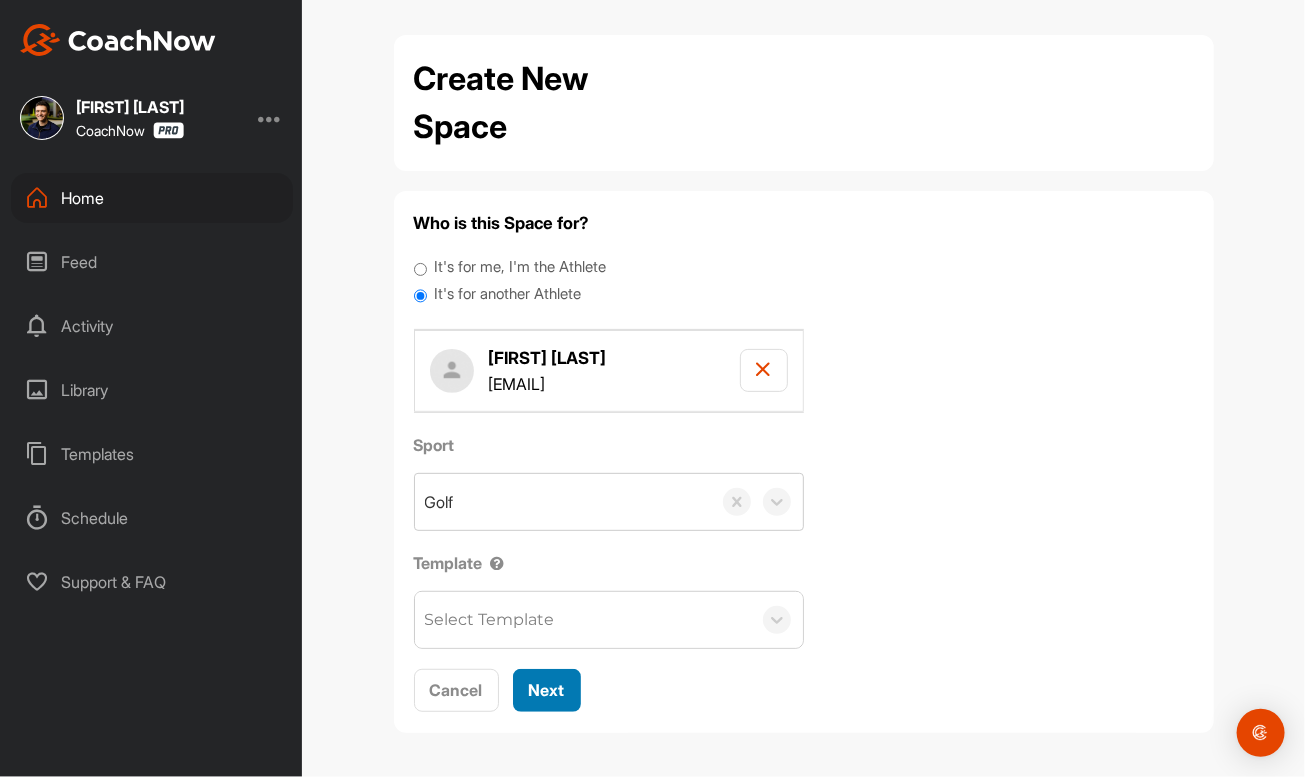 click on "Next" at bounding box center (547, 690) 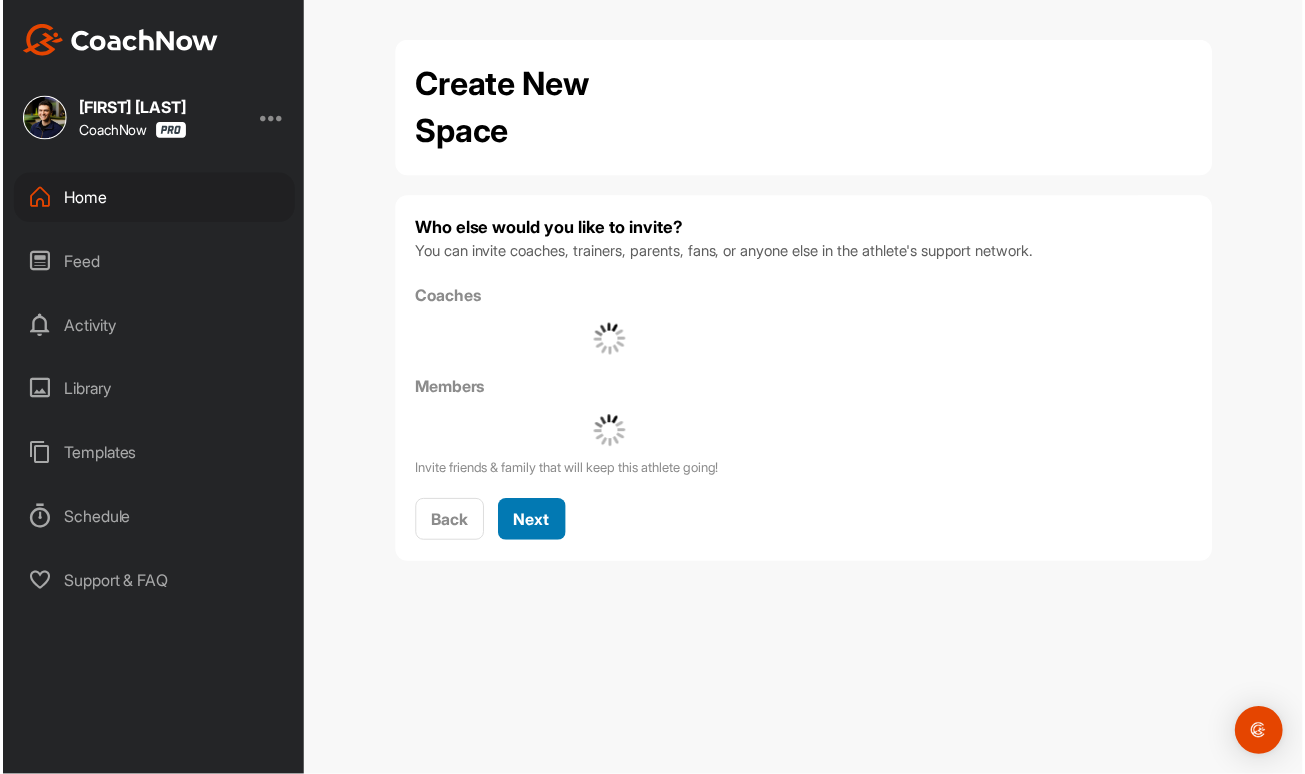 scroll, scrollTop: 0, scrollLeft: 0, axis: both 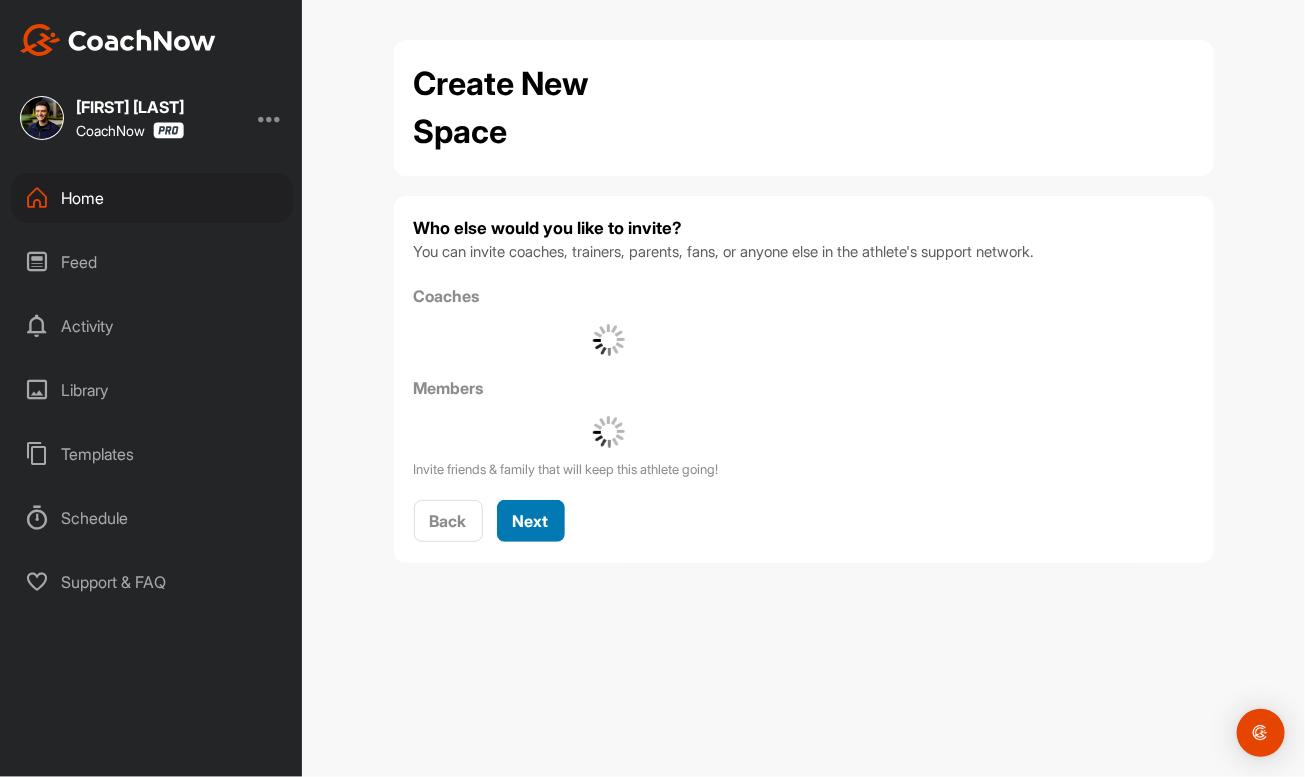 click on "Next" at bounding box center (531, 521) 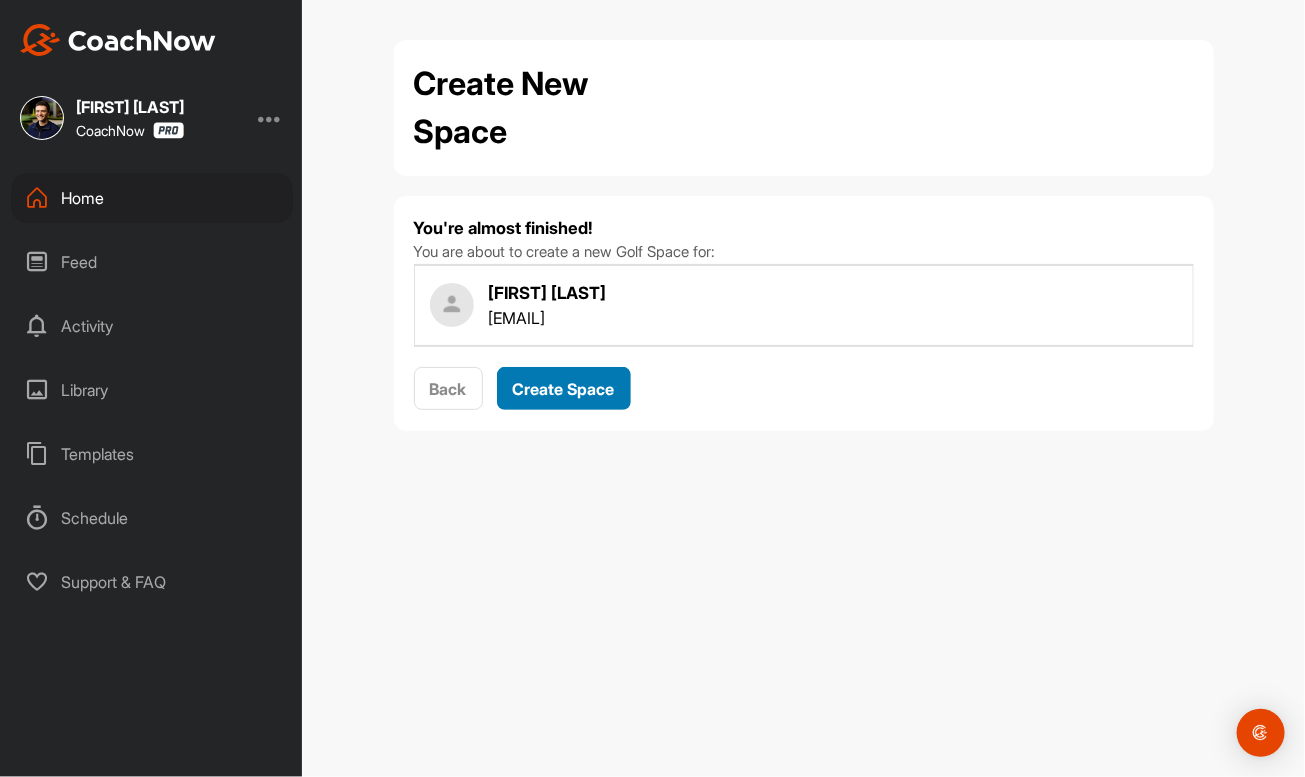 click on "Create Space" at bounding box center (564, 388) 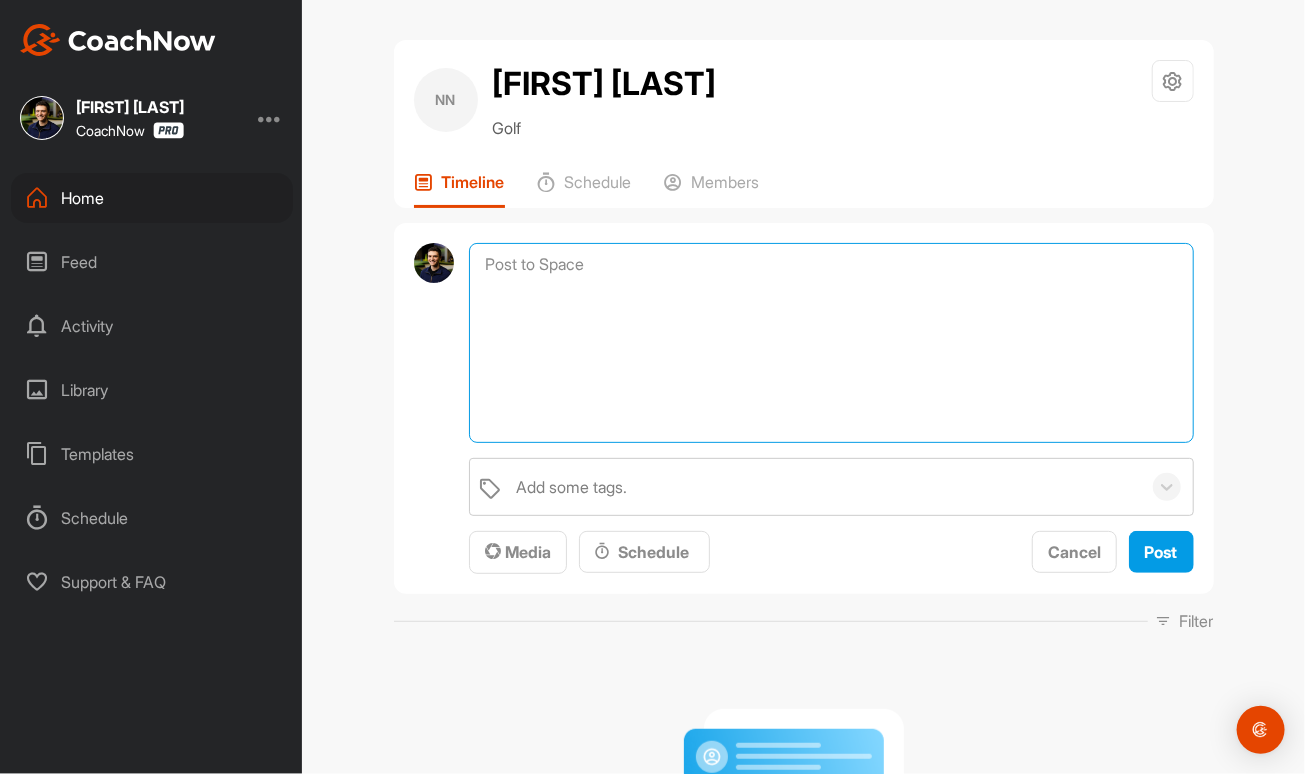 click at bounding box center [831, 343] 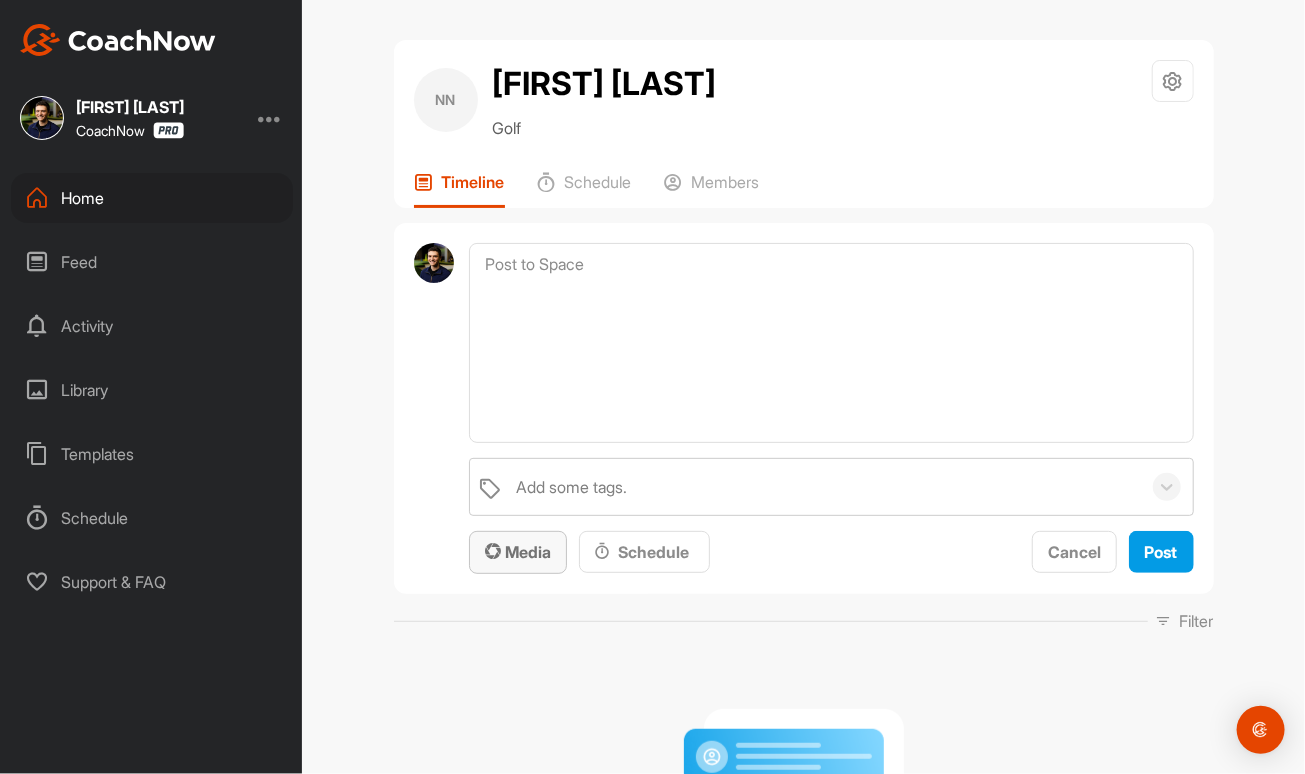 click on "Media" at bounding box center (518, 552) 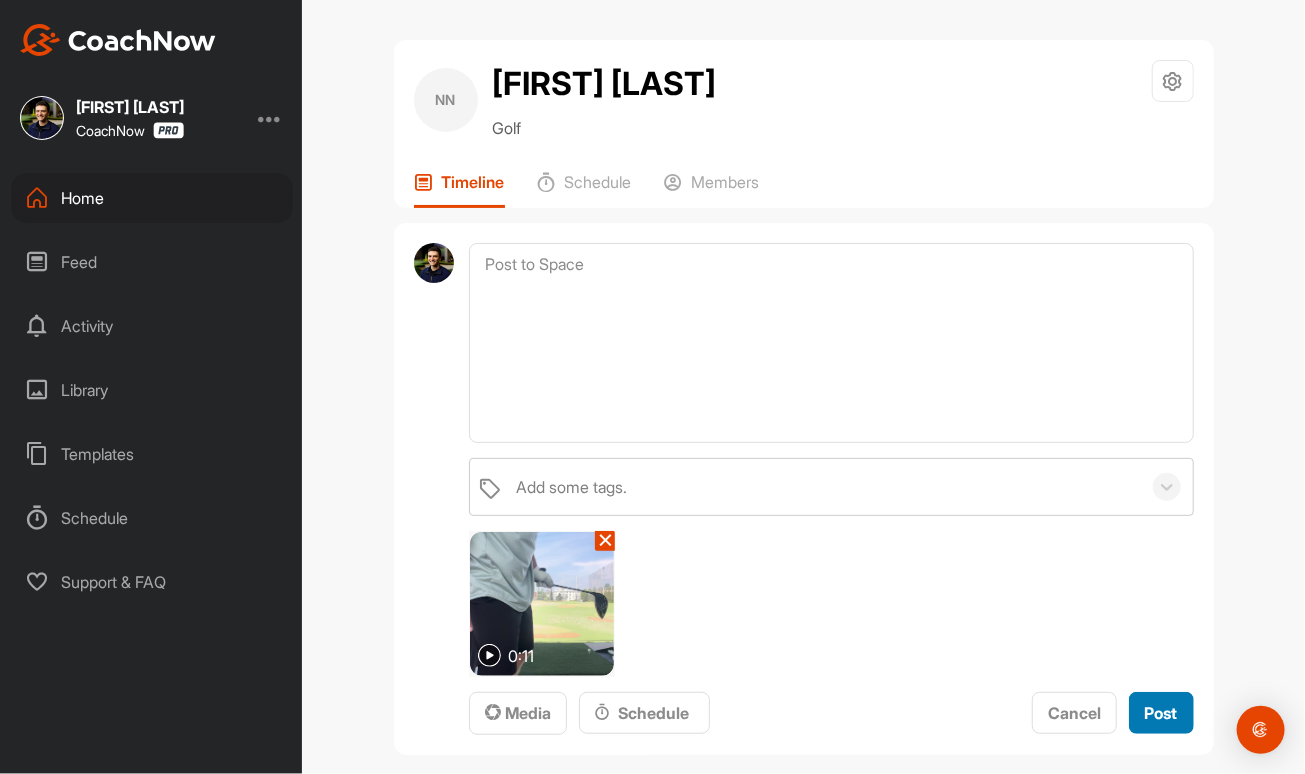 click on "Post" at bounding box center (1161, 713) 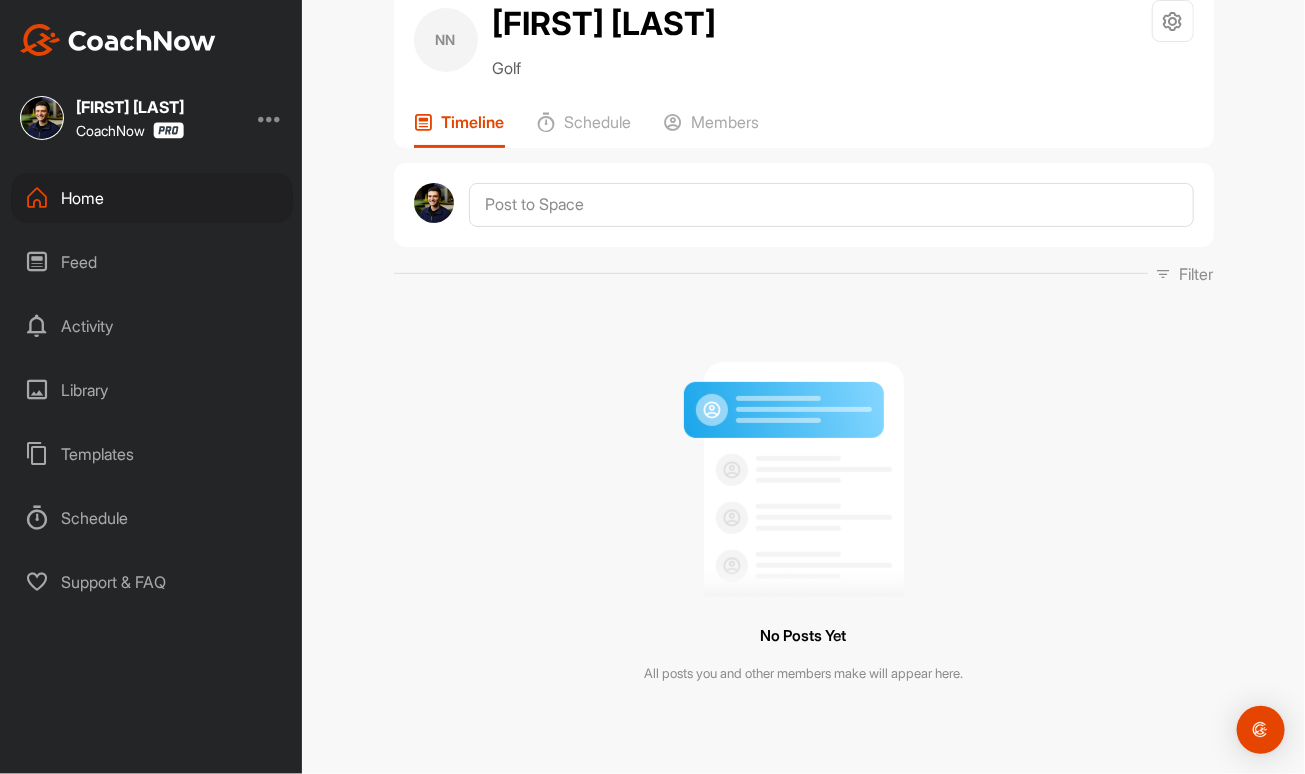 scroll, scrollTop: 60, scrollLeft: 0, axis: vertical 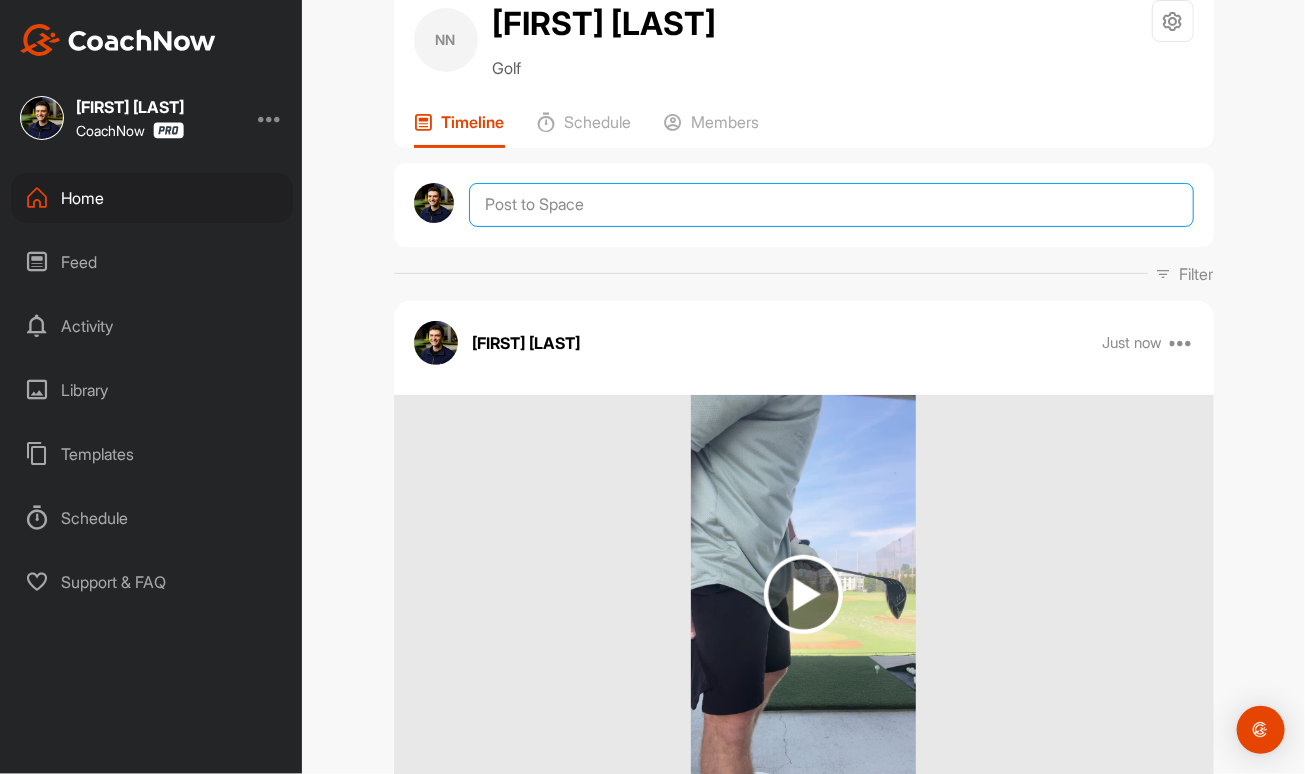 click at bounding box center (831, 205) 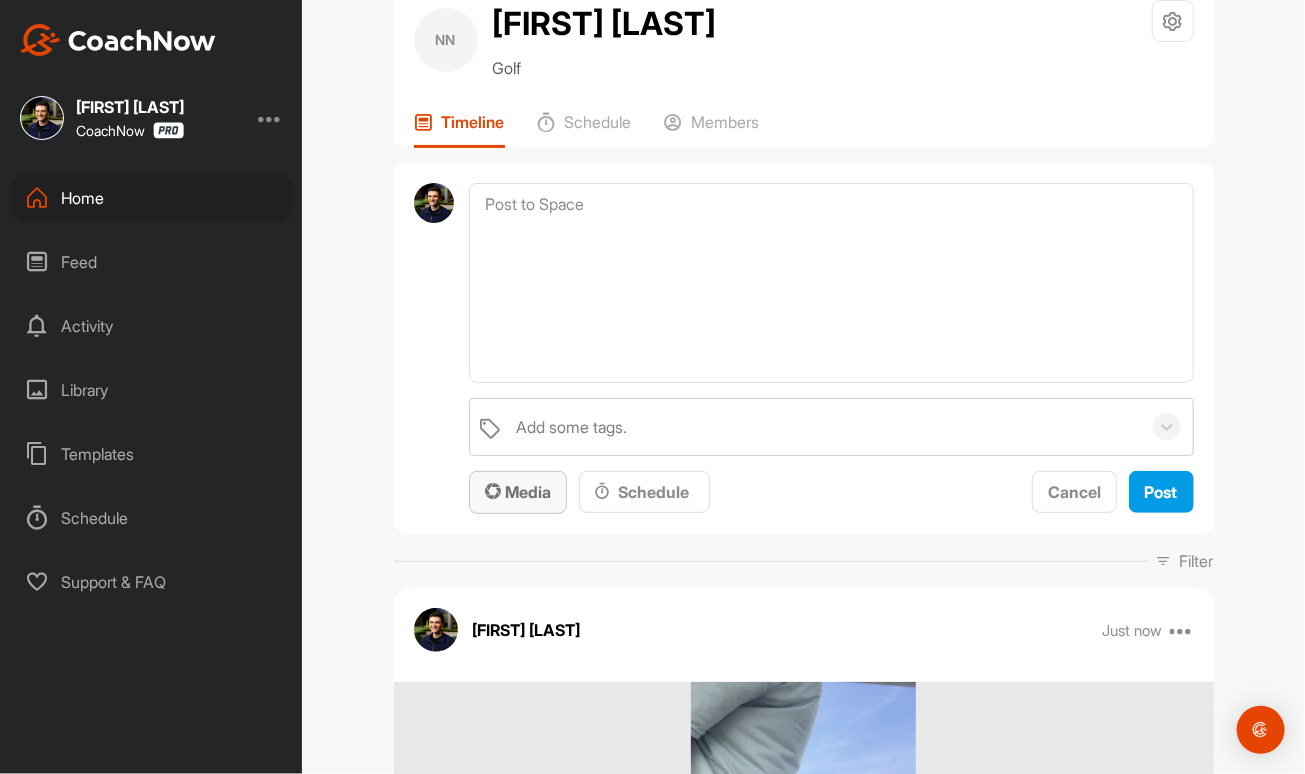 click on "Media" at bounding box center [518, 492] 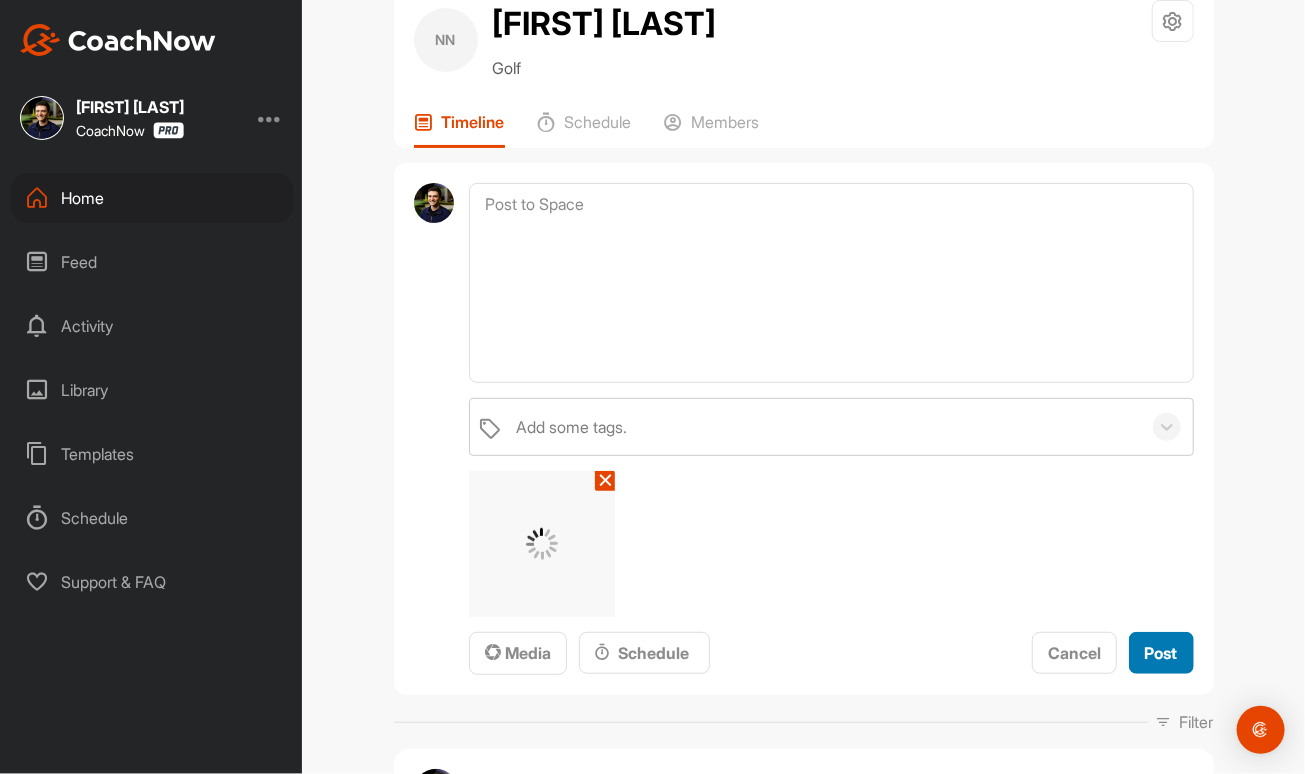 click on "Post" at bounding box center [1161, 653] 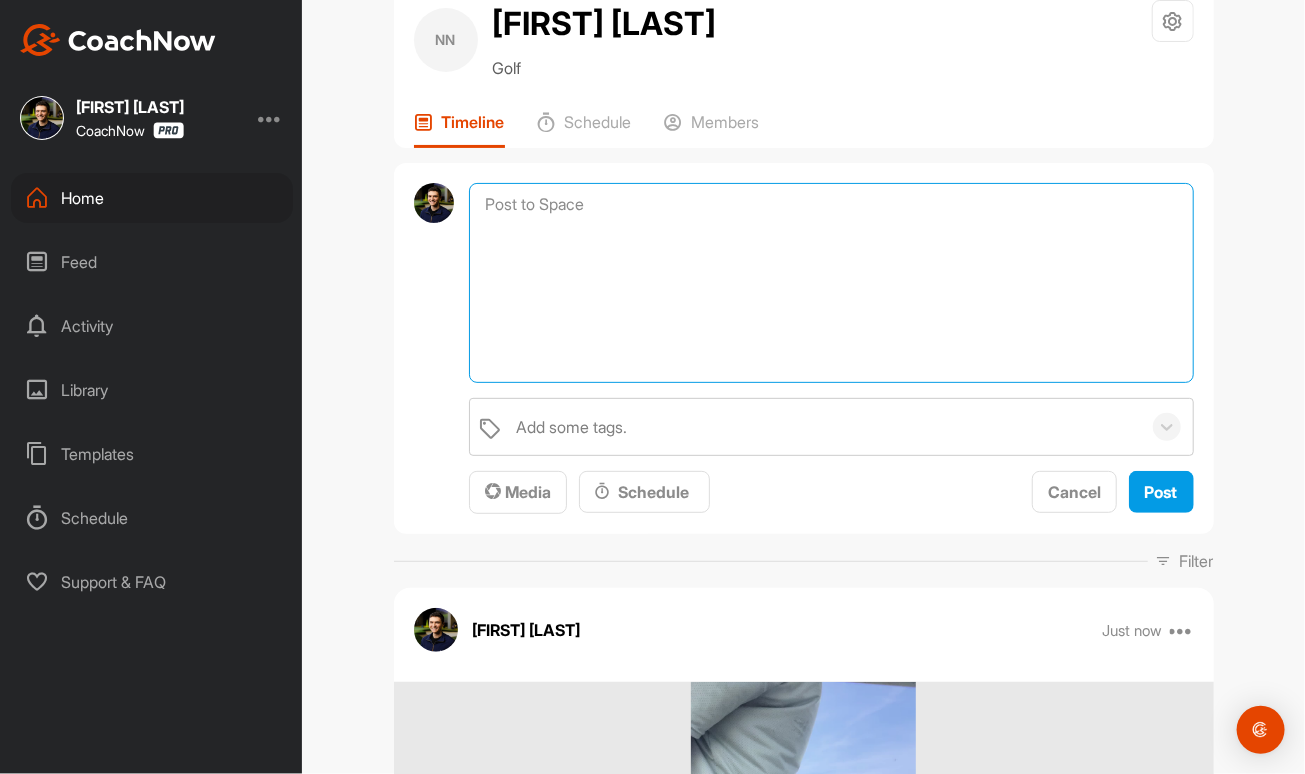 click at bounding box center [831, 283] 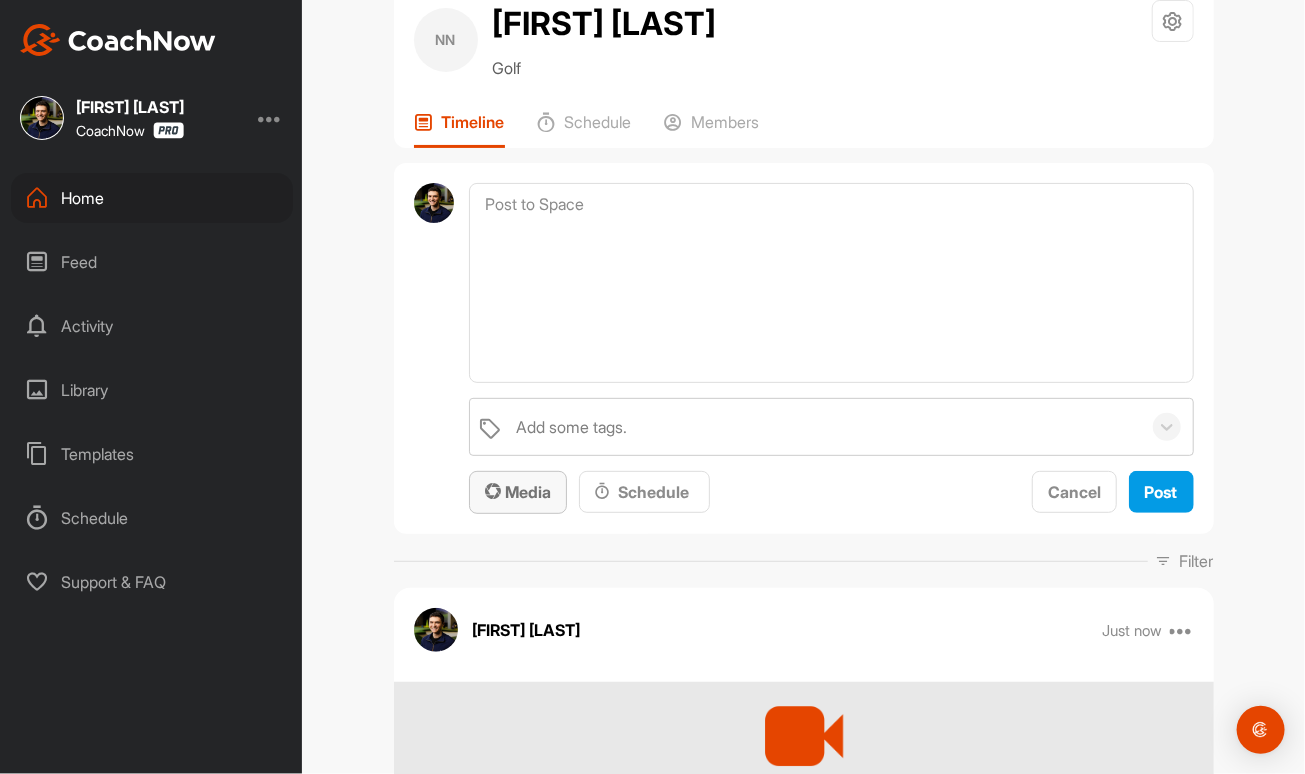 click at bounding box center [493, 491] 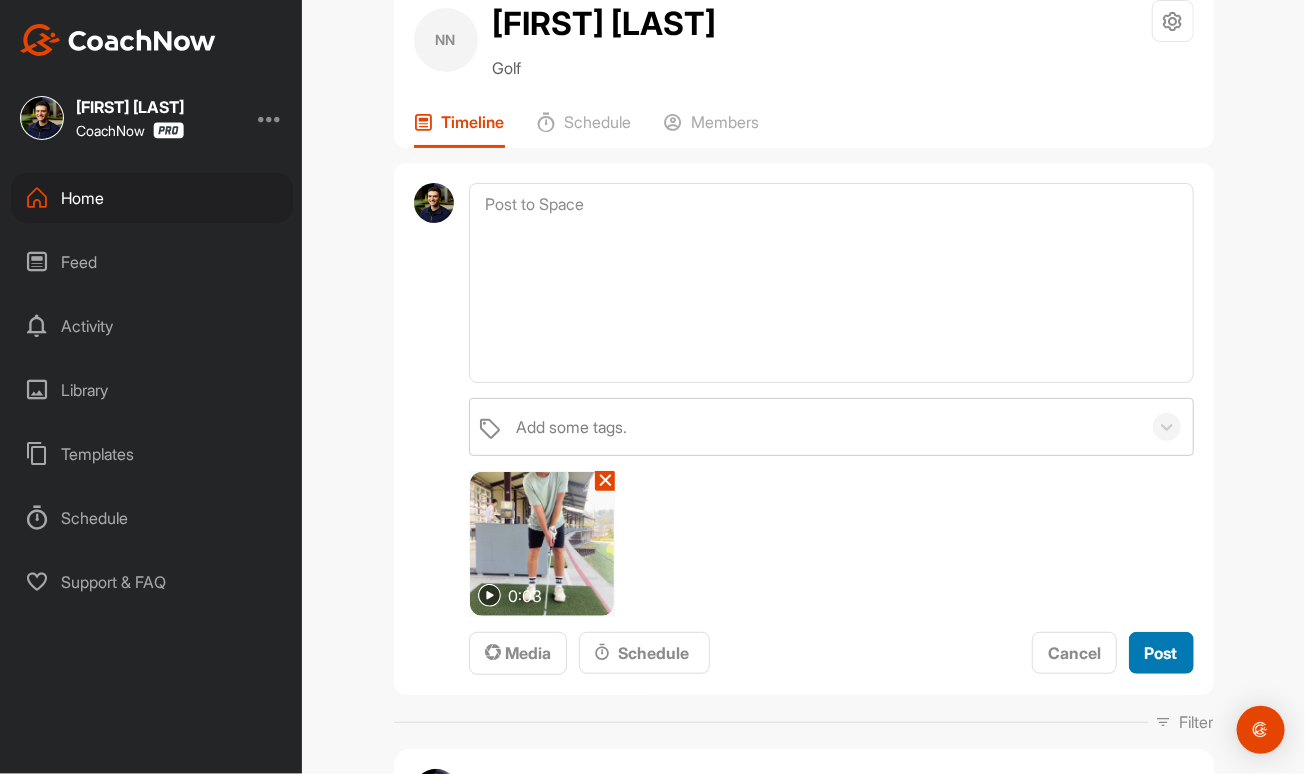 click on "Post" at bounding box center [1161, 653] 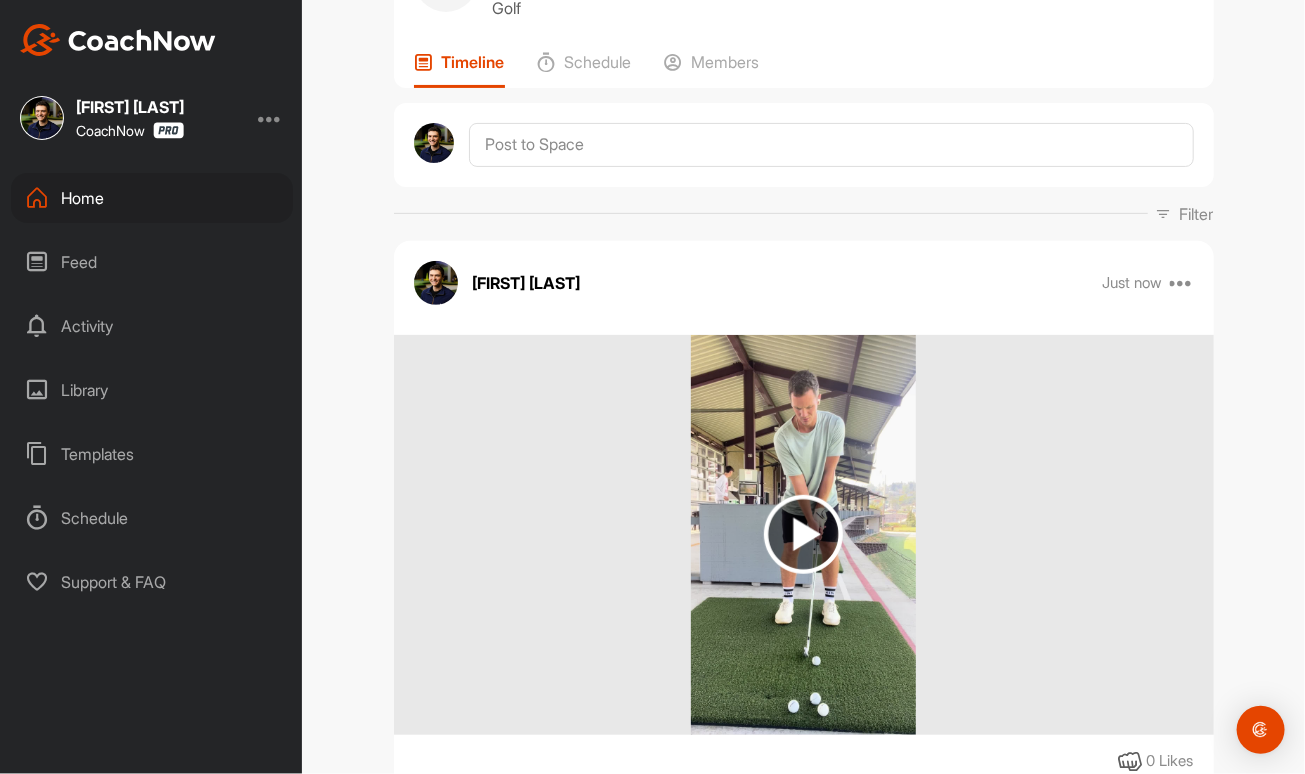 scroll, scrollTop: 0, scrollLeft: 0, axis: both 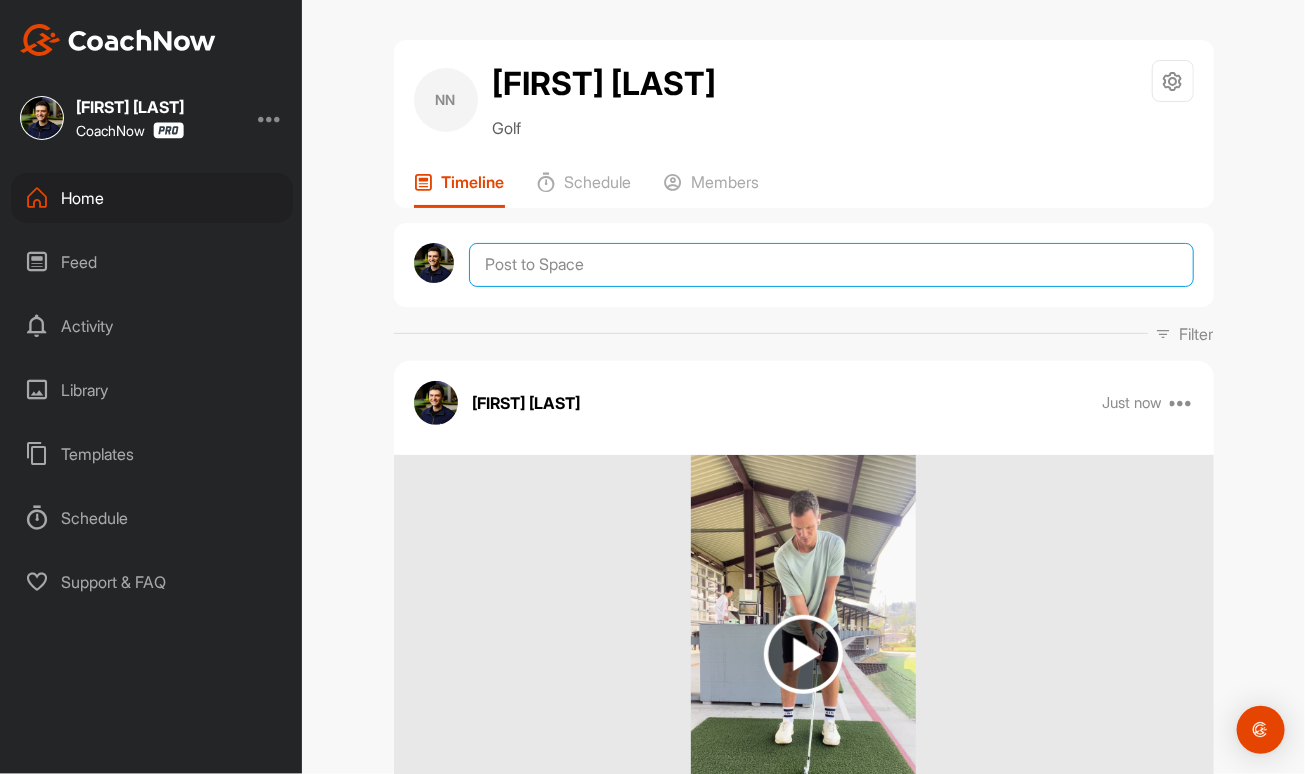 click at bounding box center [831, 265] 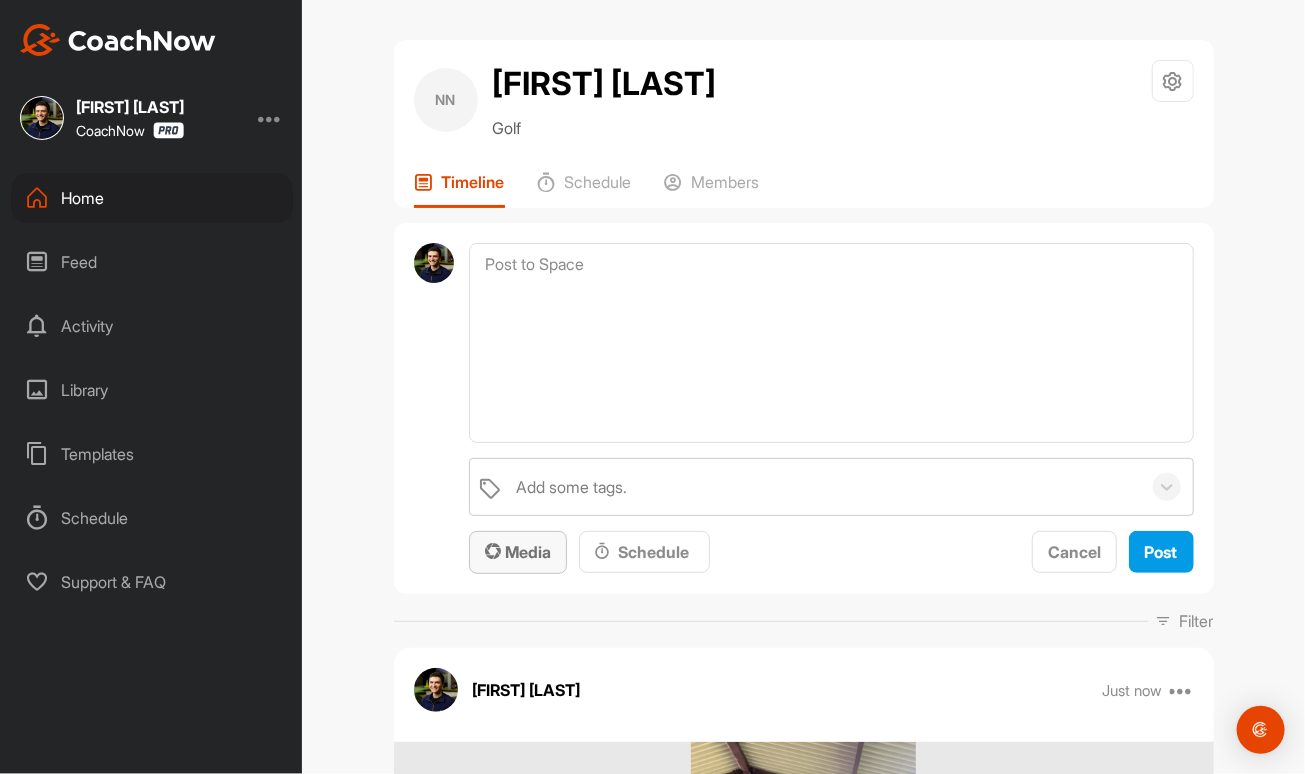 click on "Media" at bounding box center [518, 552] 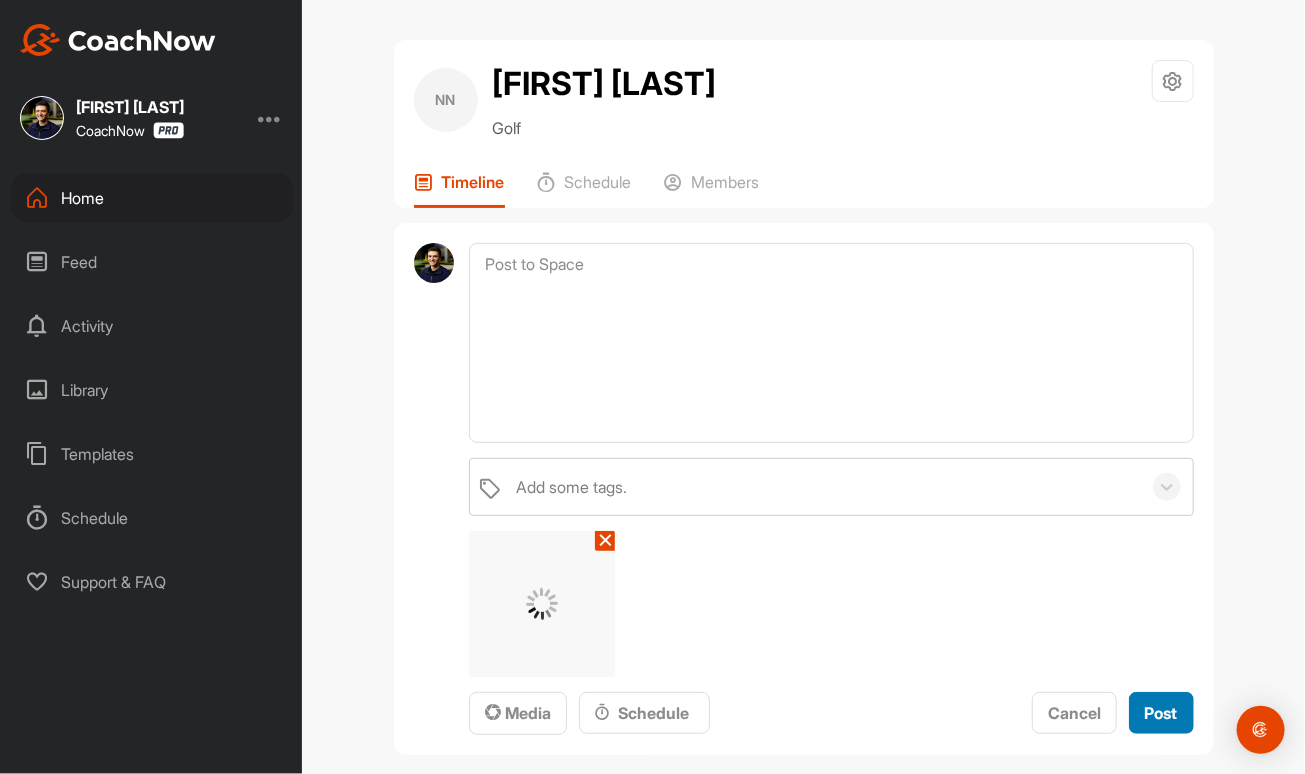 drag, startPoint x: 1162, startPoint y: 711, endPoint x: 1080, endPoint y: 634, distance: 112.48556 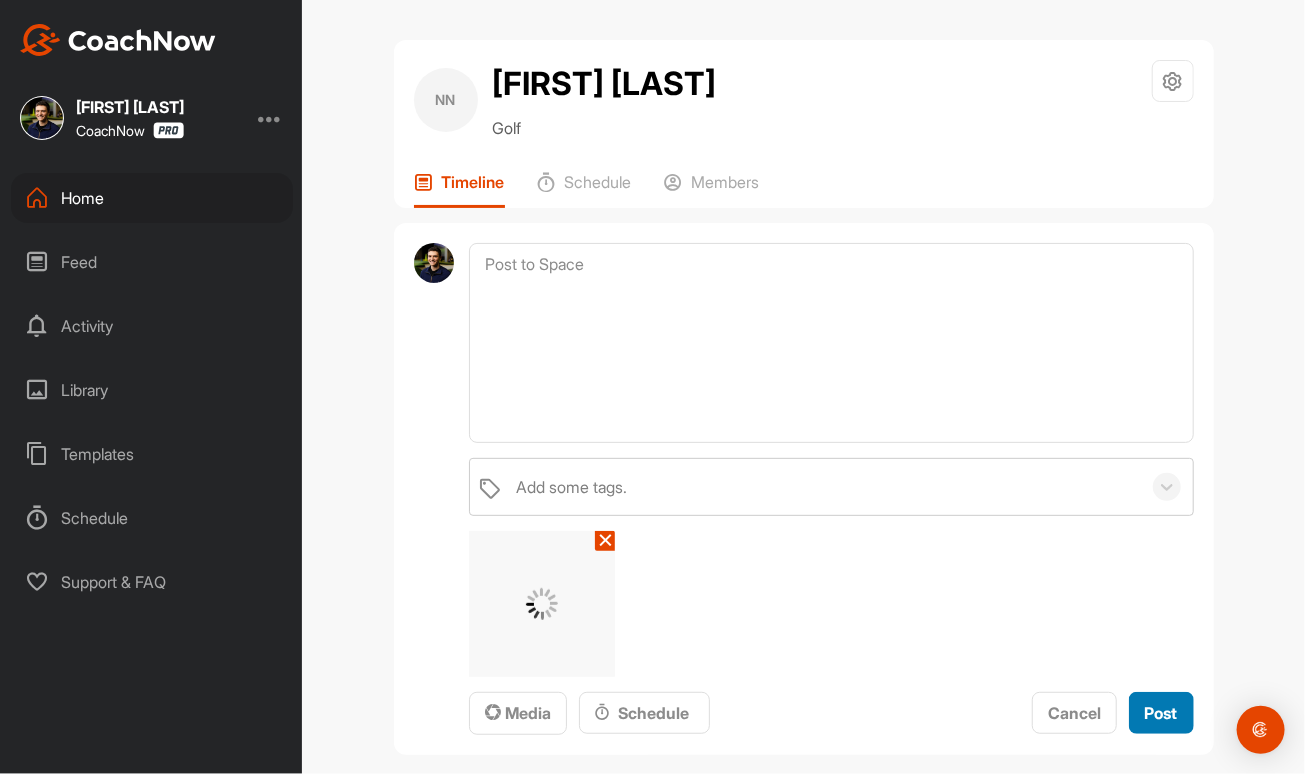 click on "Post" at bounding box center (1161, 713) 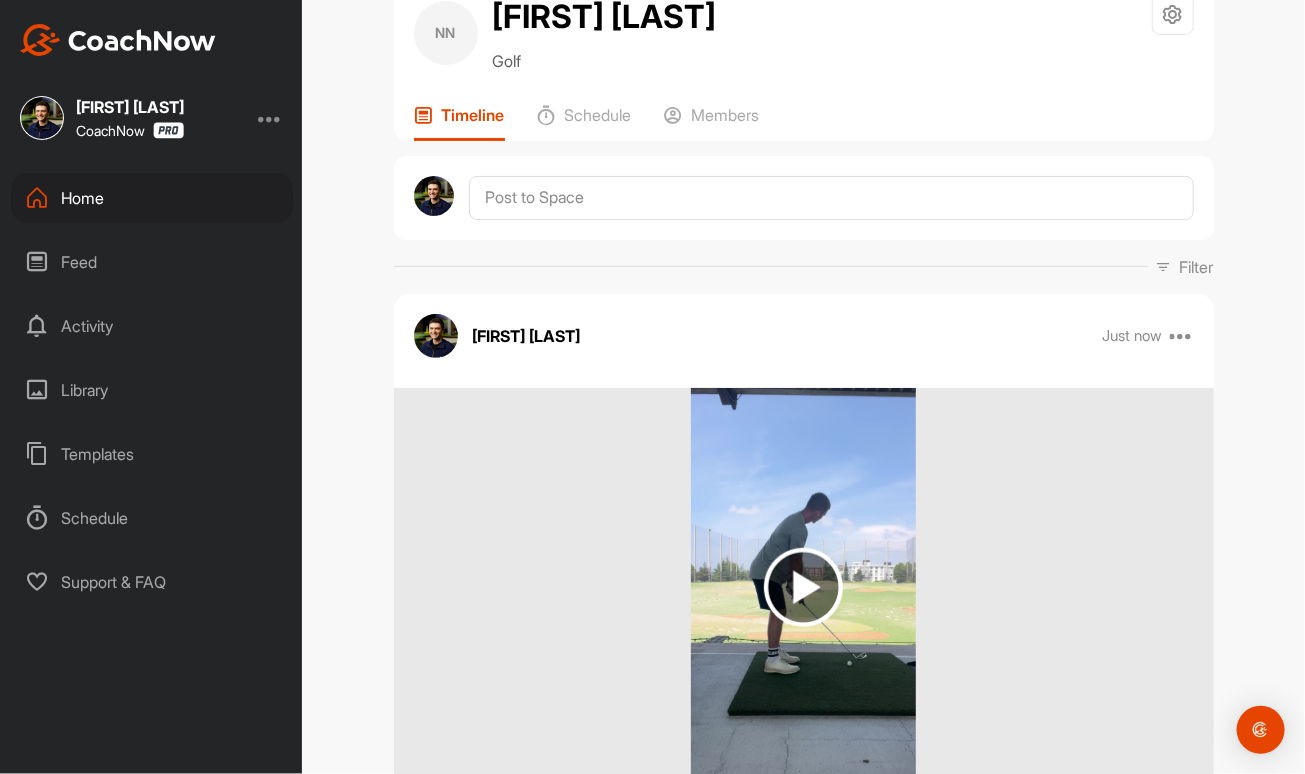 scroll, scrollTop: 0, scrollLeft: 0, axis: both 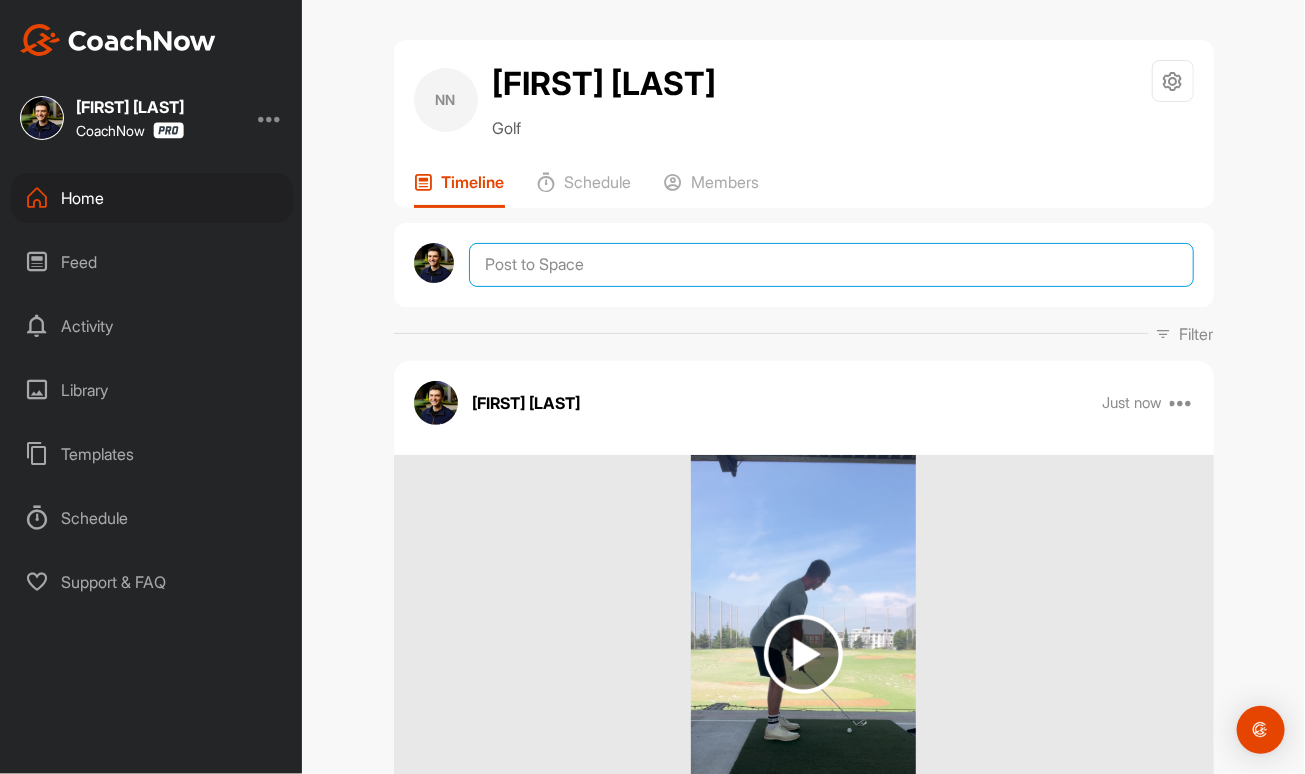 click at bounding box center [831, 265] 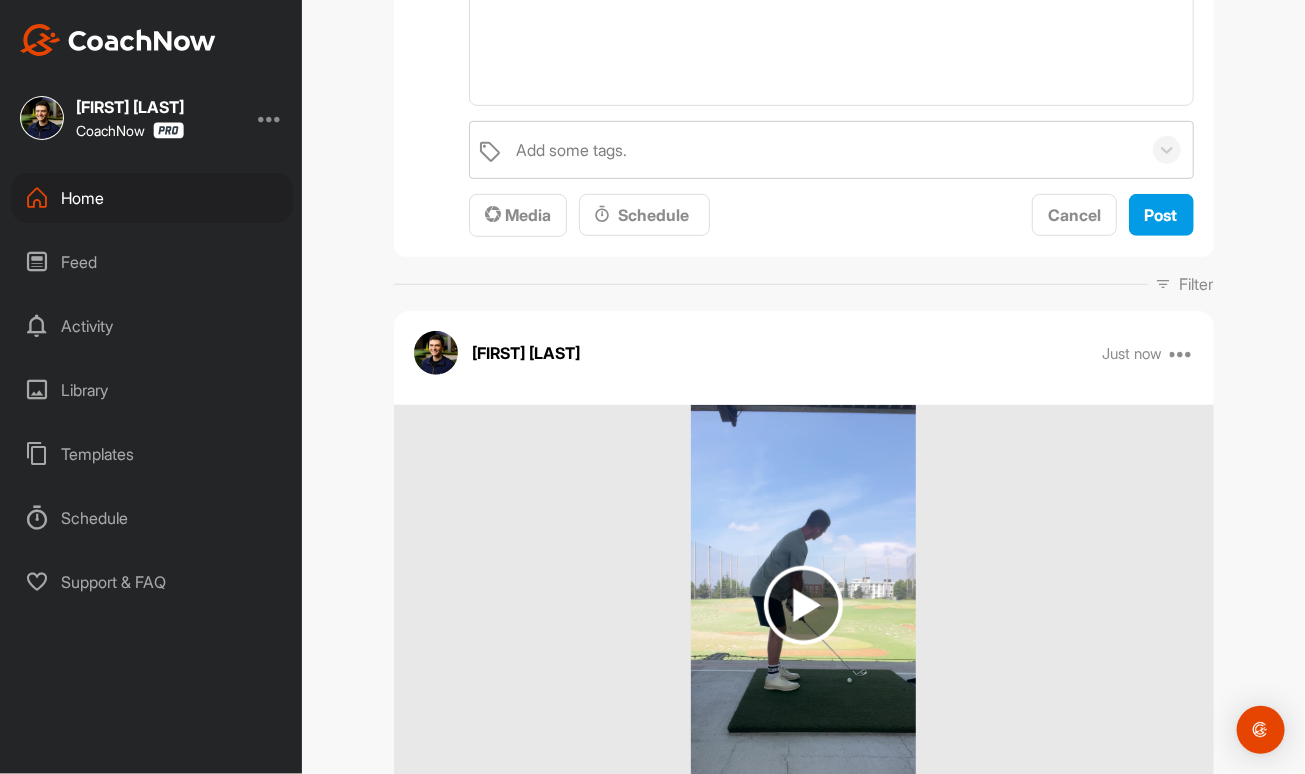 scroll, scrollTop: 0, scrollLeft: 0, axis: both 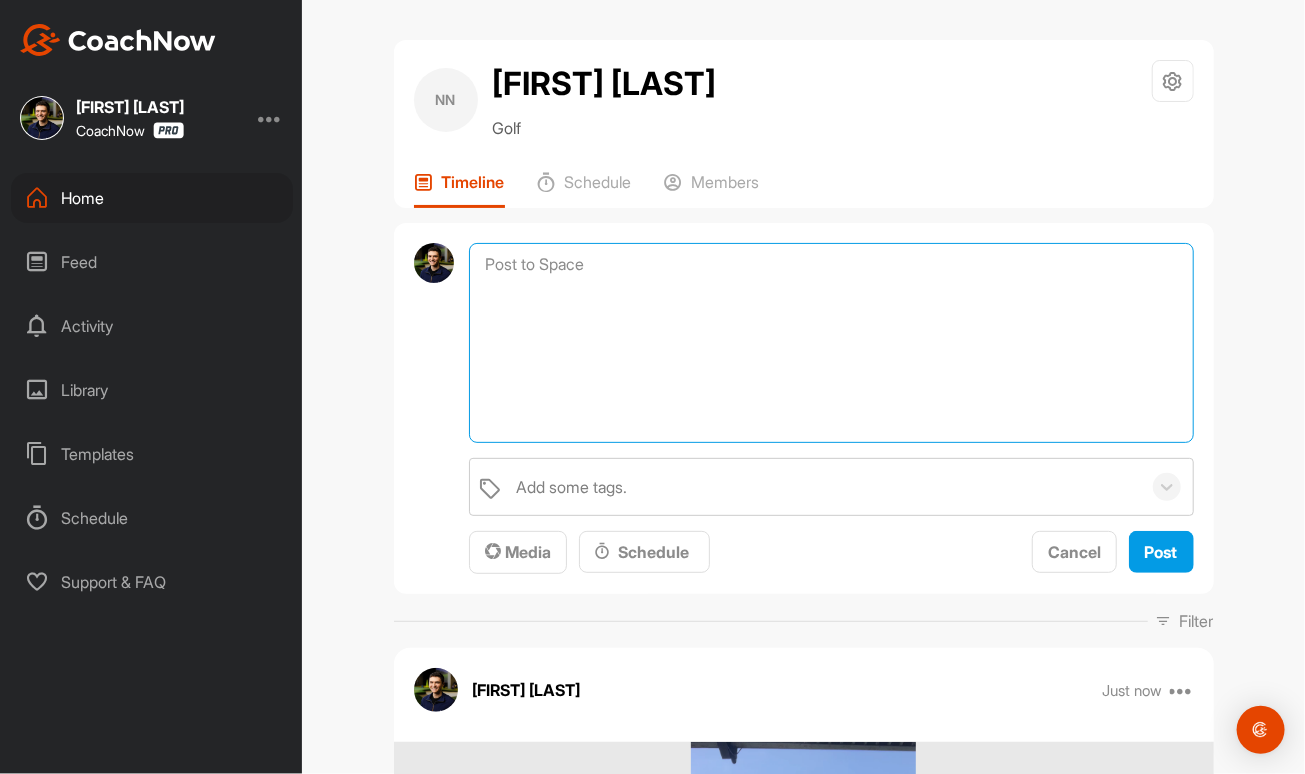 click at bounding box center (831, 343) 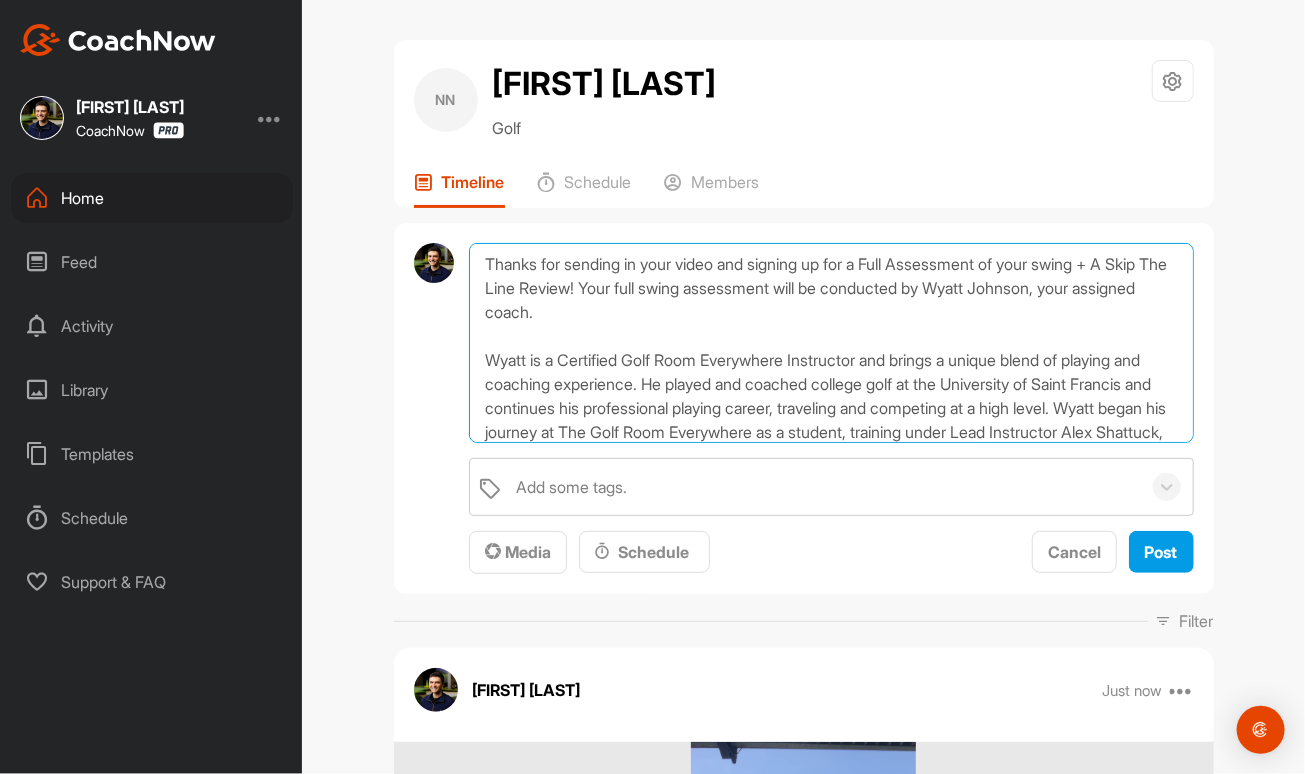 scroll, scrollTop: 263, scrollLeft: 0, axis: vertical 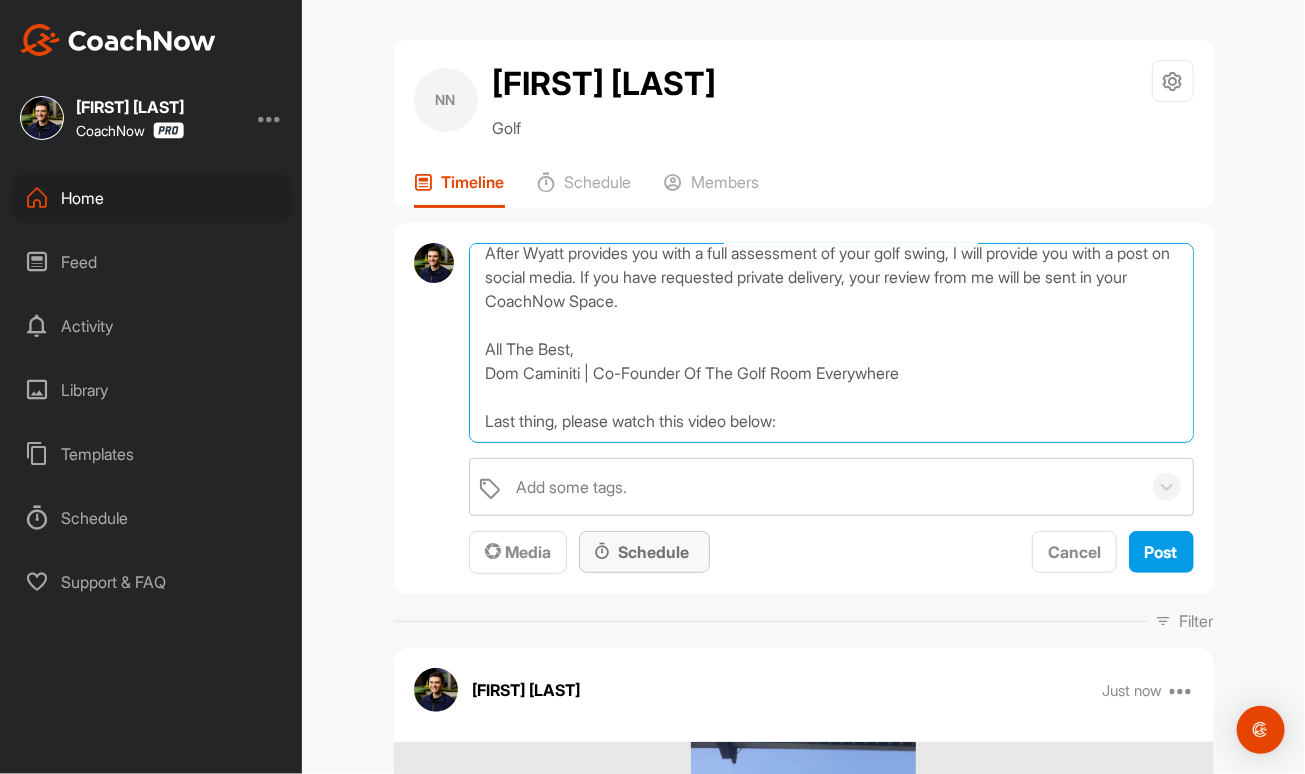 type on "Thanks for sending in your video and signing up for a Full Assessment of your swing + A Skip The Line Review! Your full swing assessment will be conducted by Wyatt Johnson, your assigned coach.
Wyatt is a Certified Golf Room Everywhere Instructor and brings a unique blend of playing and coaching experience. He played and coached college golf at the University of Saint Francis and continues his professional playing career, traveling and competing at a high level. Wyatt began his journey at The Golf Room Everywhere as a student, training under Lead Instructor Alex Shattuck, and now channels those lessons into the golfers he coaches every day.
After Wyatt provides you with a full assessment of your golf swing, I will provide you with a post on social media. If you have requested private delivery, your review from me will be sent in your CoachNow Space.
All The Best,
Dom Caminiti | Co-Founder Of The Golf Room Everywhere
Last thing, please watch this video below:" 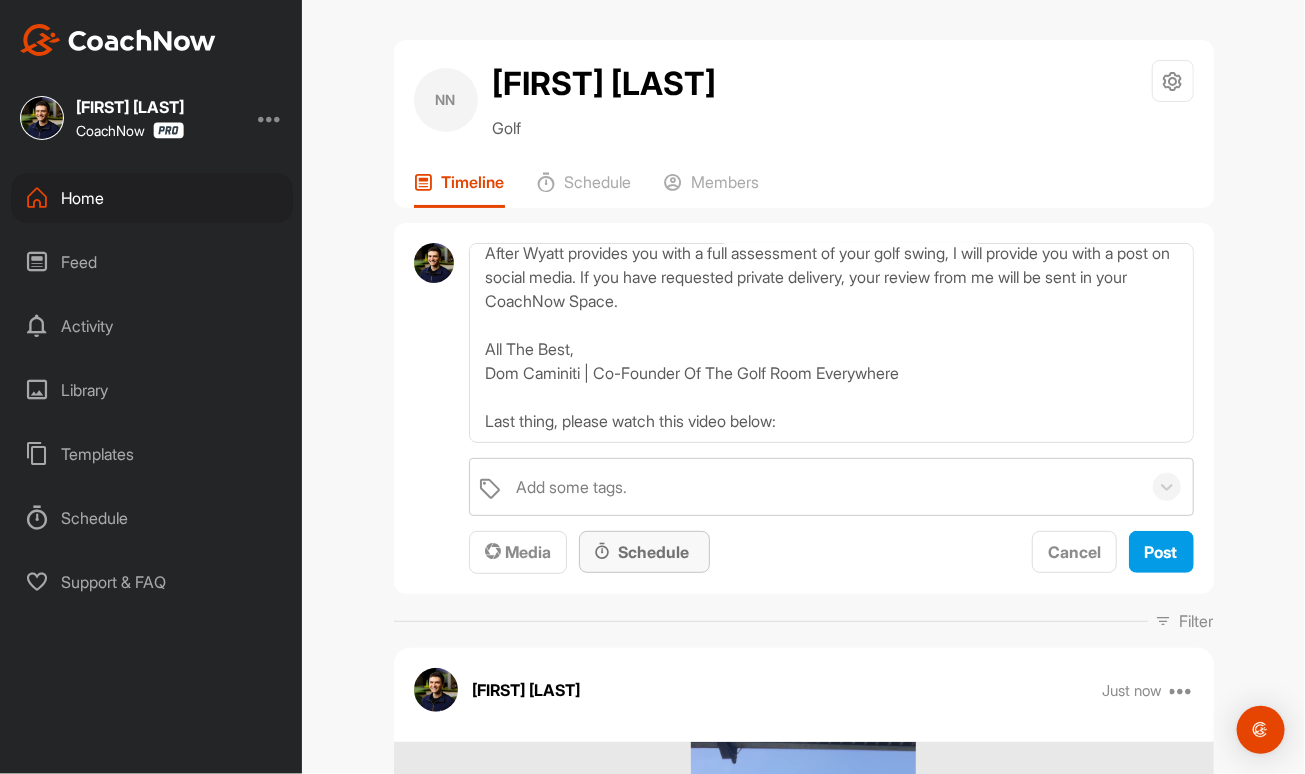 click on "Schedule" at bounding box center [644, 552] 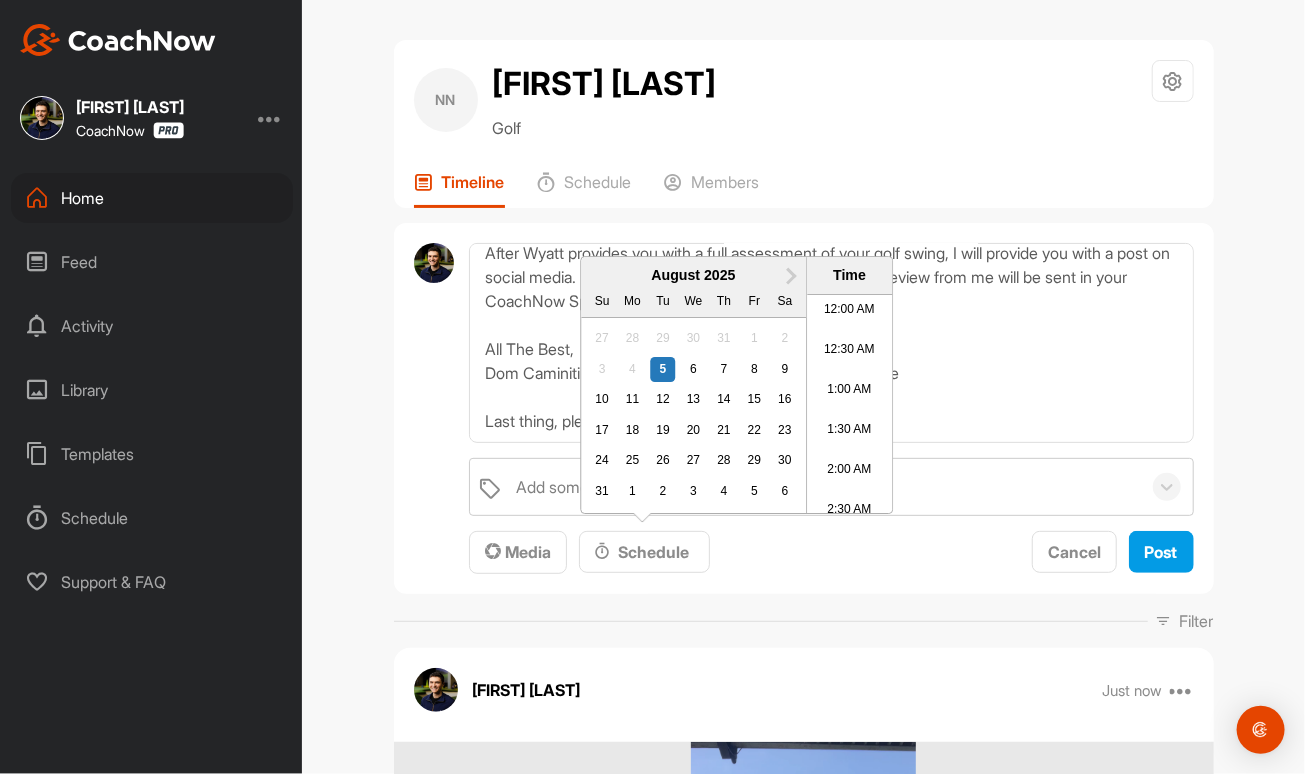 scroll, scrollTop: 470, scrollLeft: 0, axis: vertical 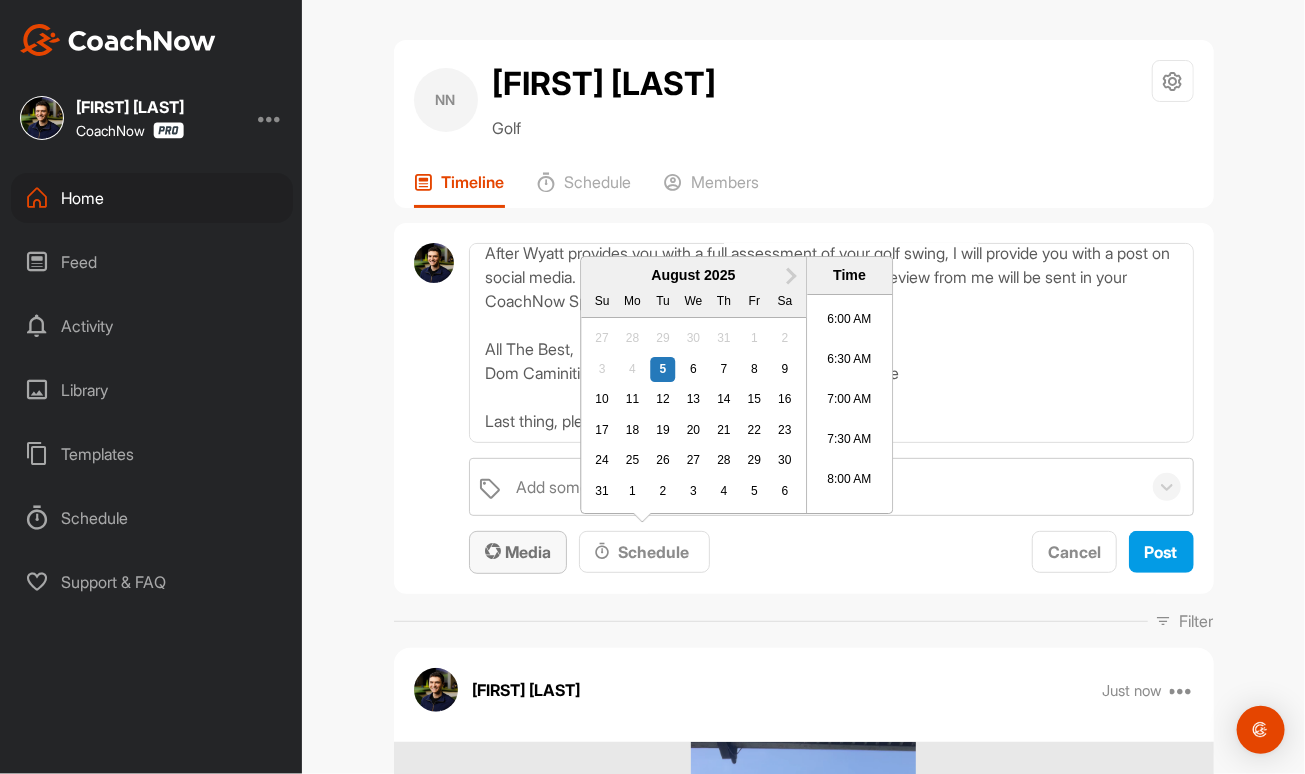 click on "Media" at bounding box center (518, 552) 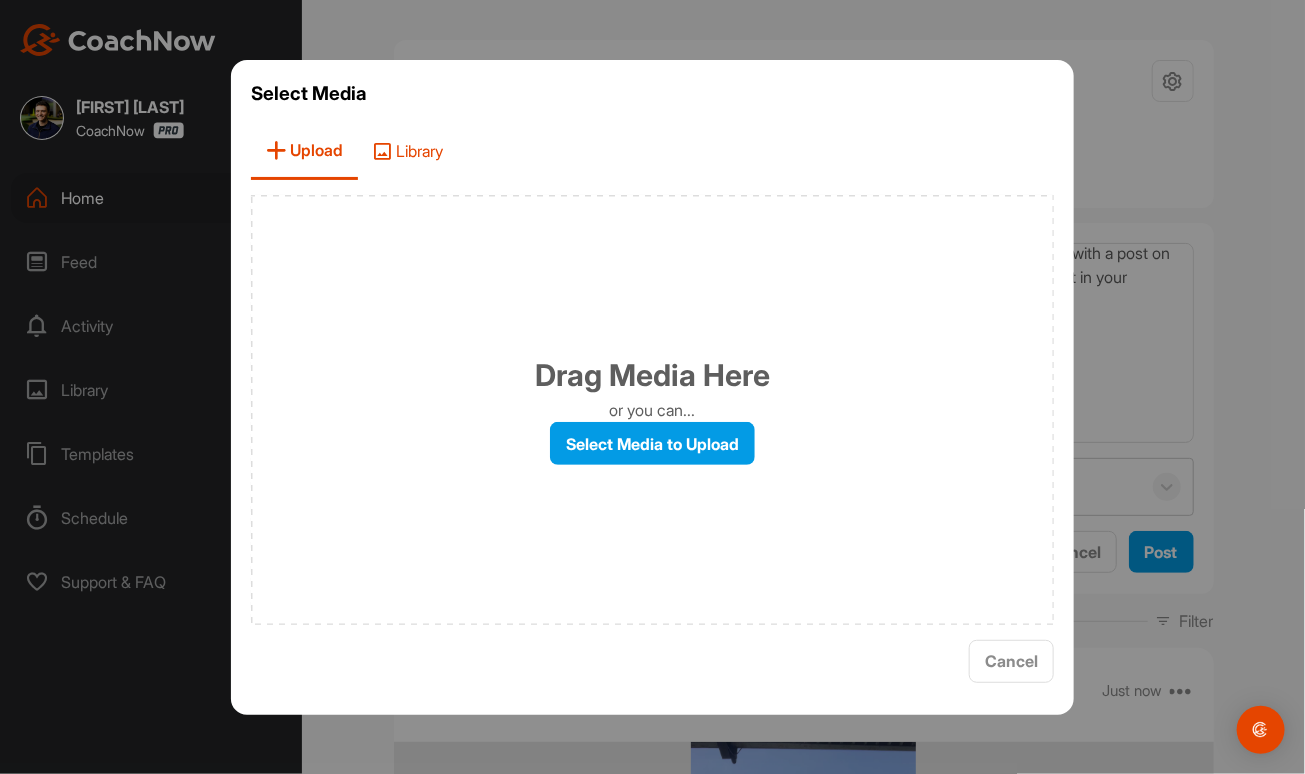 click on "Library" at bounding box center [408, 151] 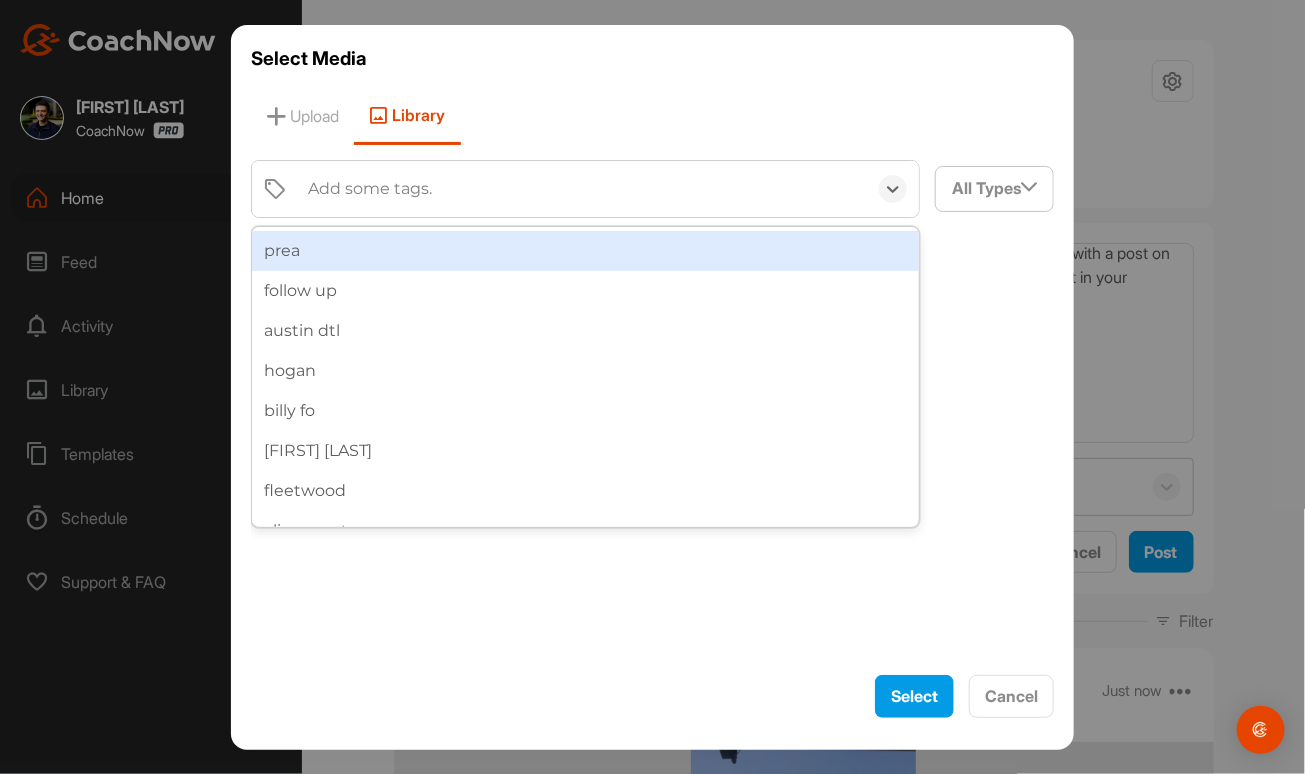 click on "Add some tags." at bounding box center (370, 189) 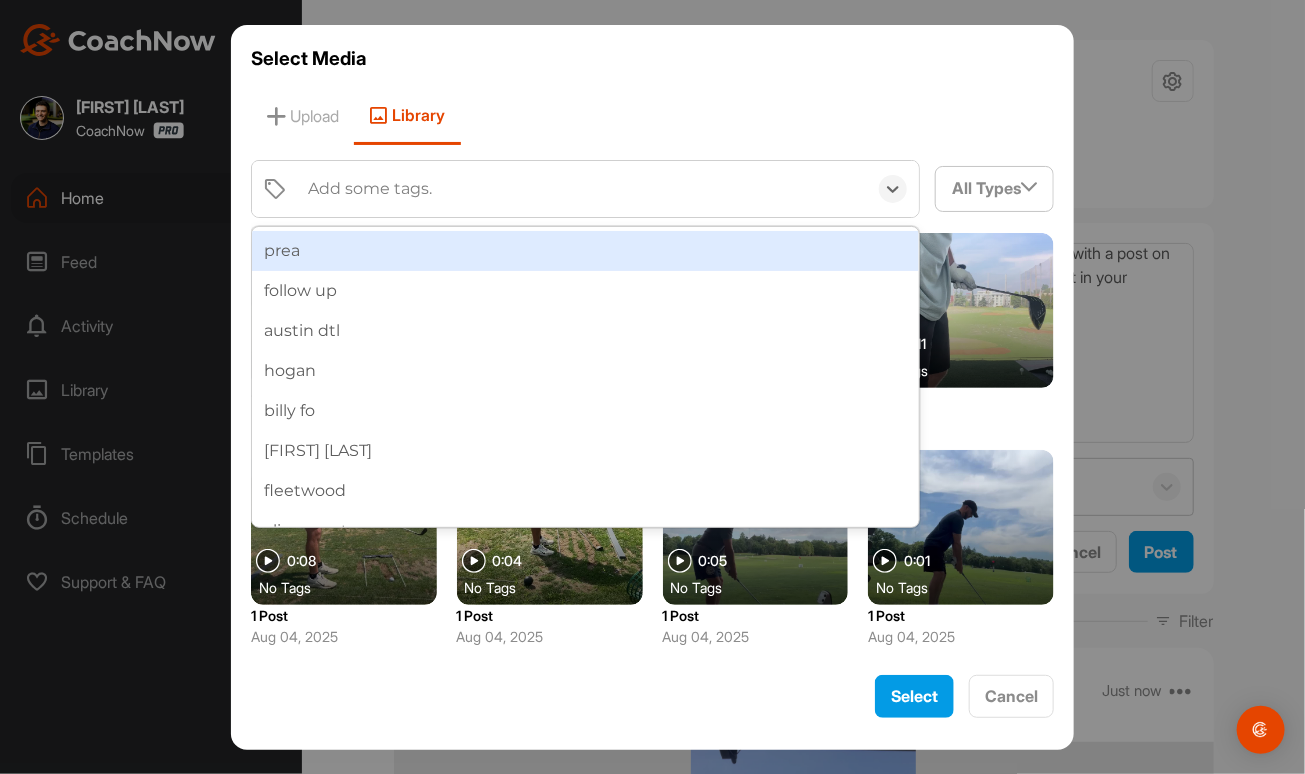 click on "Add some tags." at bounding box center [370, 189] 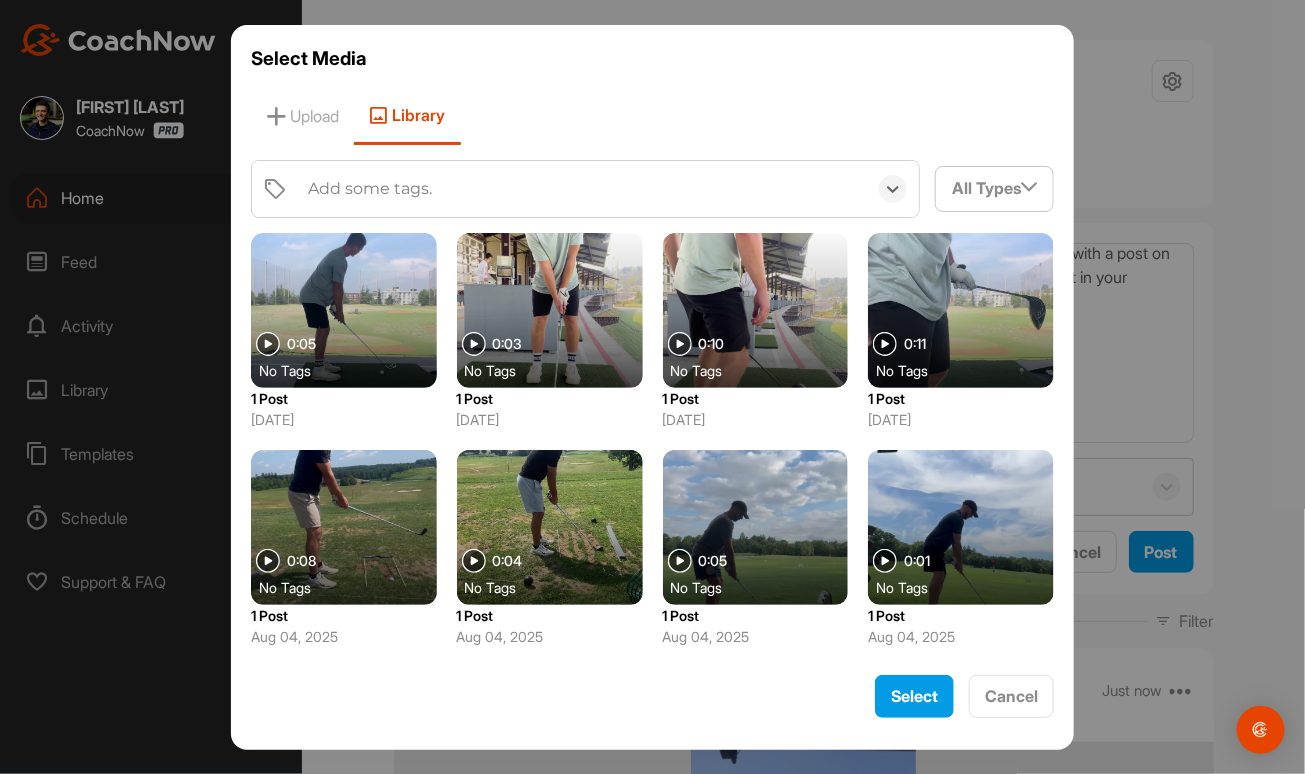 click on "Add some tags." at bounding box center (370, 189) 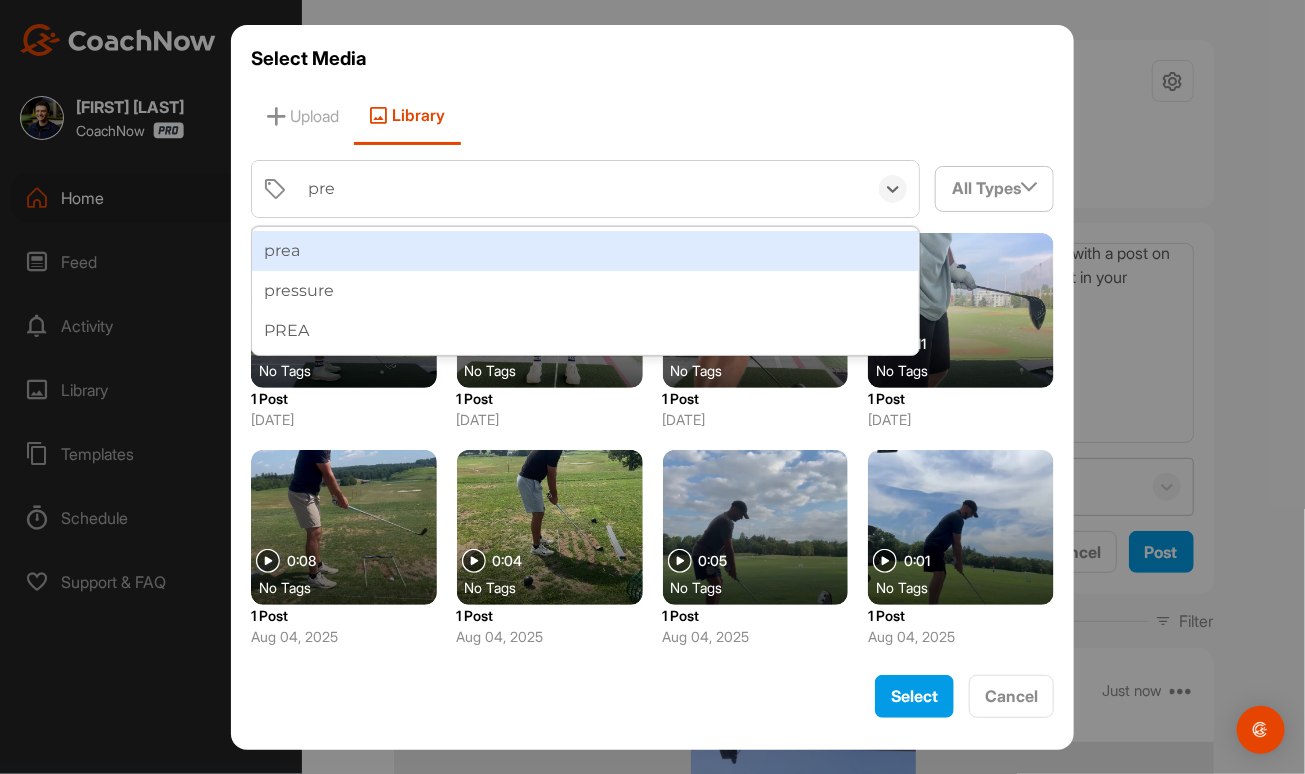 type on "prea" 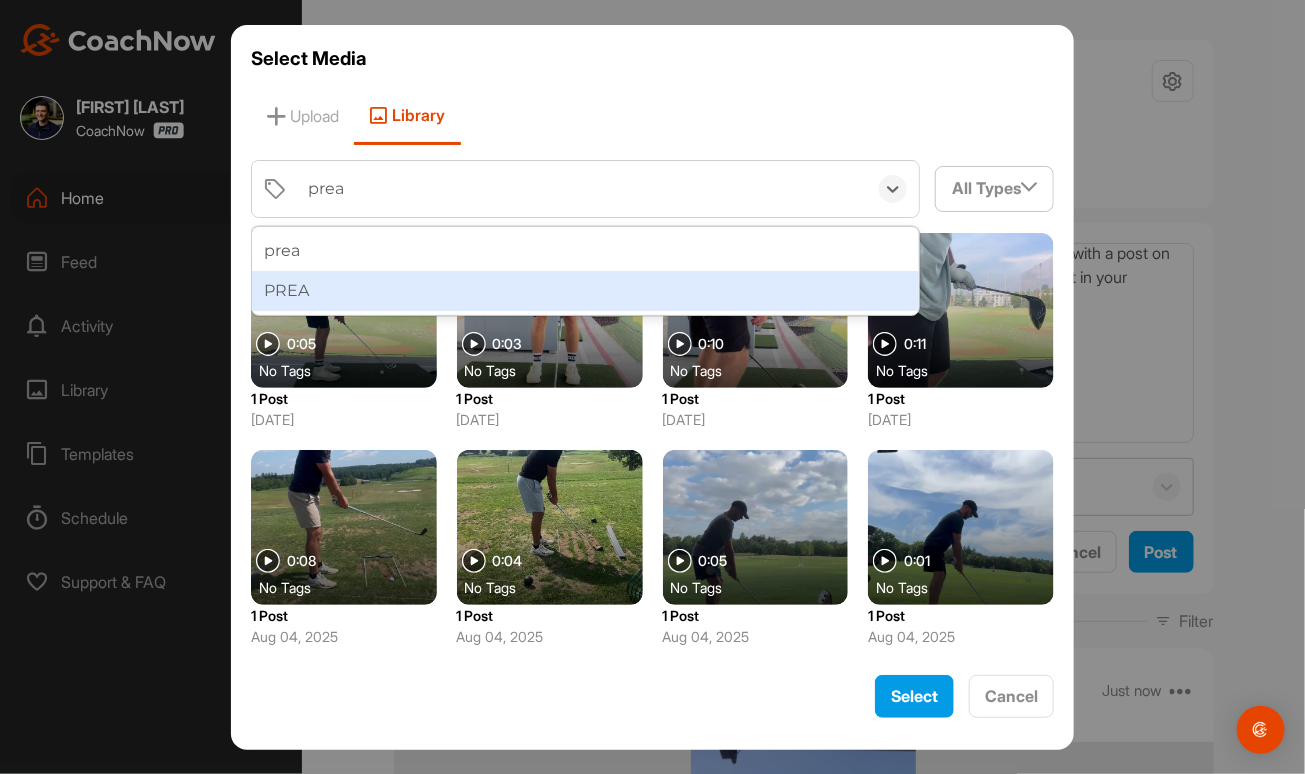 click on "PREA" at bounding box center [586, 291] 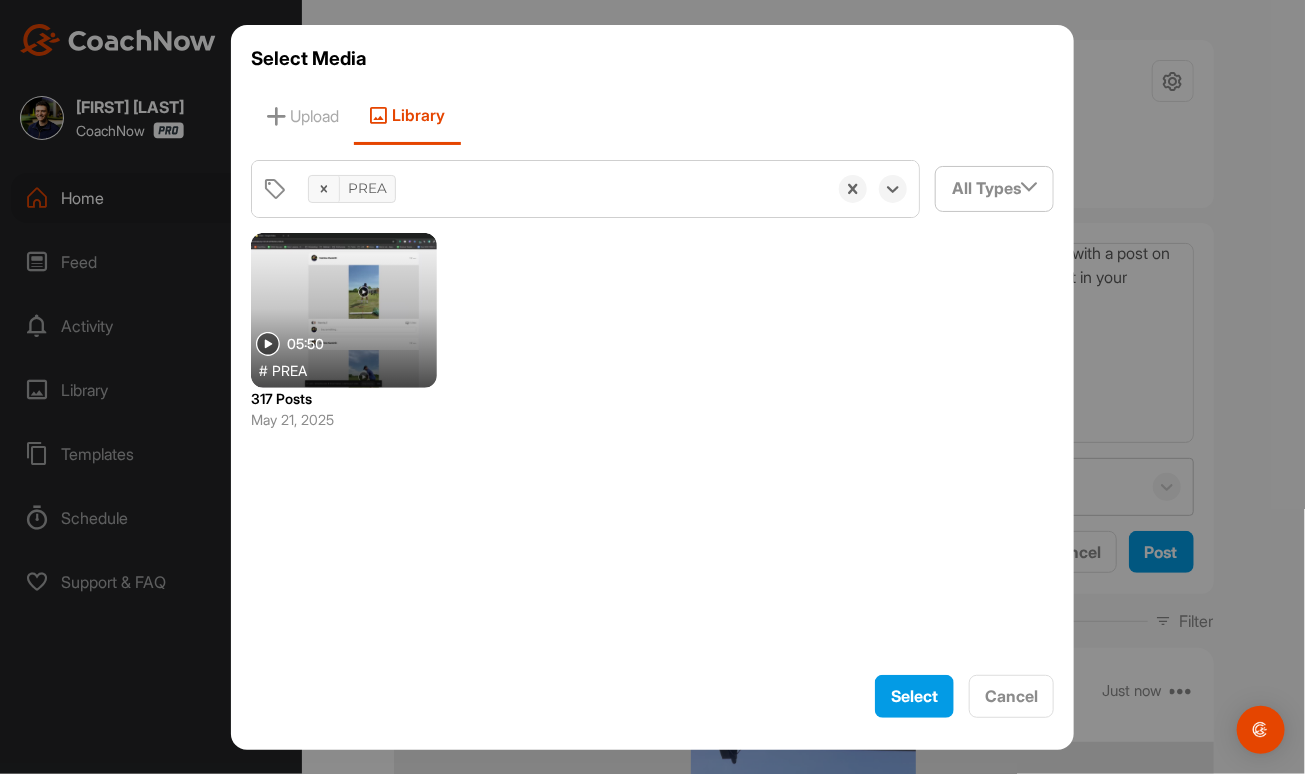drag, startPoint x: 319, startPoint y: 340, endPoint x: 522, endPoint y: 391, distance: 209.30838 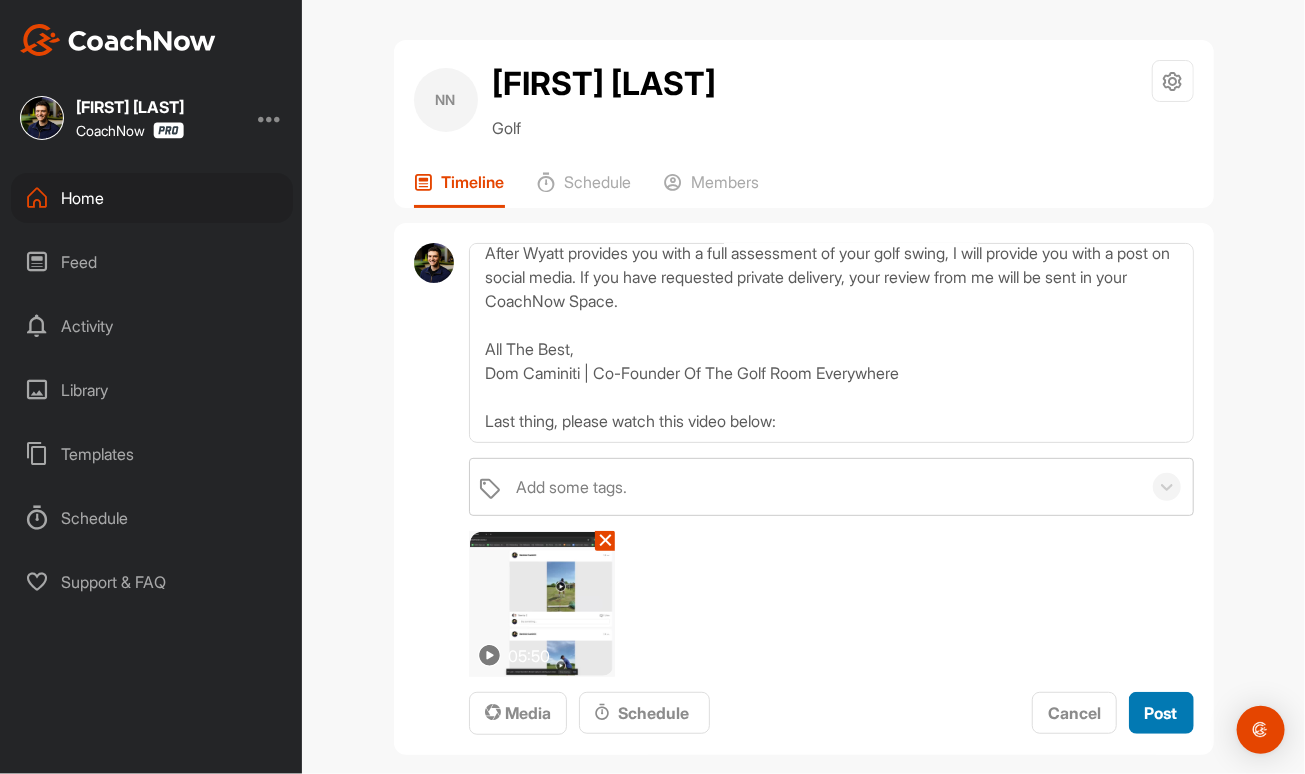 drag, startPoint x: 1147, startPoint y: 707, endPoint x: 804, endPoint y: 255, distance: 567.409 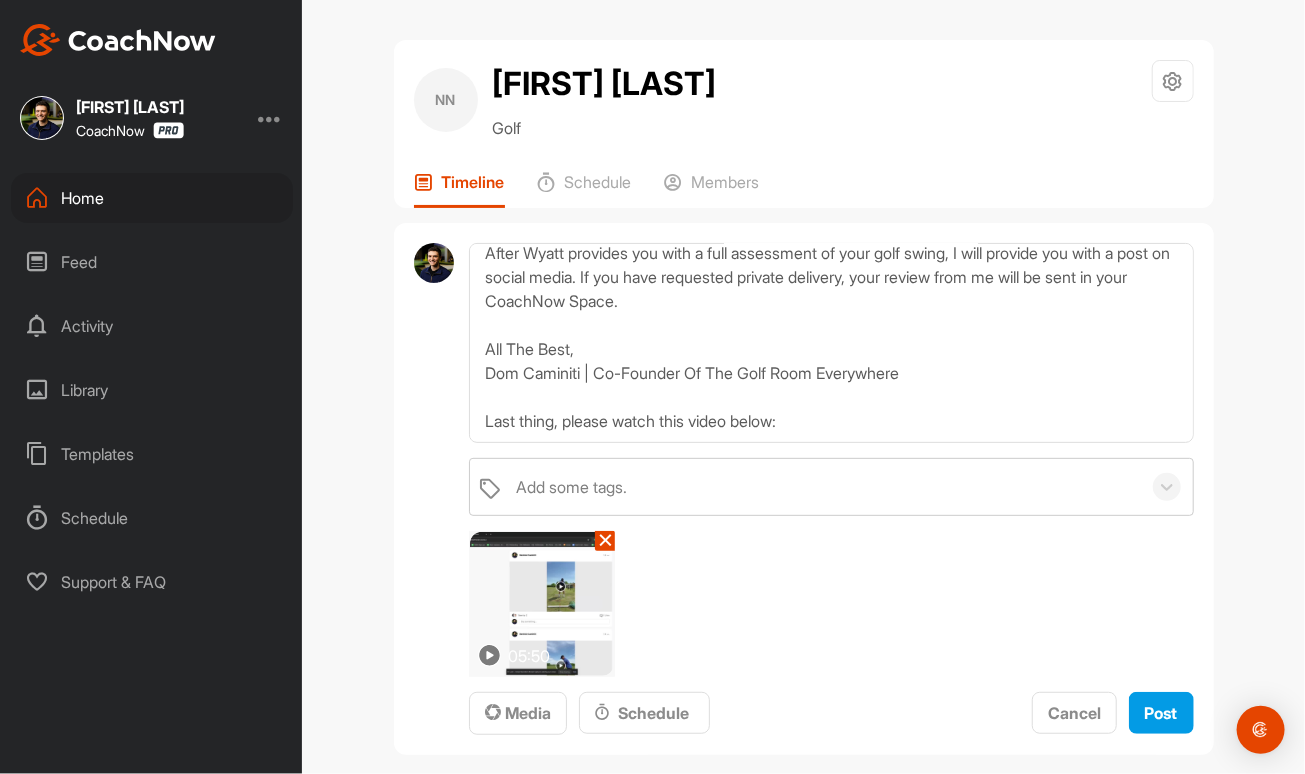 type 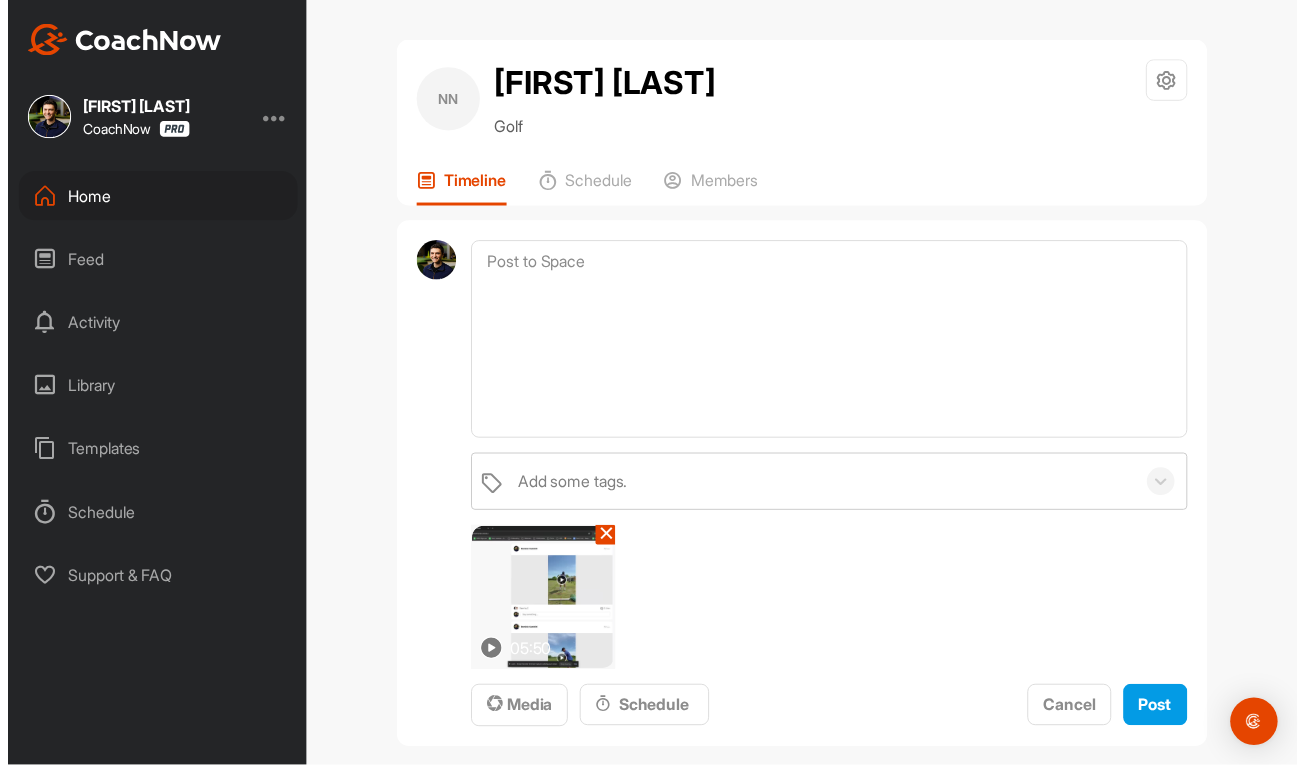 scroll, scrollTop: 0, scrollLeft: 0, axis: both 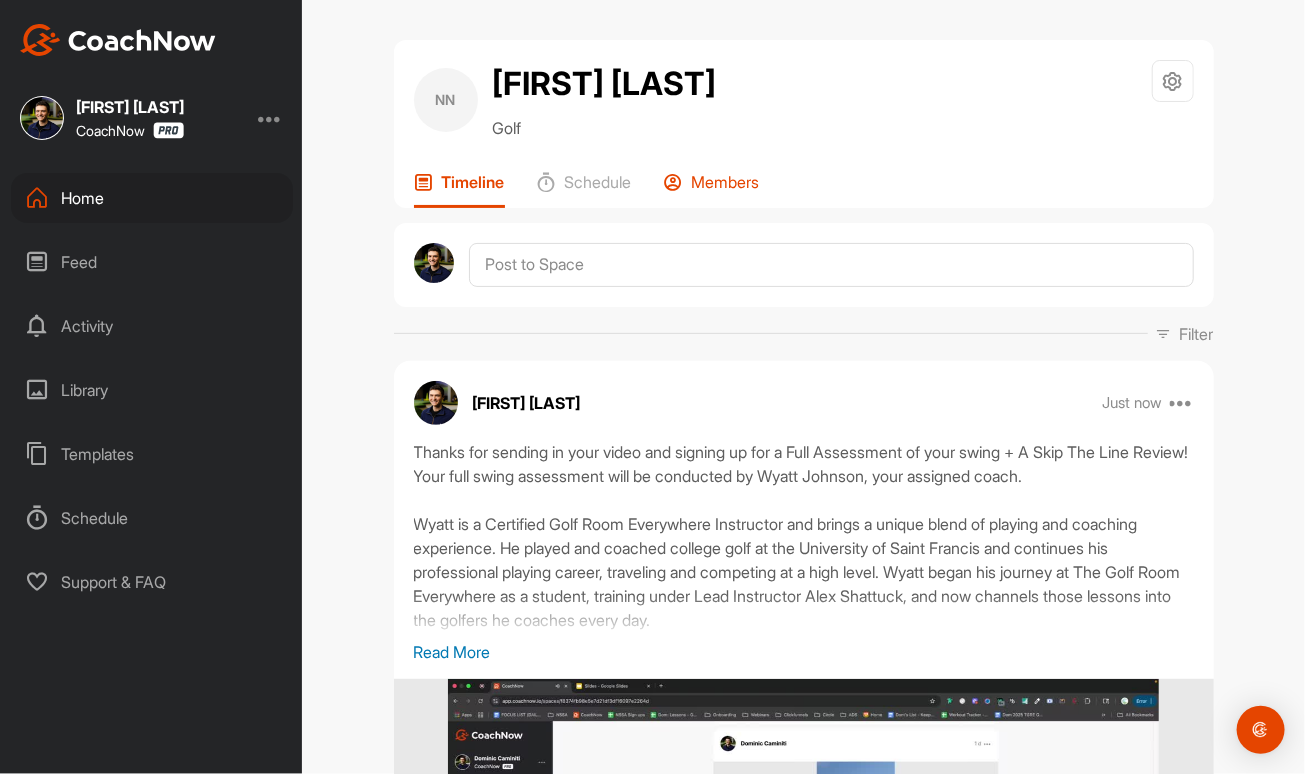 click on "Members" at bounding box center [726, 182] 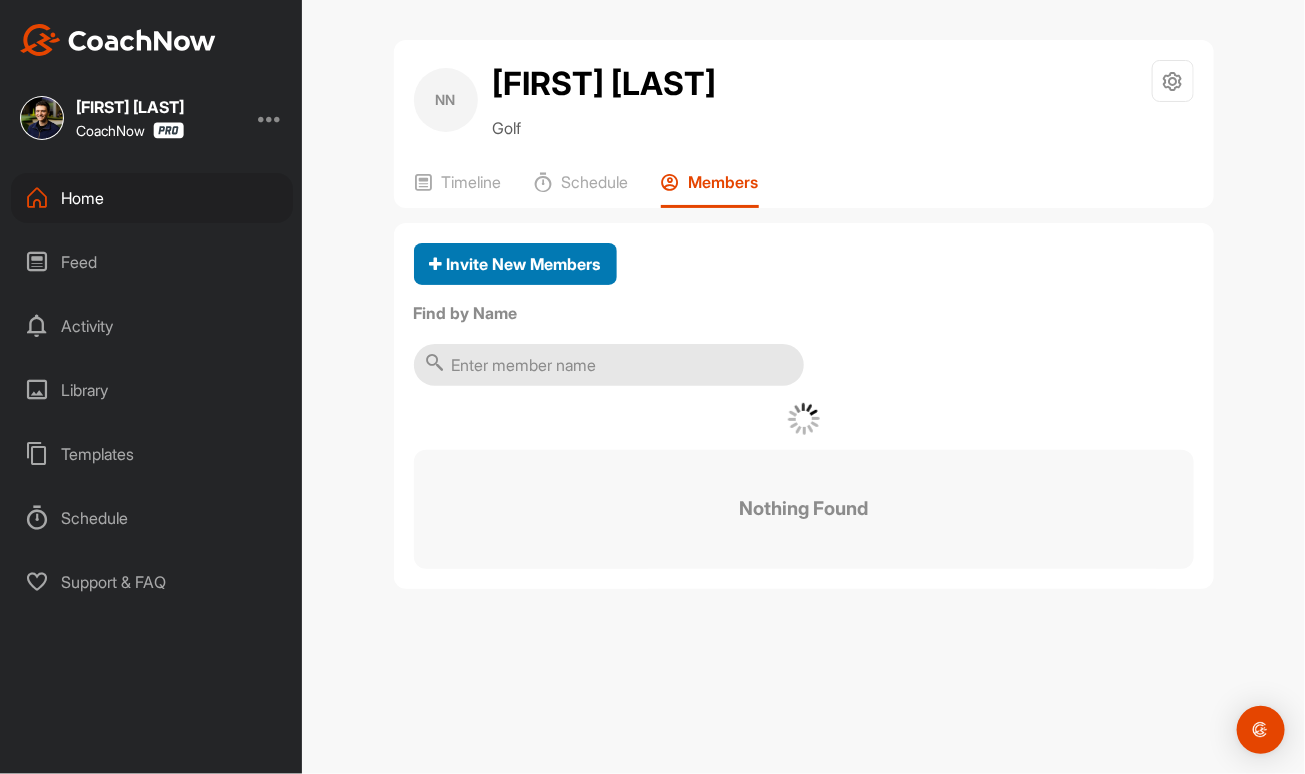 click on "Invite New Members" at bounding box center (515, 264) 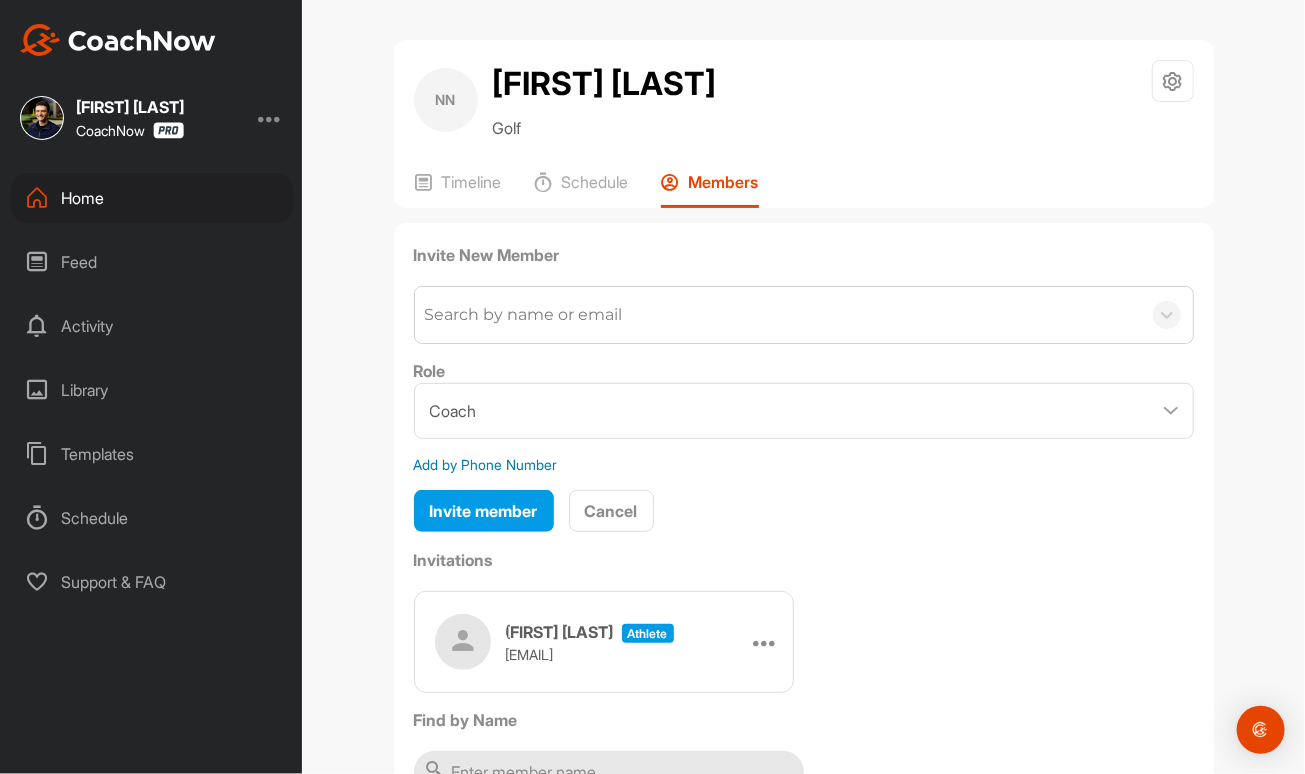 click on "Search by name or email" at bounding box center (524, 315) 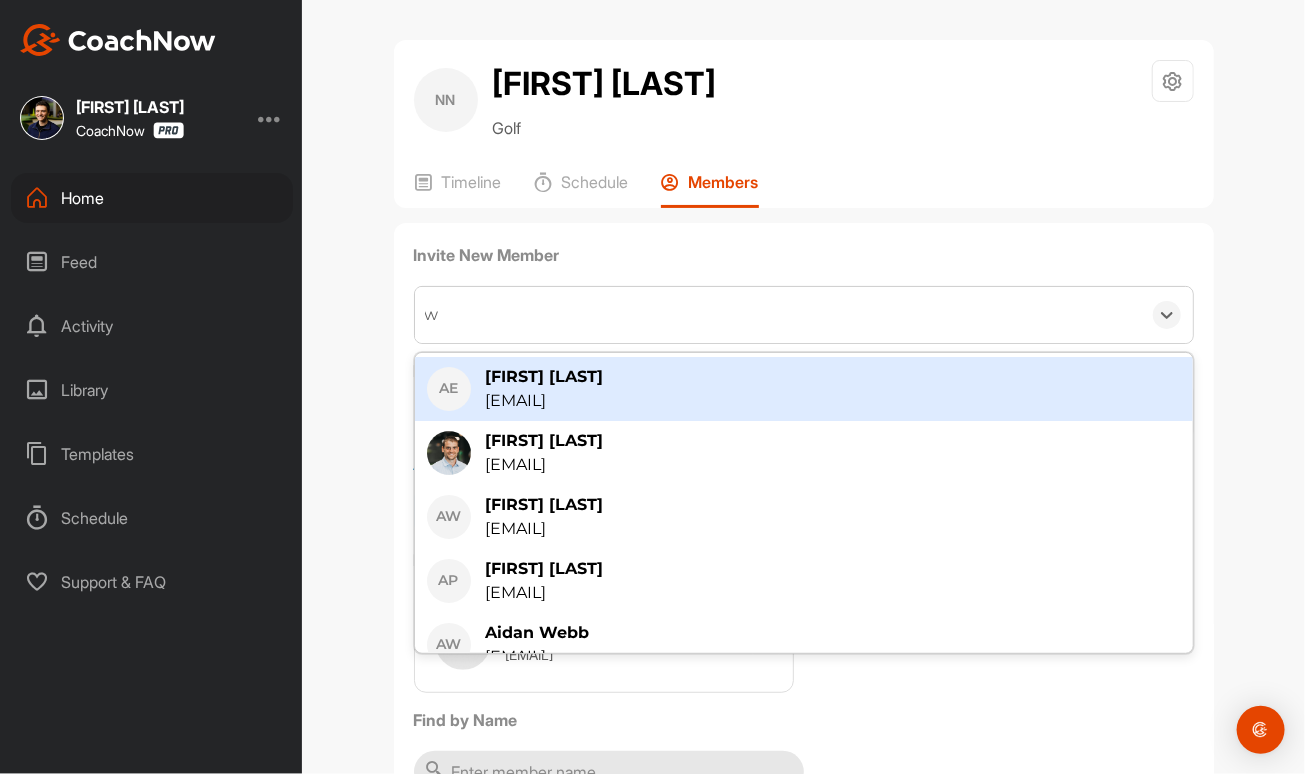 type on "wy" 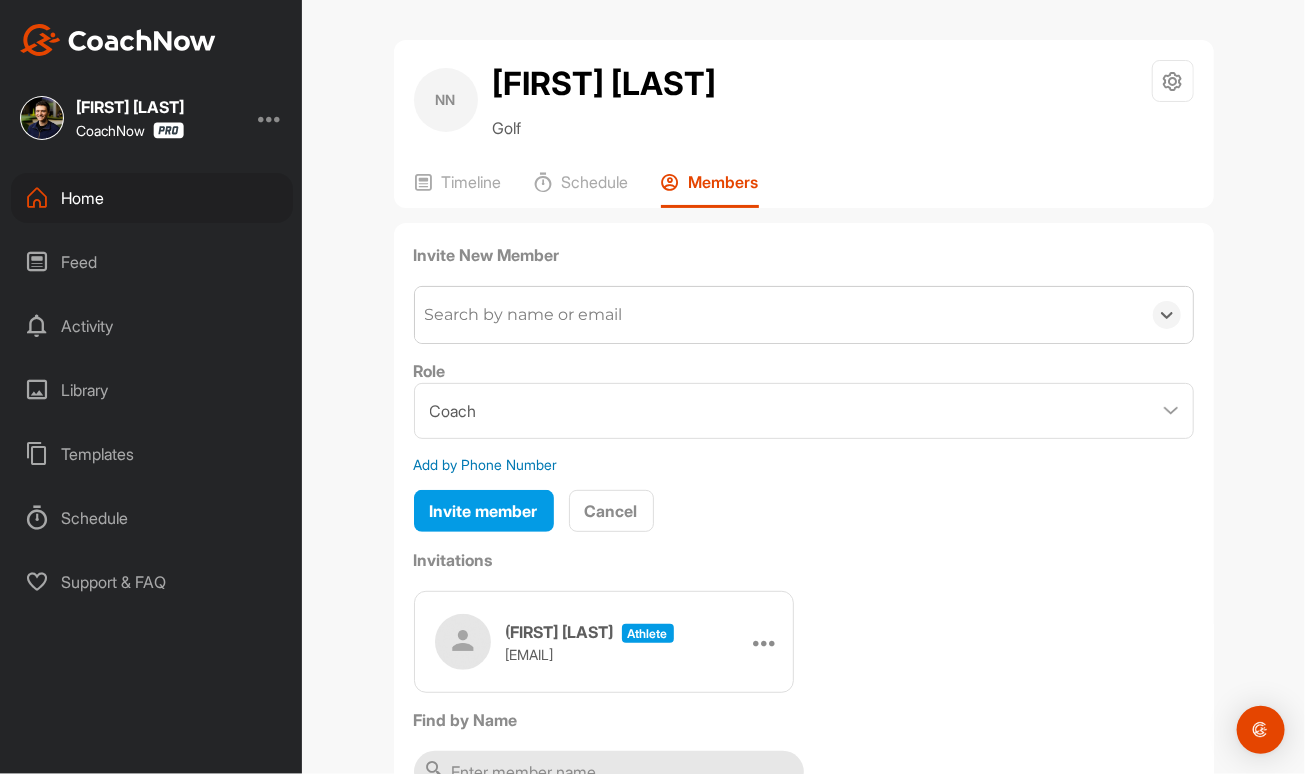 click on "Search by name or email" at bounding box center [778, 315] 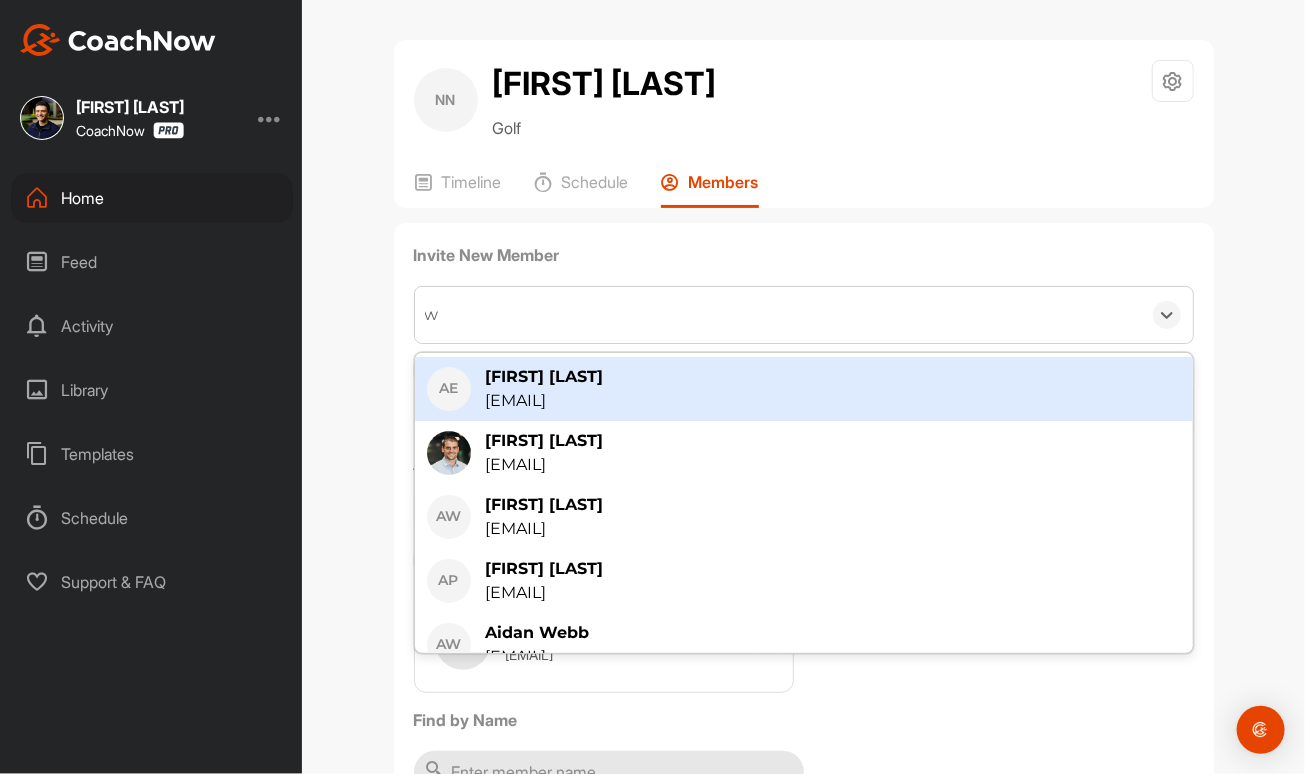 type on "wy" 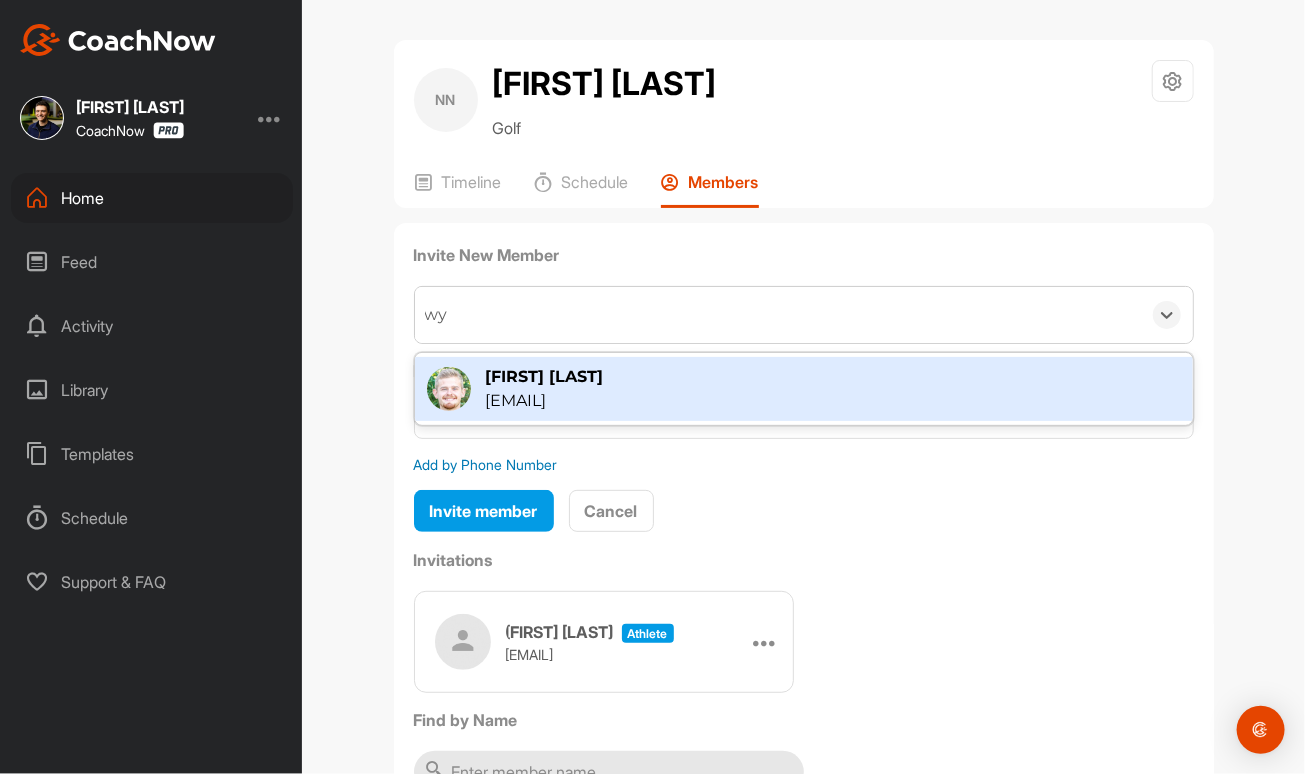 click on "[EMAIL]" at bounding box center (545, 401) 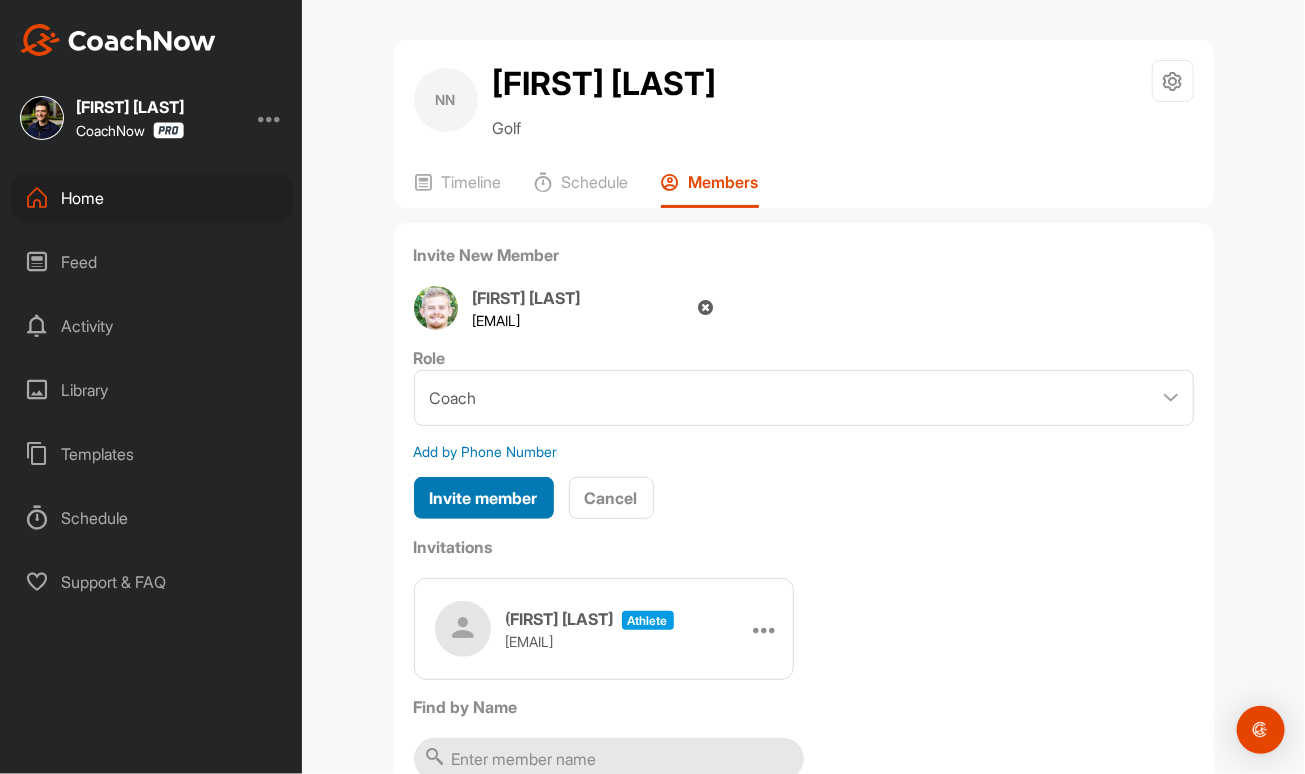 click on "Invite member" at bounding box center [484, 498] 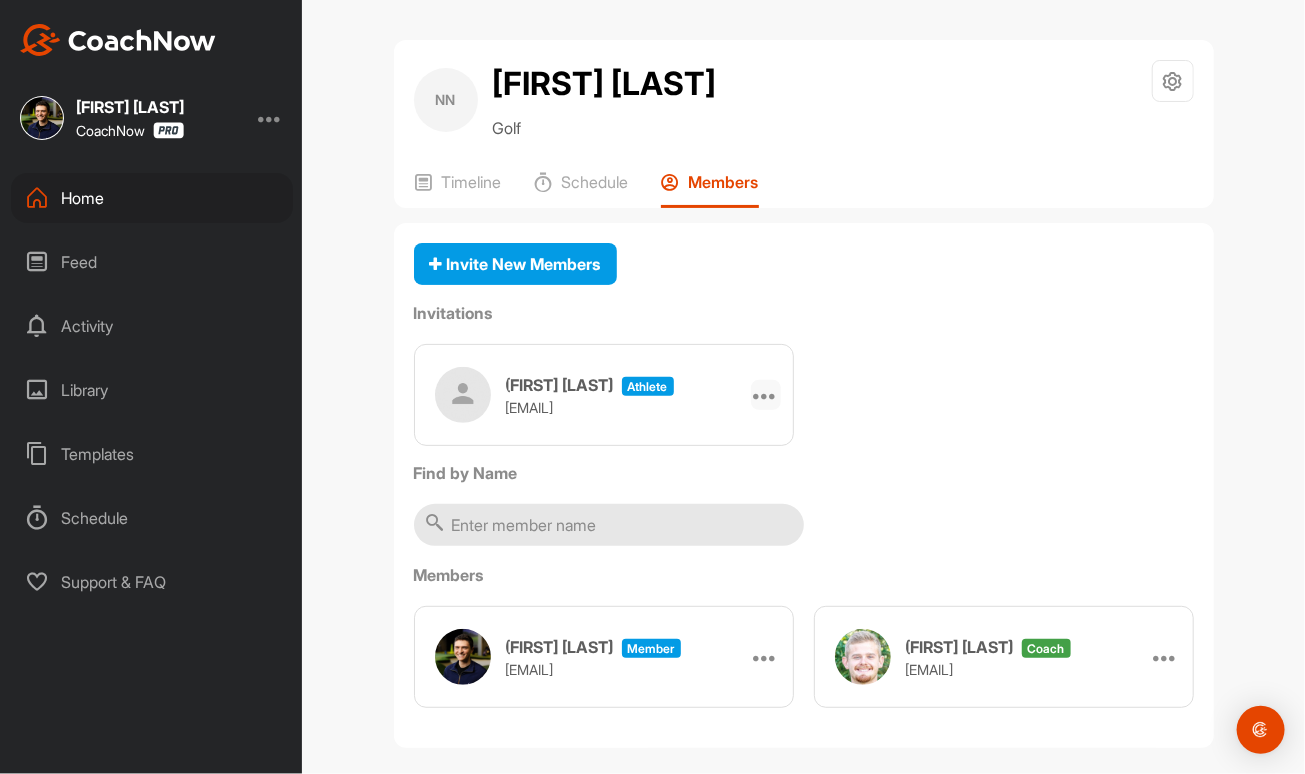 click at bounding box center (766, 395) 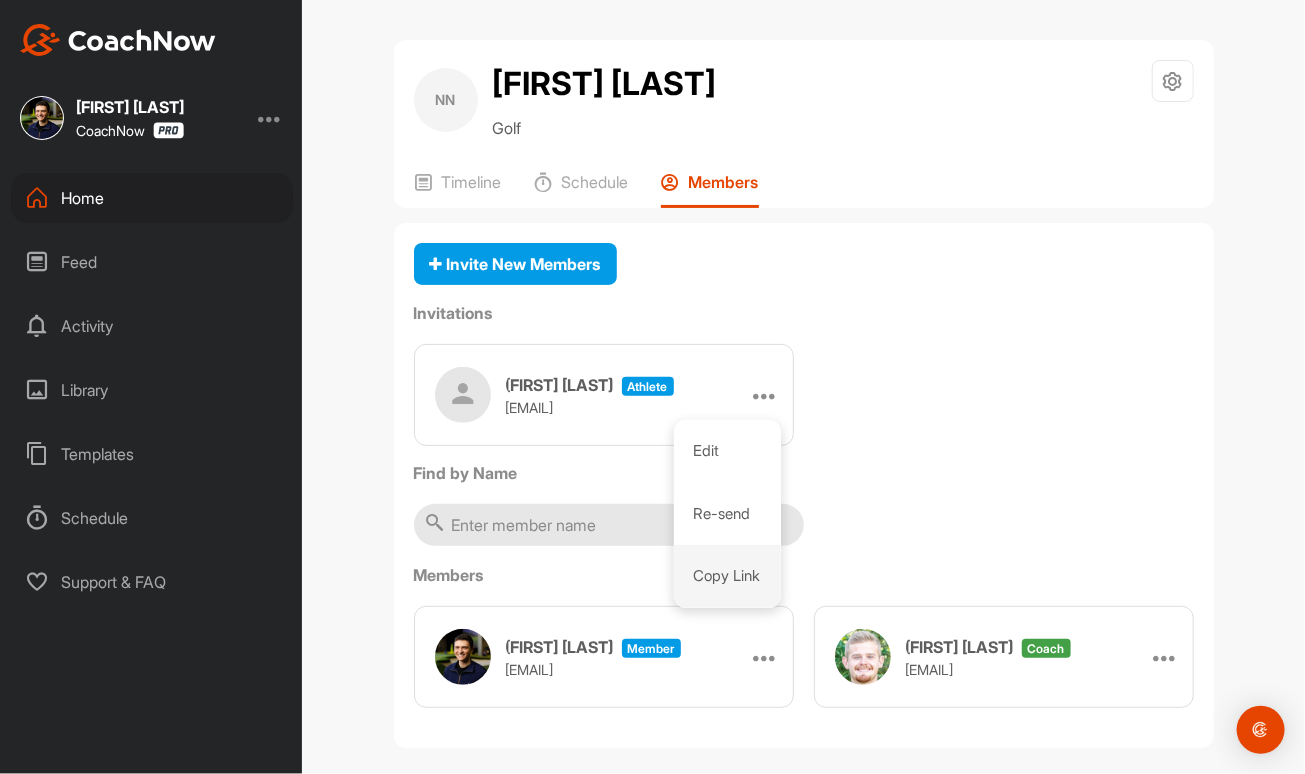 click on "Copy Link" at bounding box center [727, 576] 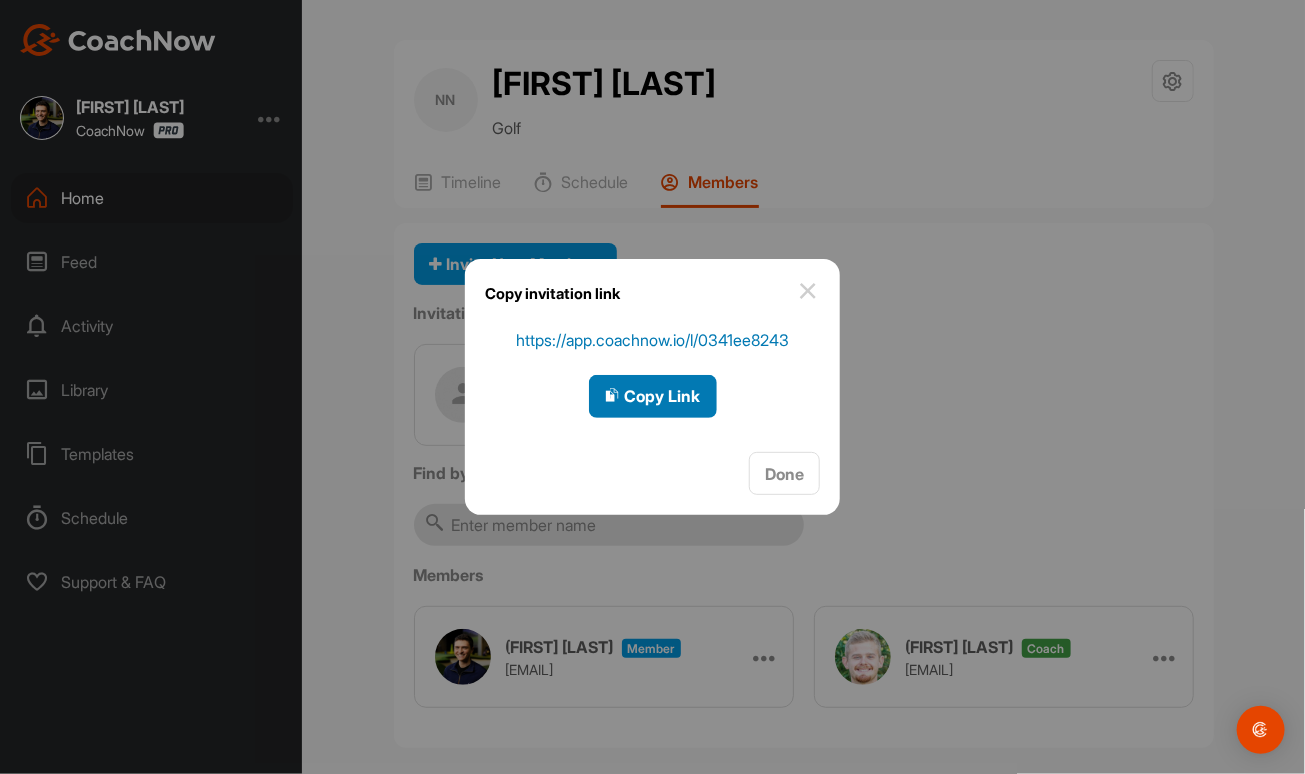 click on "Copy Link" at bounding box center (653, 396) 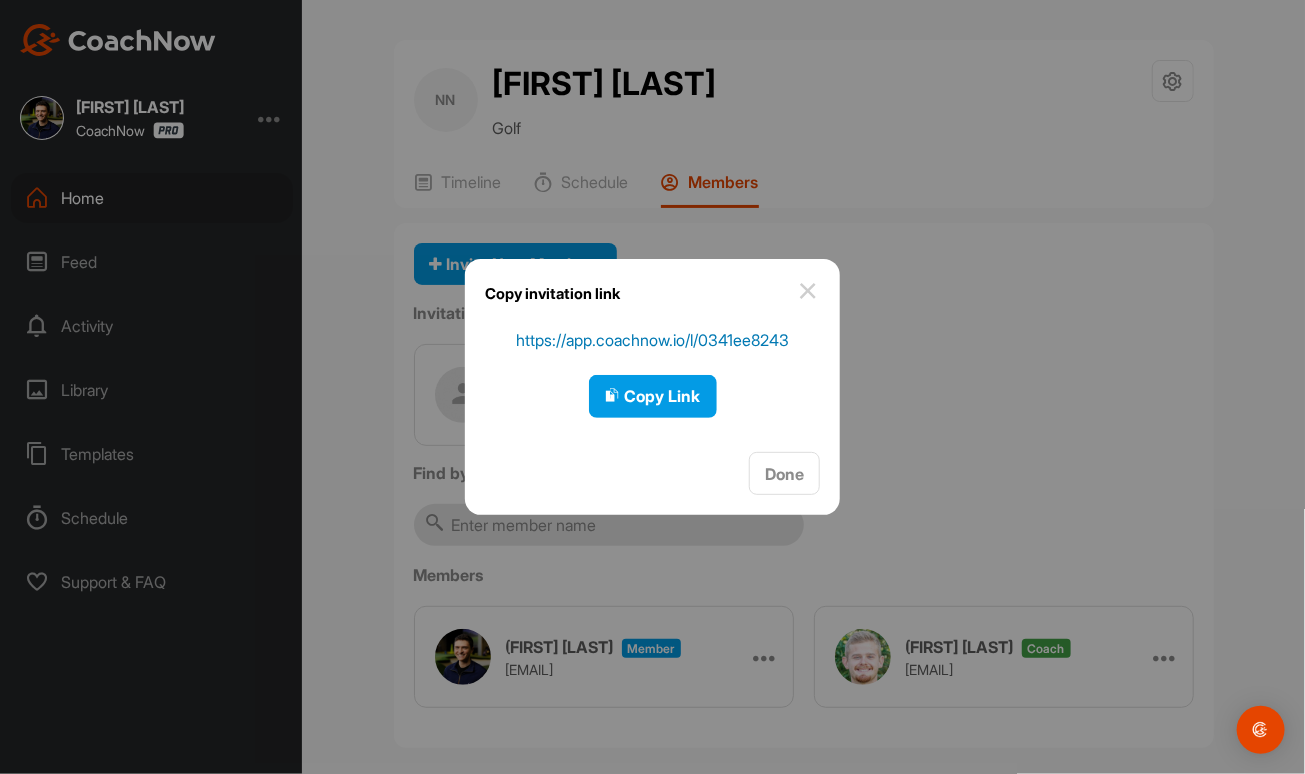 click at bounding box center (652, 387) 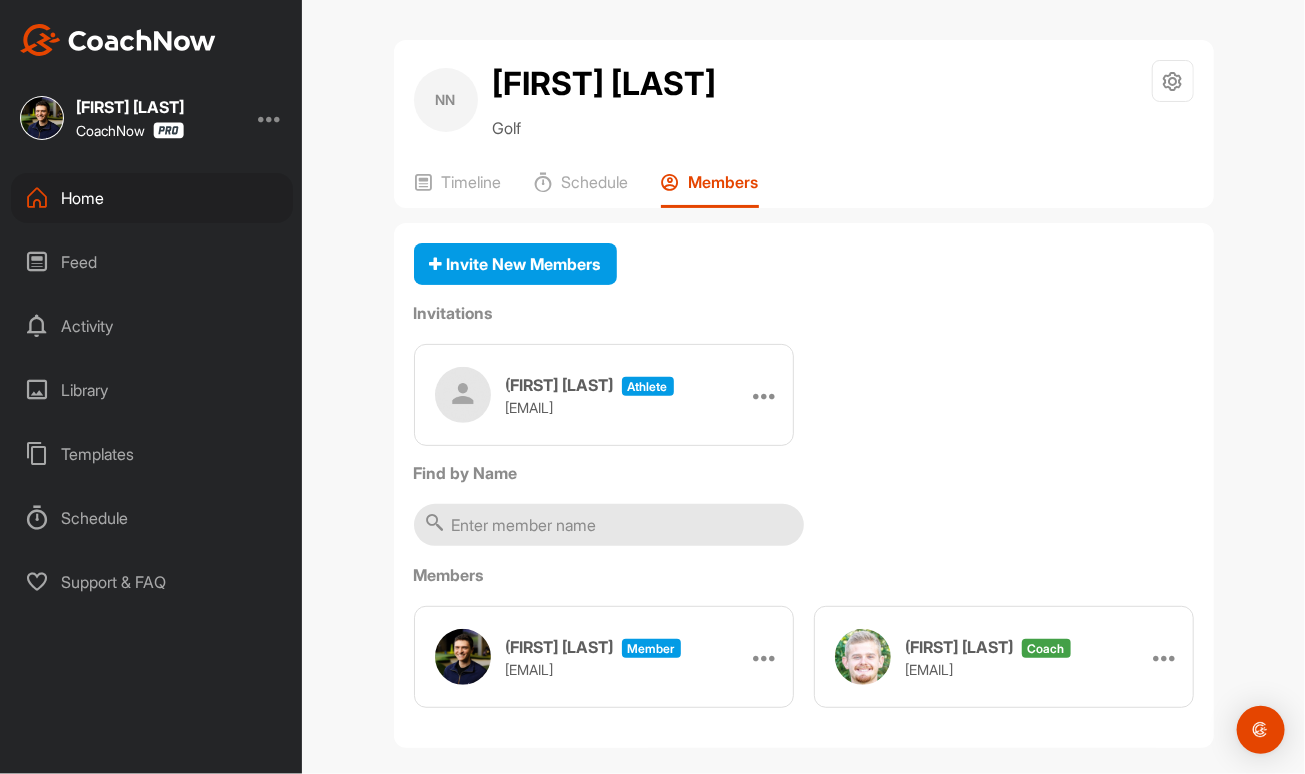 click on "Home" at bounding box center (152, 198) 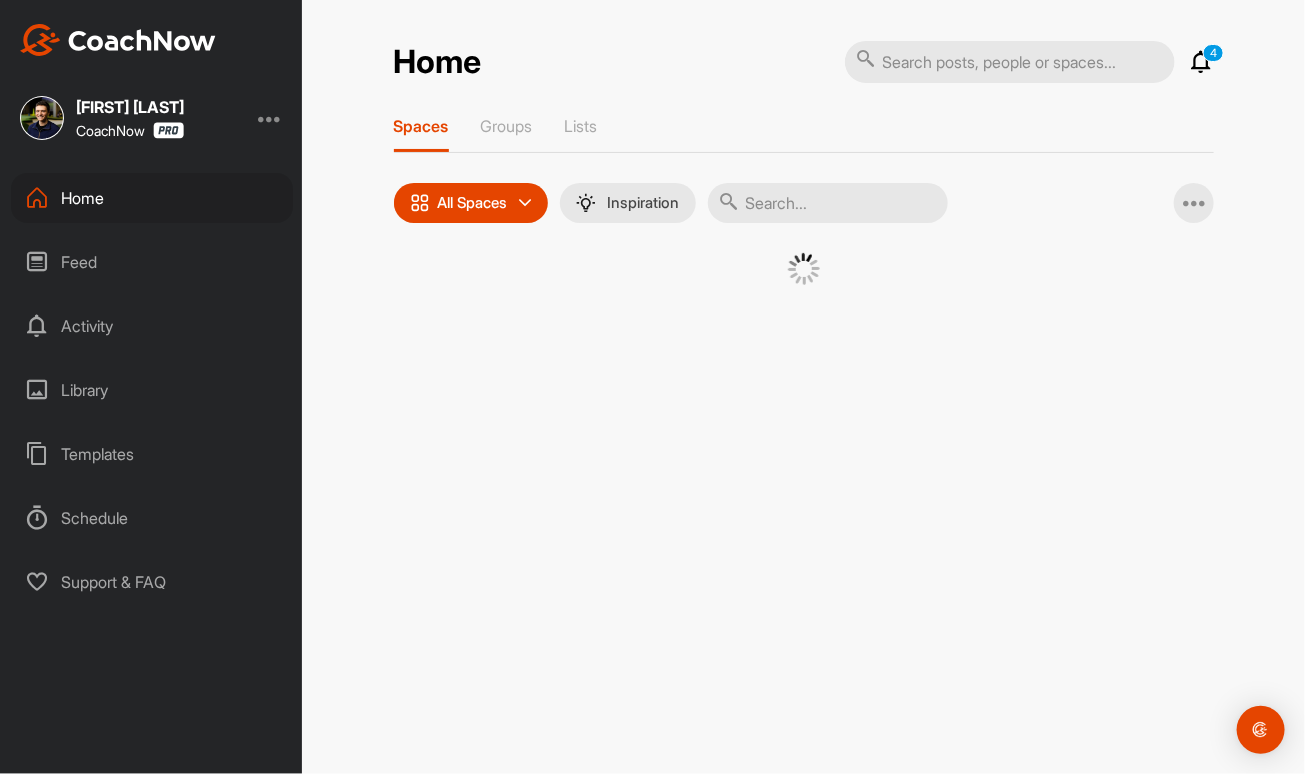 click at bounding box center (828, 203) 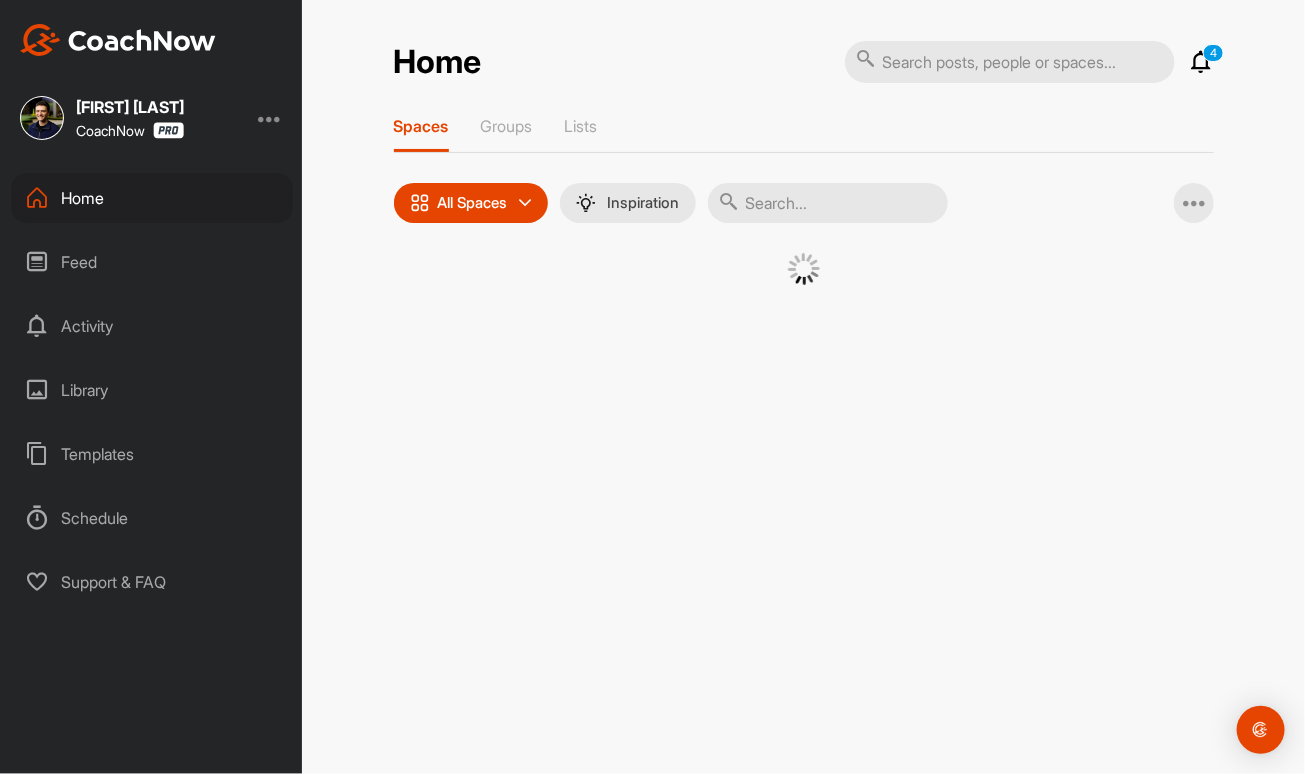 paste on "[FIRST] [LAST]" 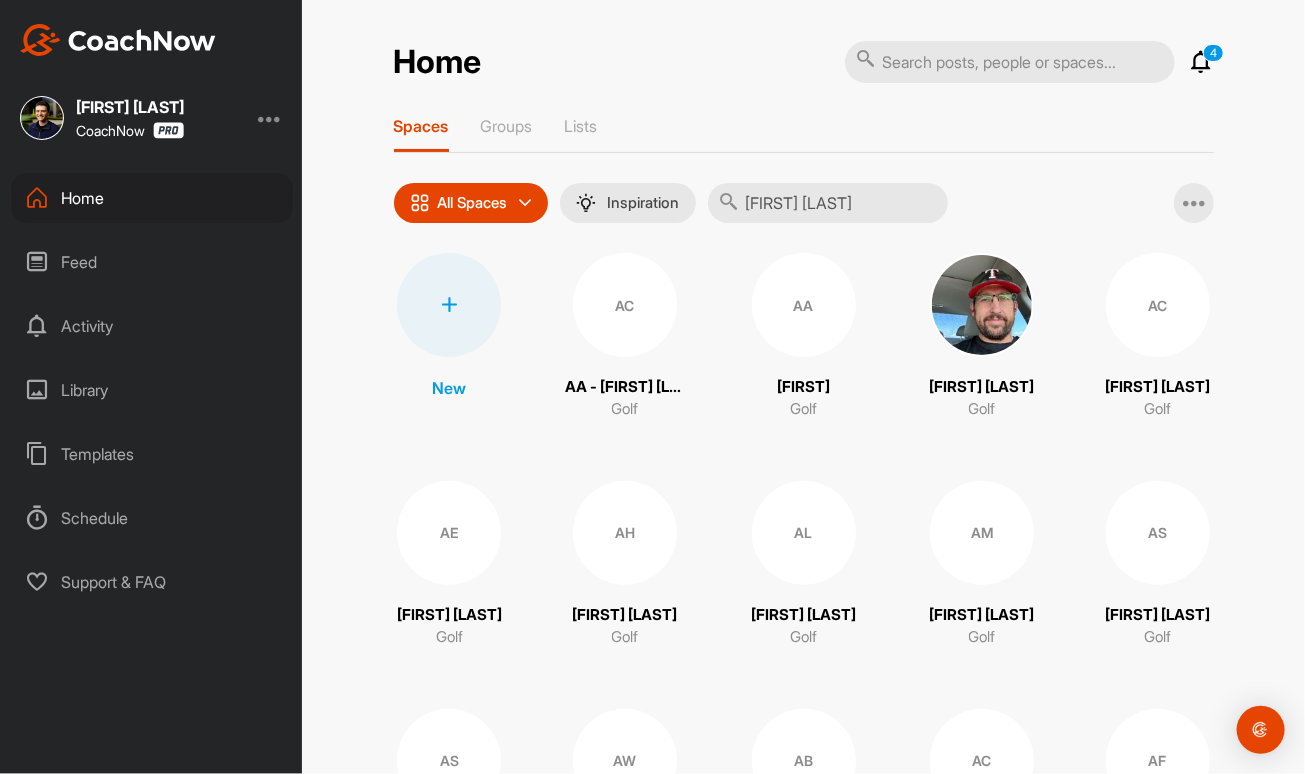 type on "[FIRST] [LAST]" 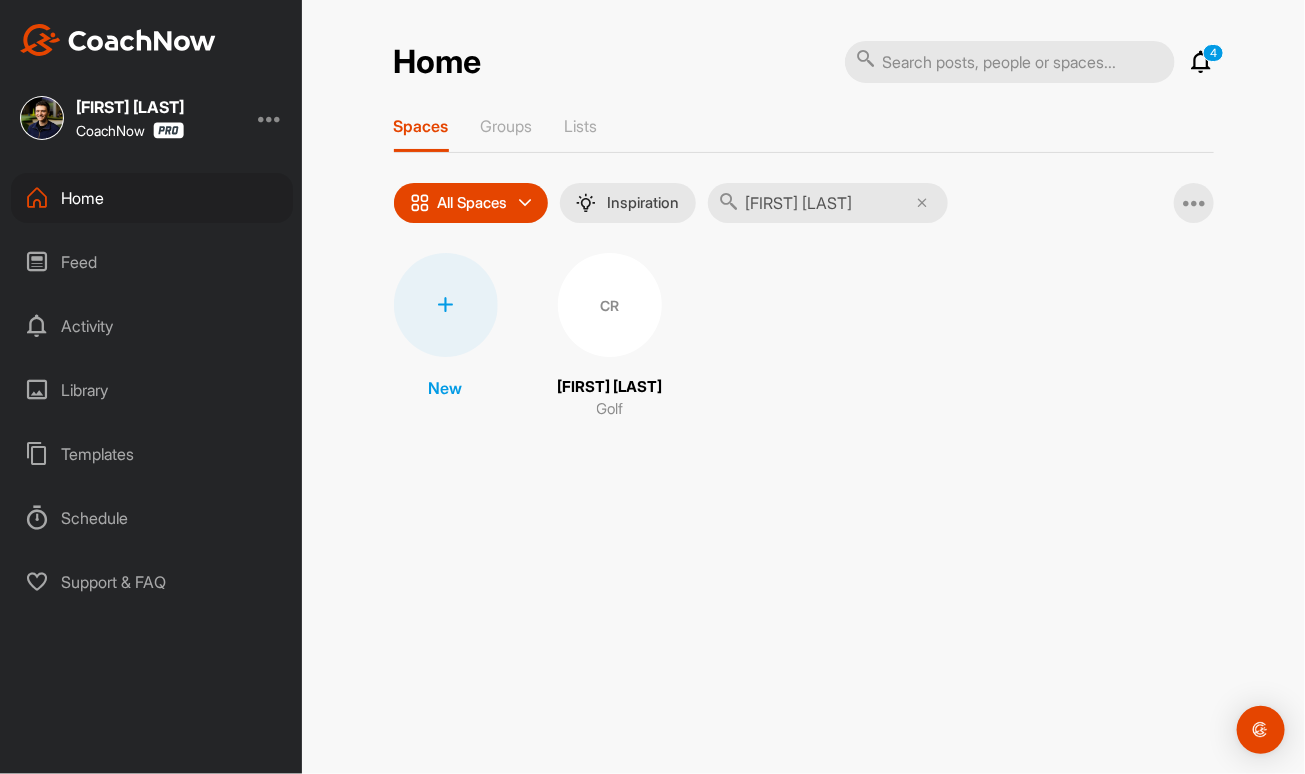 click on "CR" at bounding box center (610, 305) 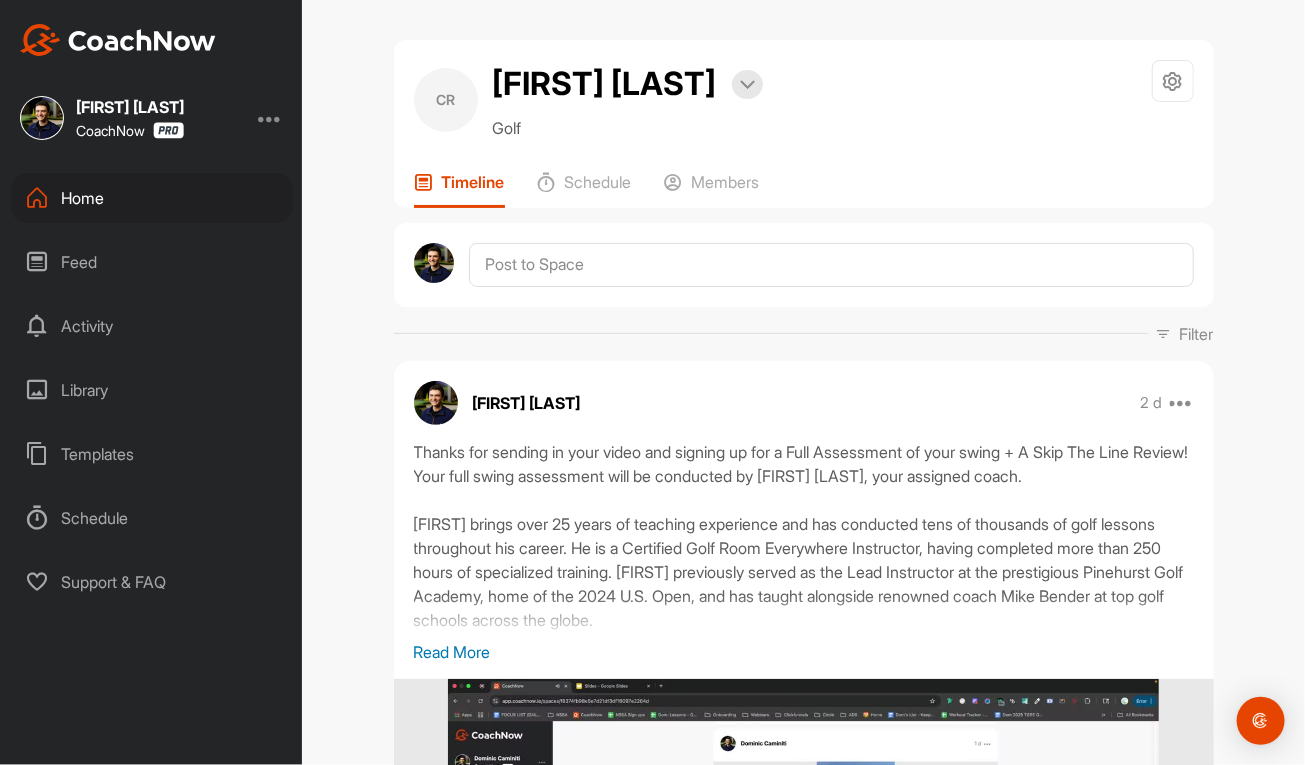 click on "Home" at bounding box center (152, 198) 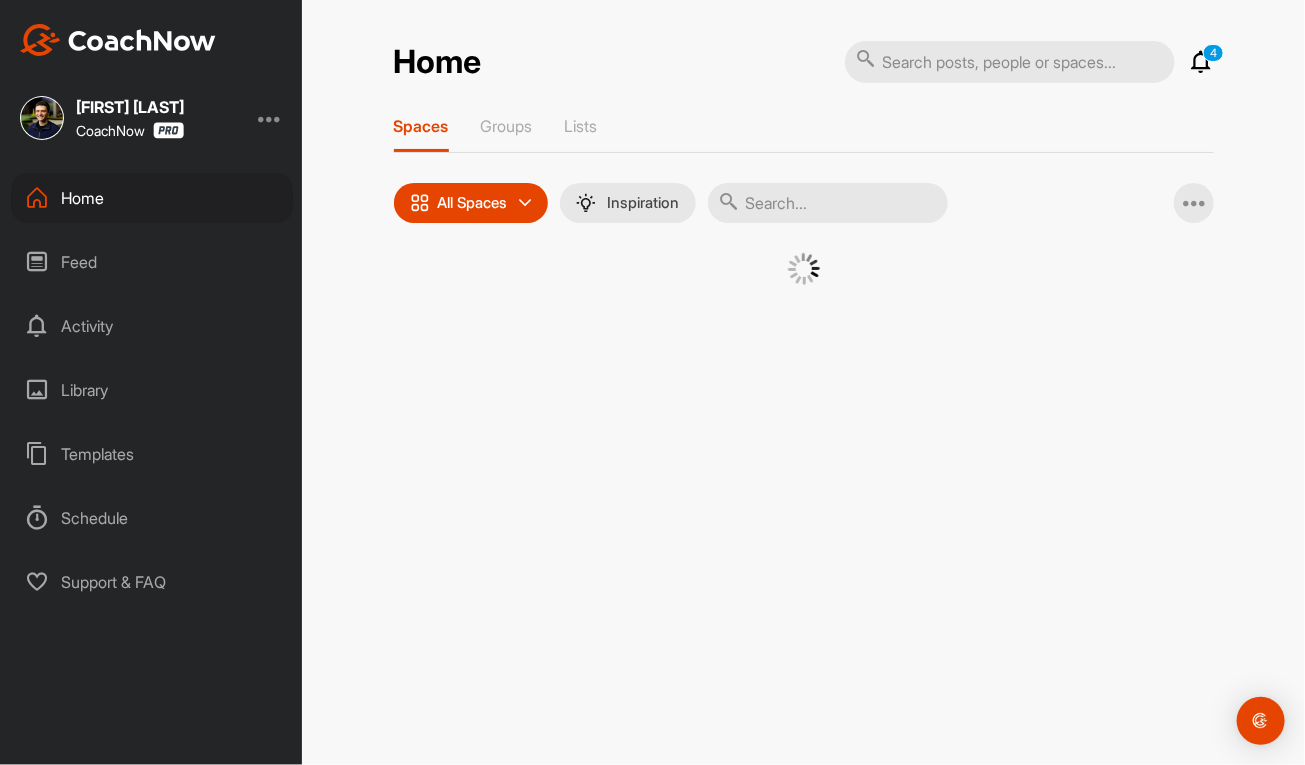click on "Home" at bounding box center [152, 198] 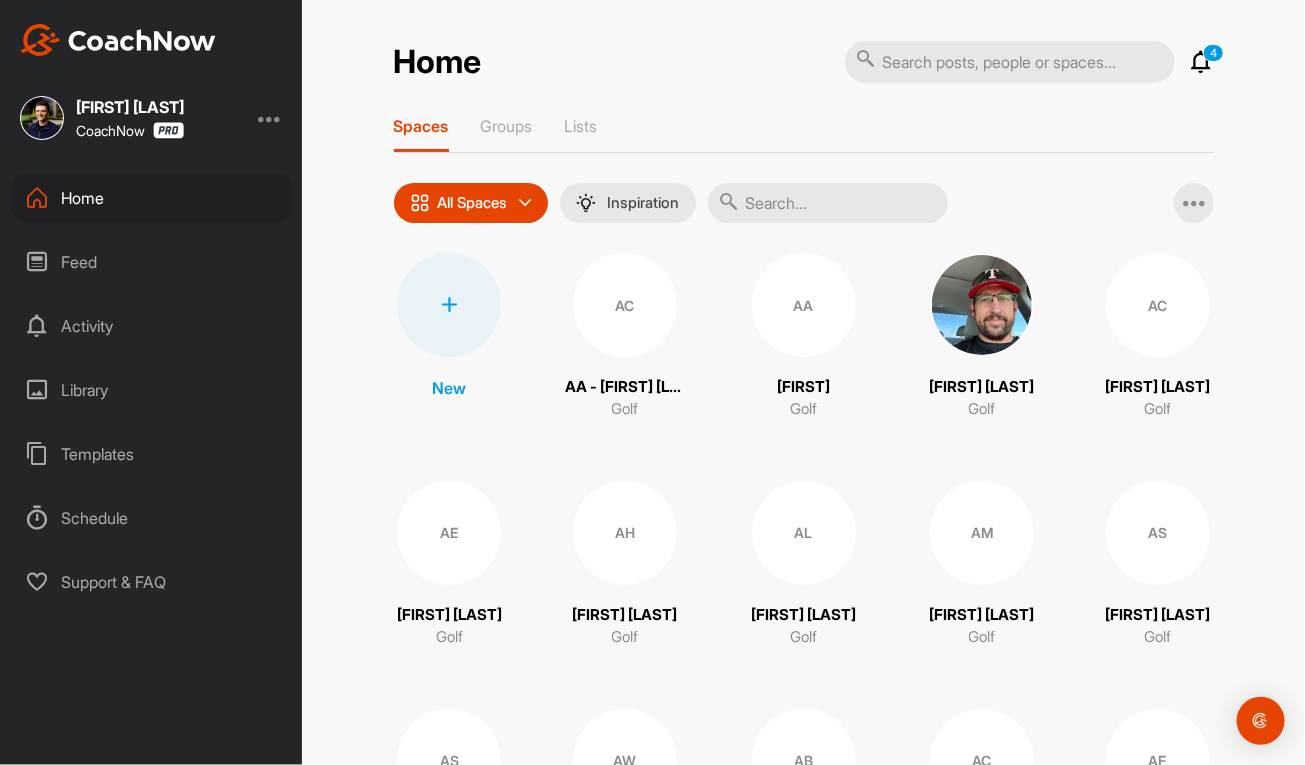 click at bounding box center [449, 305] 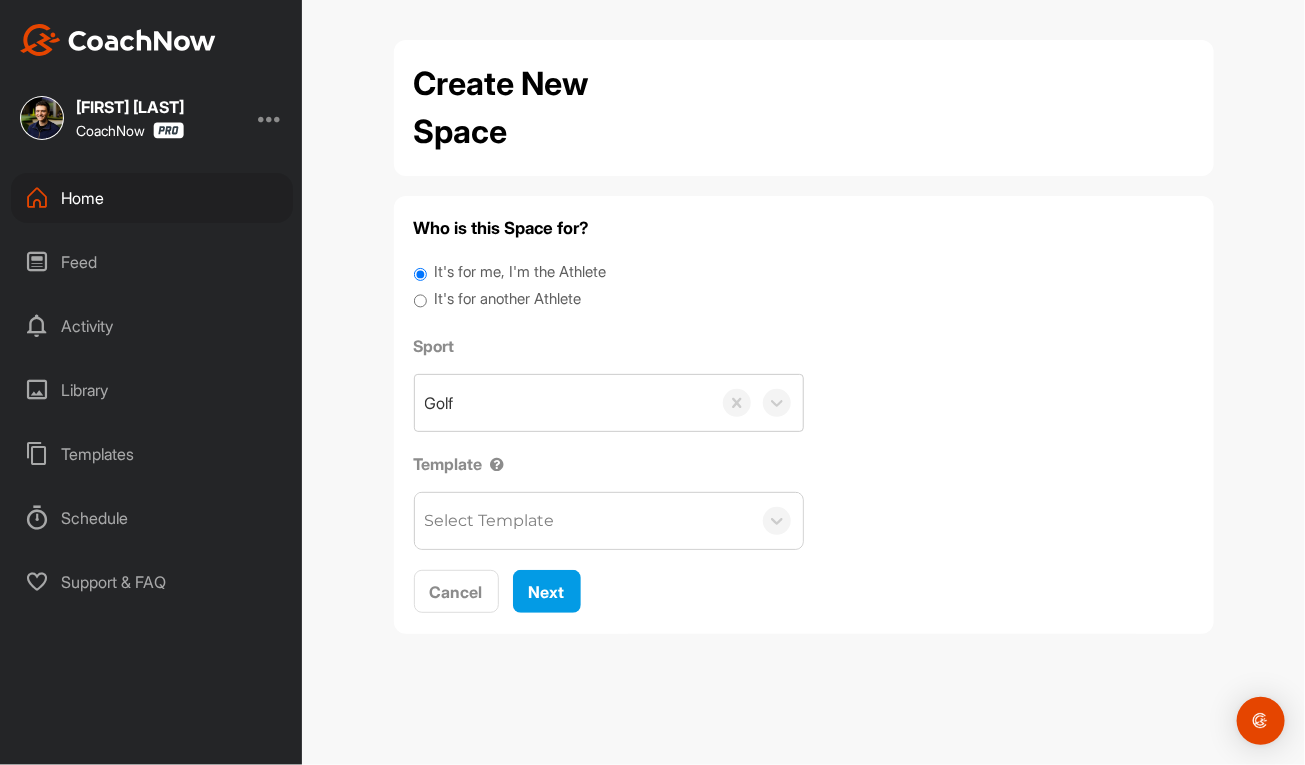 click on "It's for another Athlete" at bounding box center (507, 299) 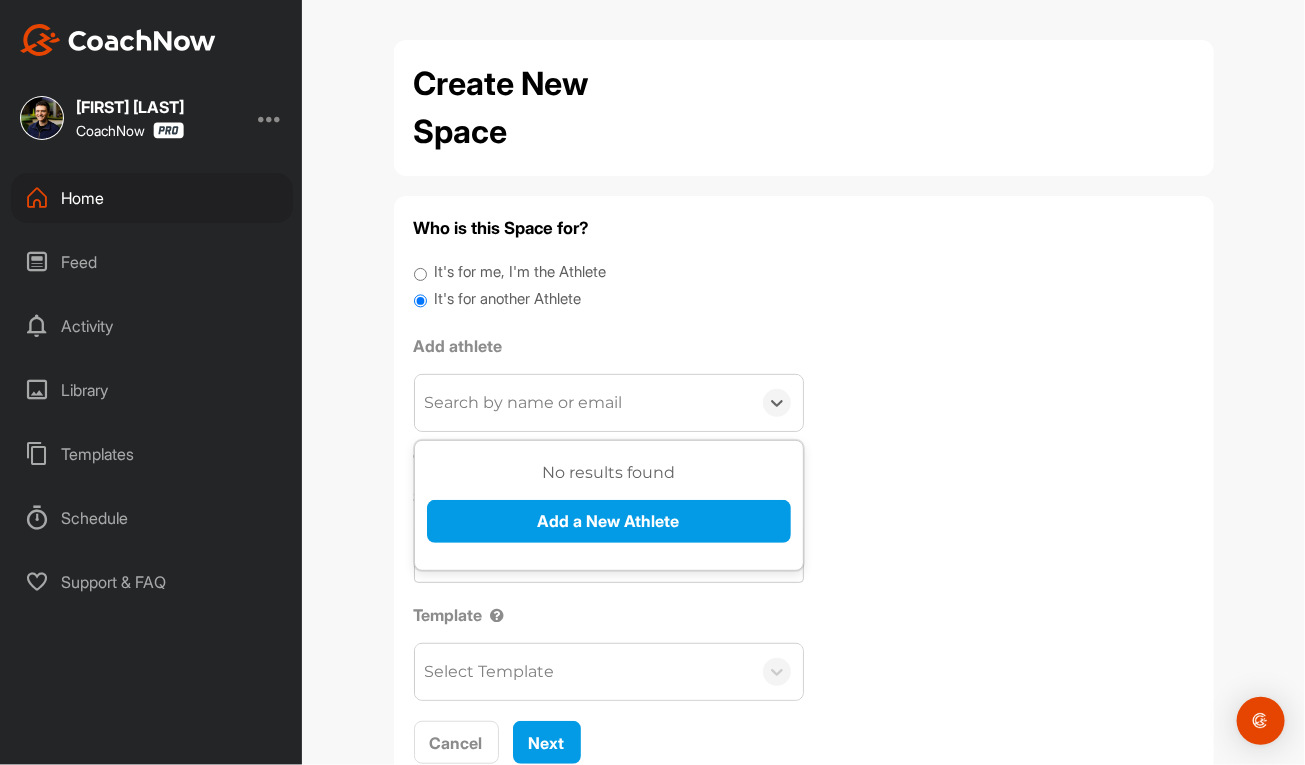 click on "Search by name or email" at bounding box center [583, 403] 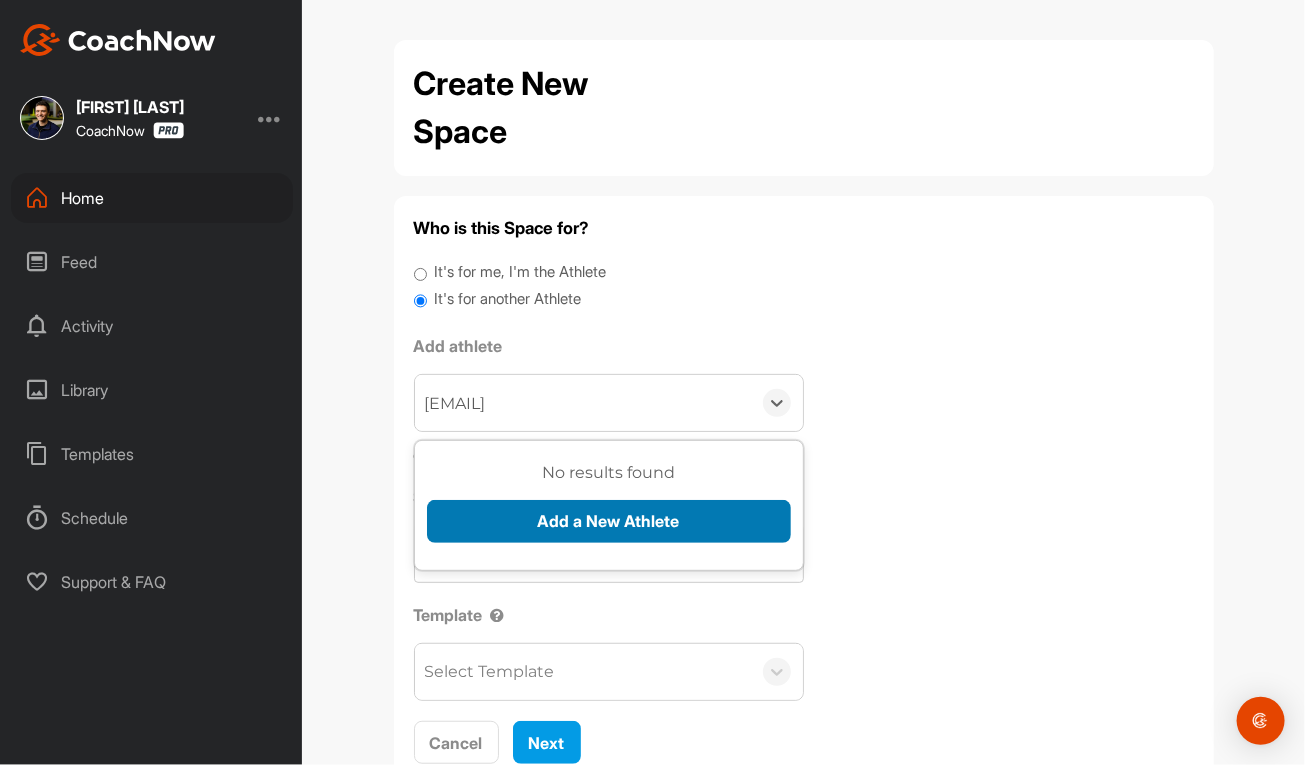 click on "Add a New Athlete" at bounding box center [609, 521] 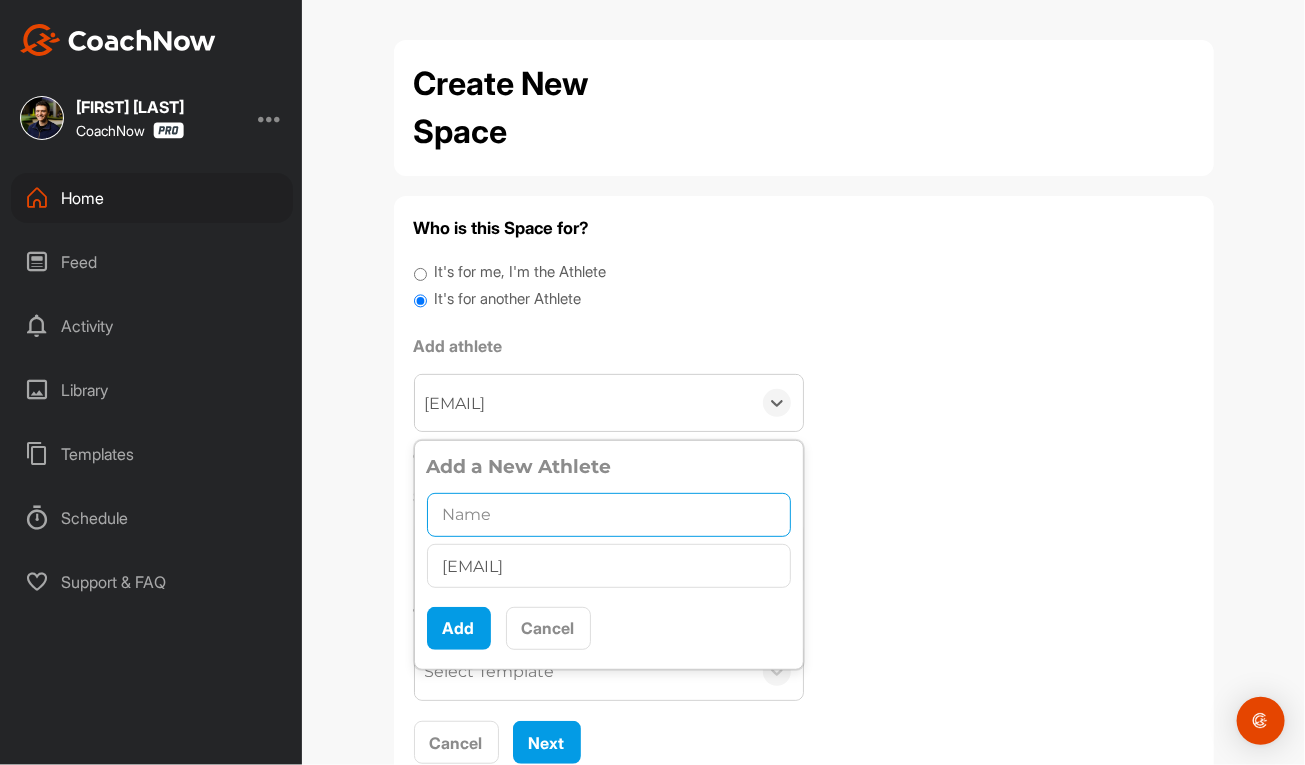 click at bounding box center [609, 515] 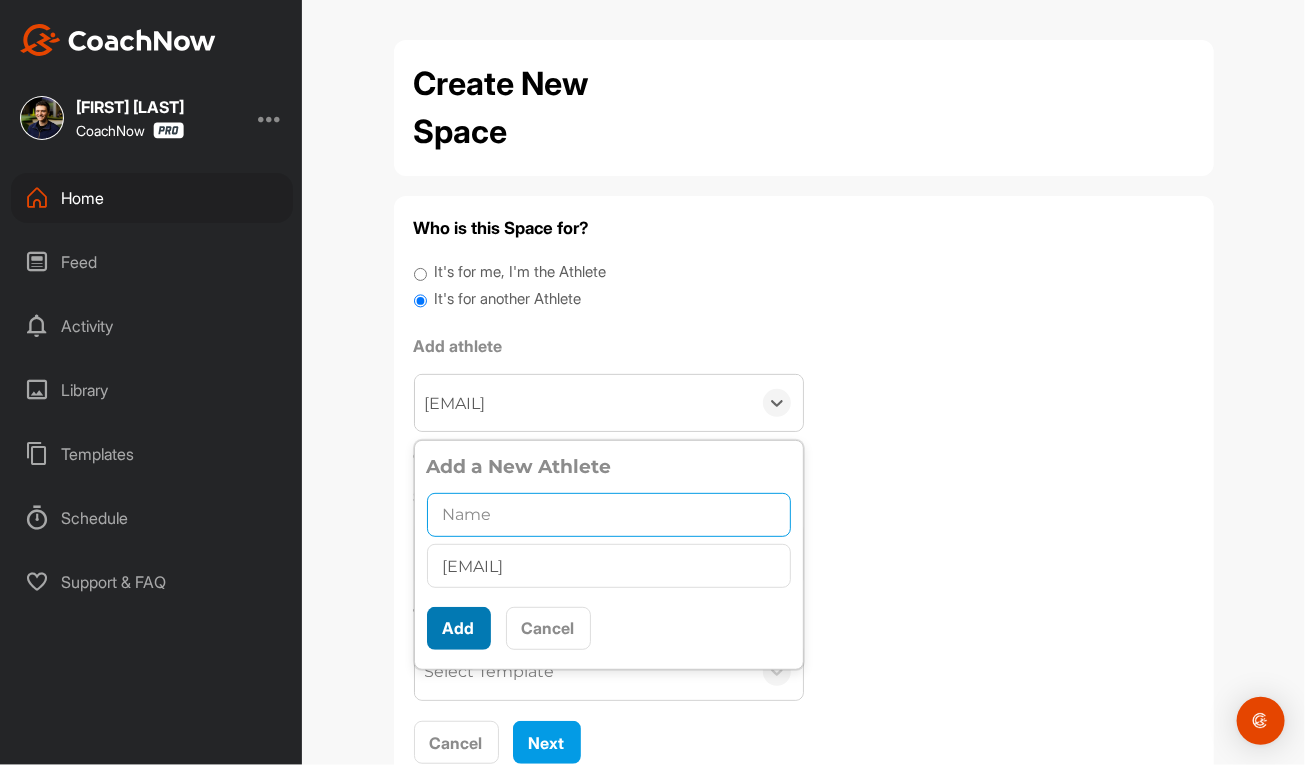 paste on "[FIRST] [LAST]" 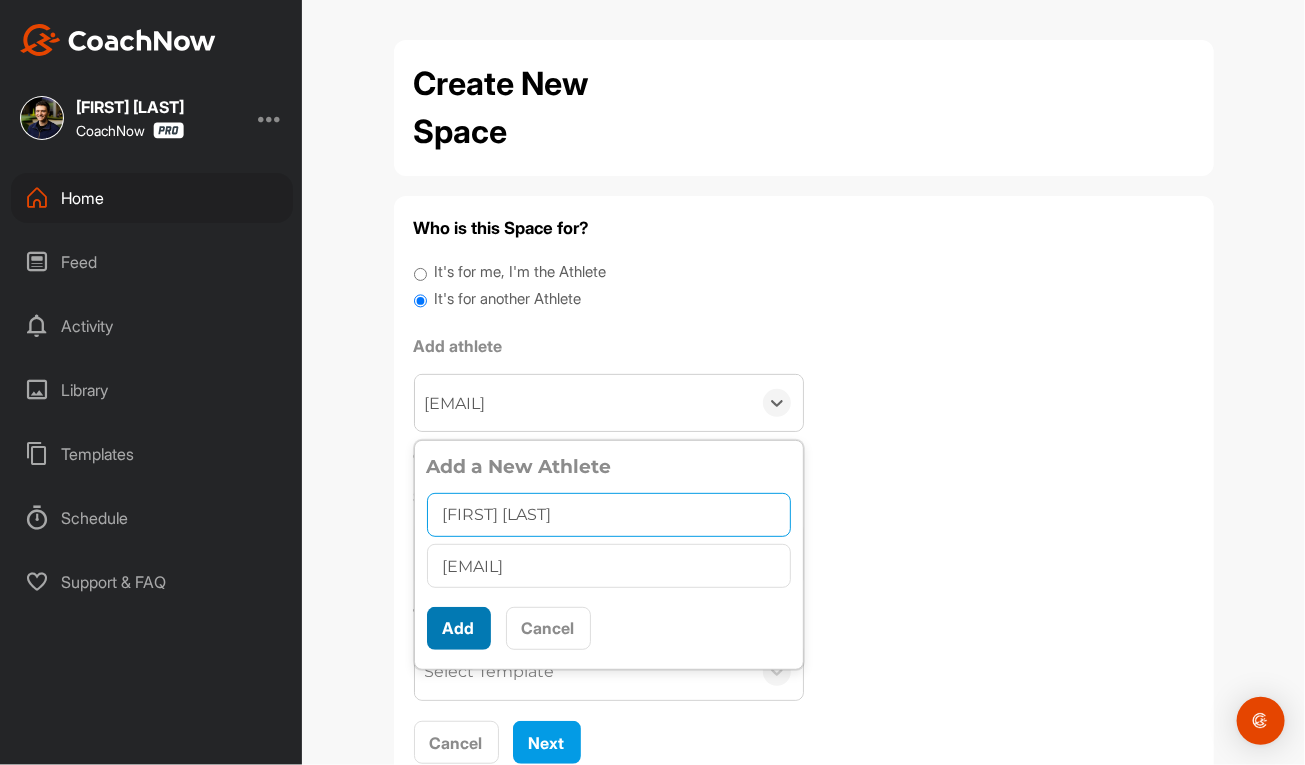 type on "[FIRST] [LAST]" 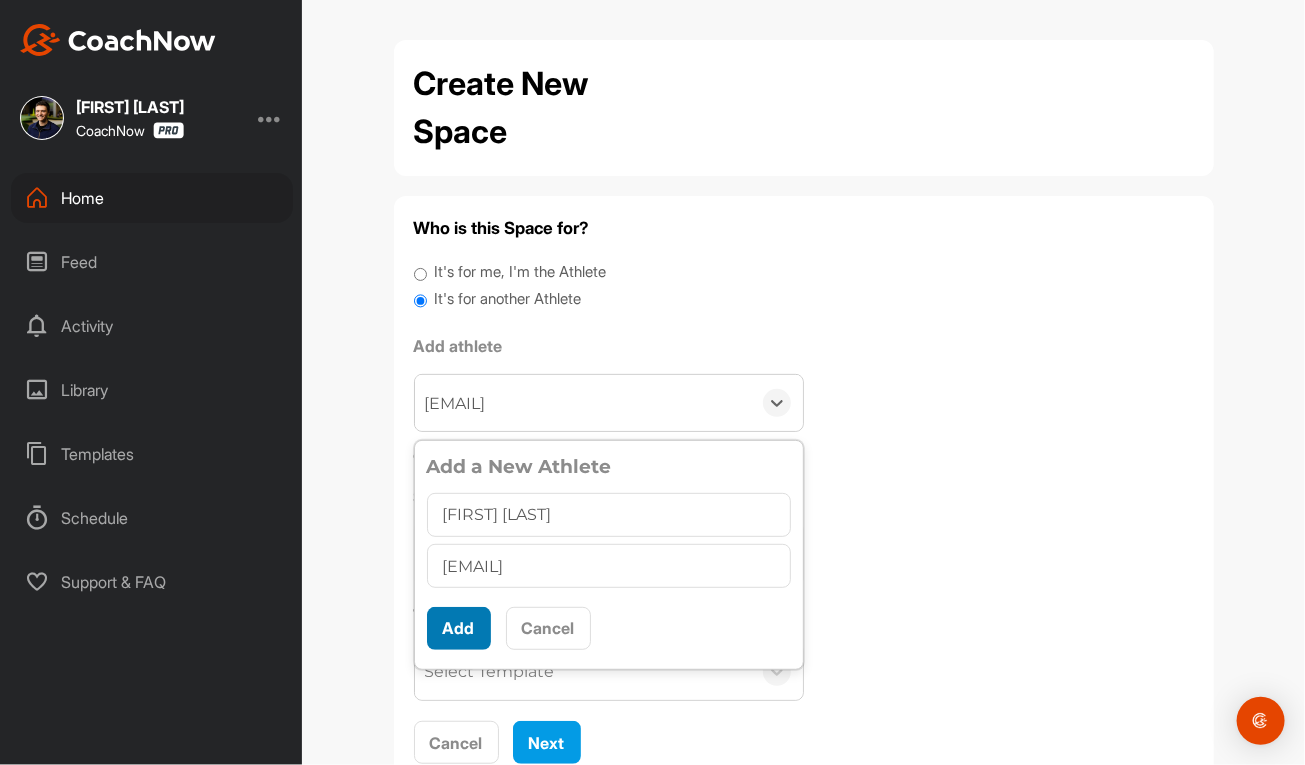 click on "Add" at bounding box center (459, 628) 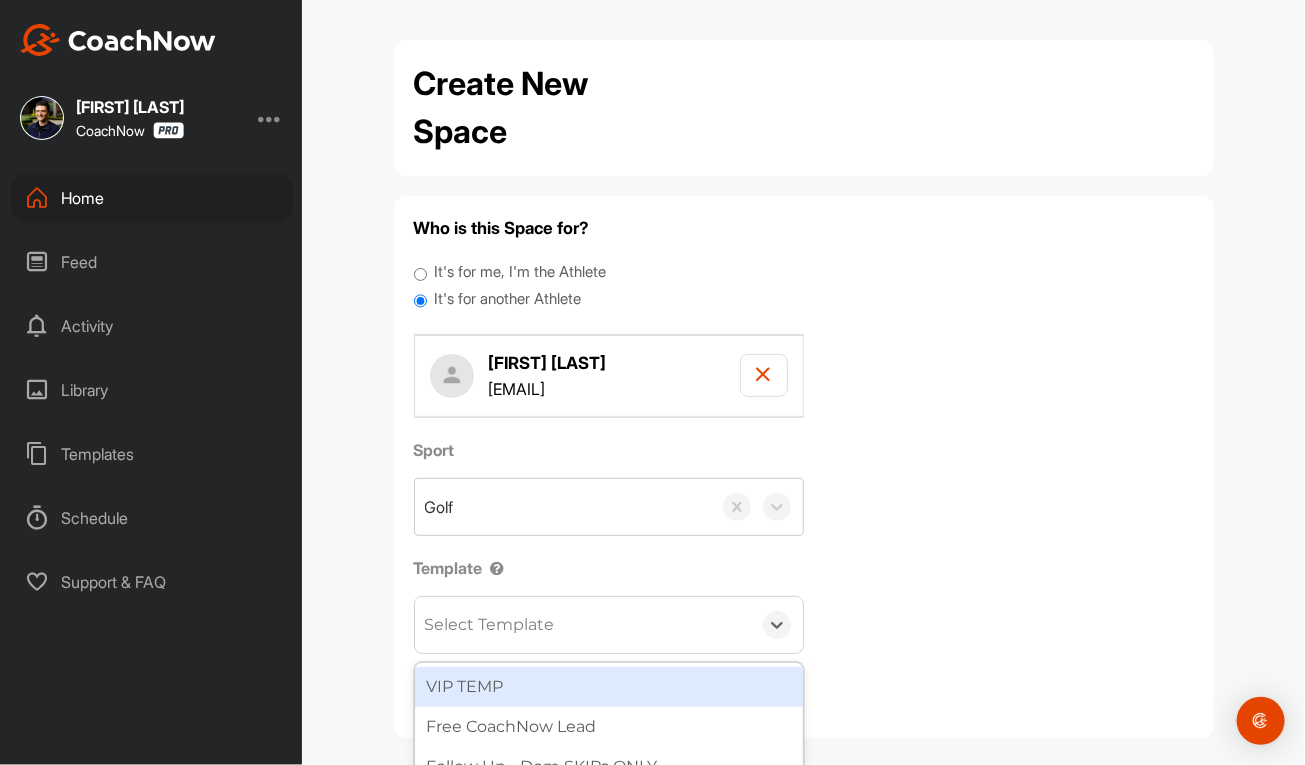 click on "Select Template" at bounding box center (490, 625) 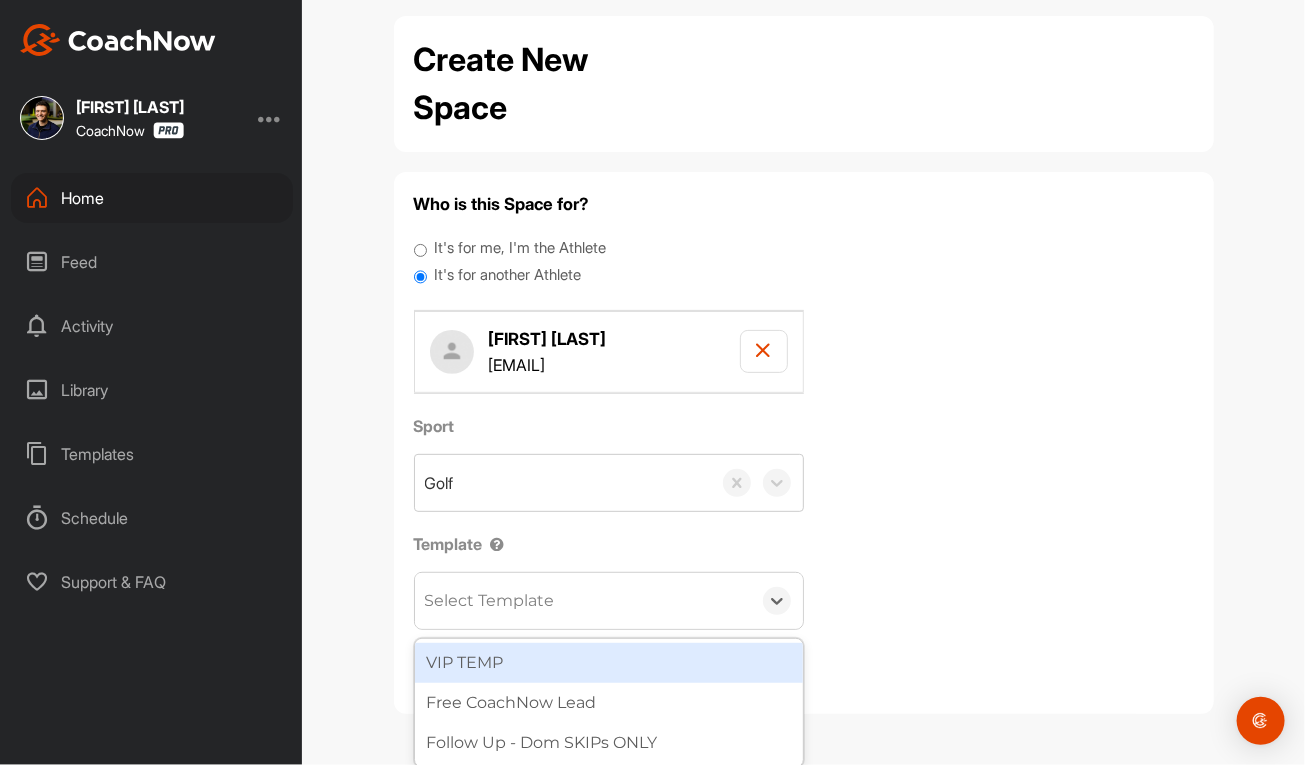 click on "Sport Golf Template         option VIP TEMP focused, 1 of 3. 3 results available. Use Up and Down to choose options, press Enter to select the currently focused option, press Escape to exit the menu, press Tab to select the option and exit the menu. Select Template VIP TEMP Free CoachNow Lead Follow Up - Dom SKIPs ONLY" at bounding box center [804, 522] 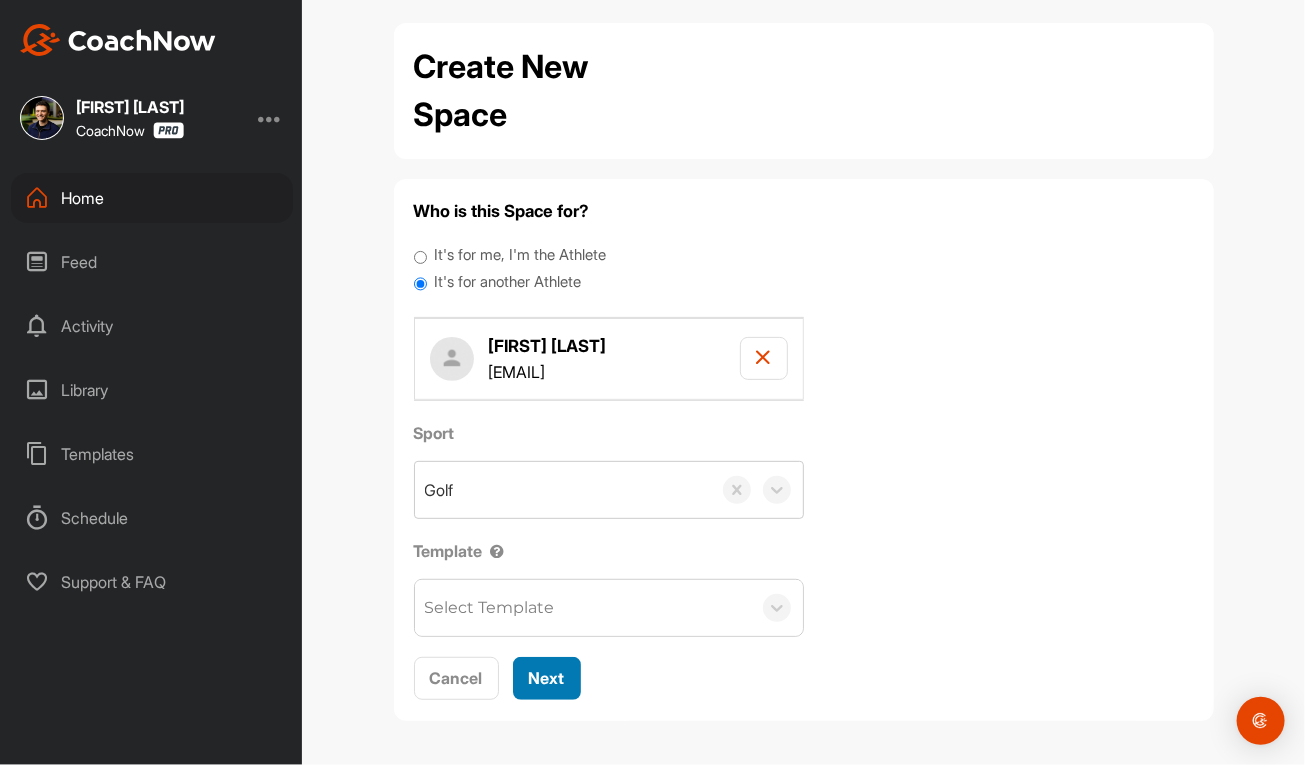 click on "Next" at bounding box center [547, 678] 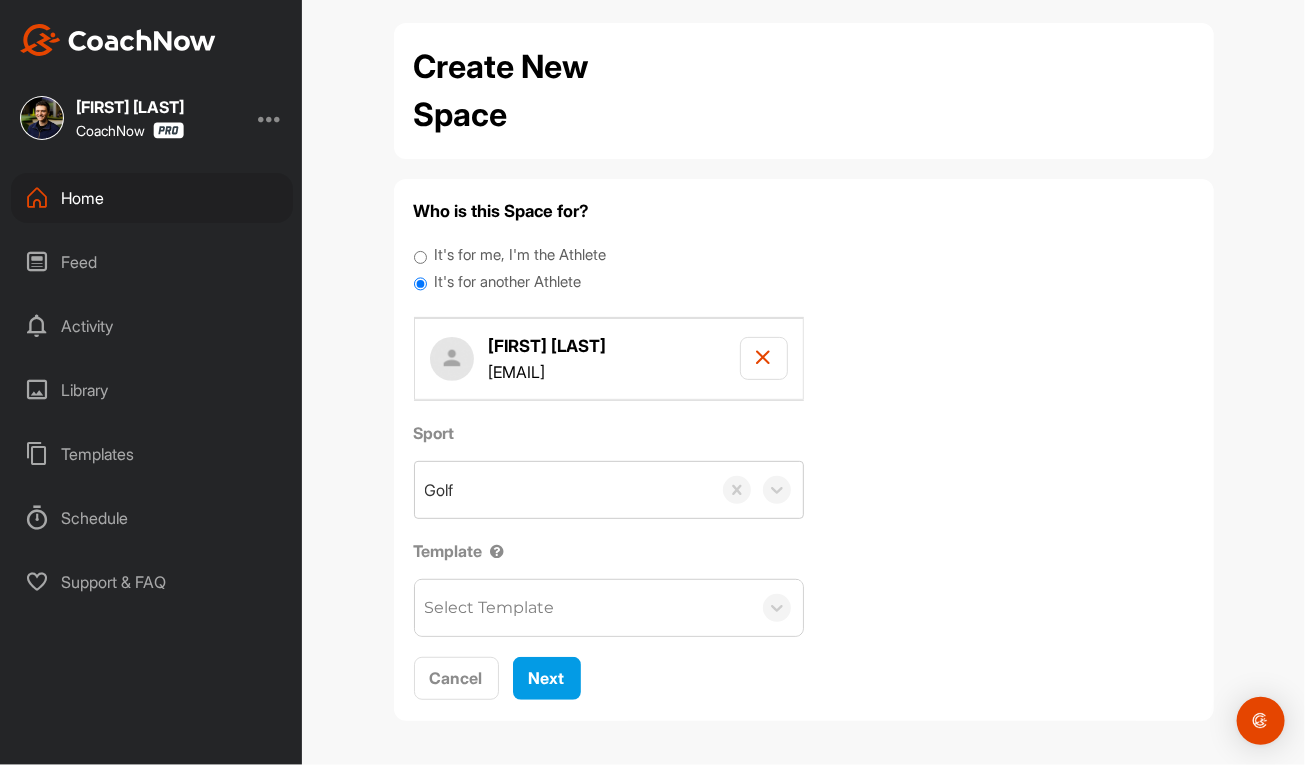 scroll, scrollTop: 0, scrollLeft: 0, axis: both 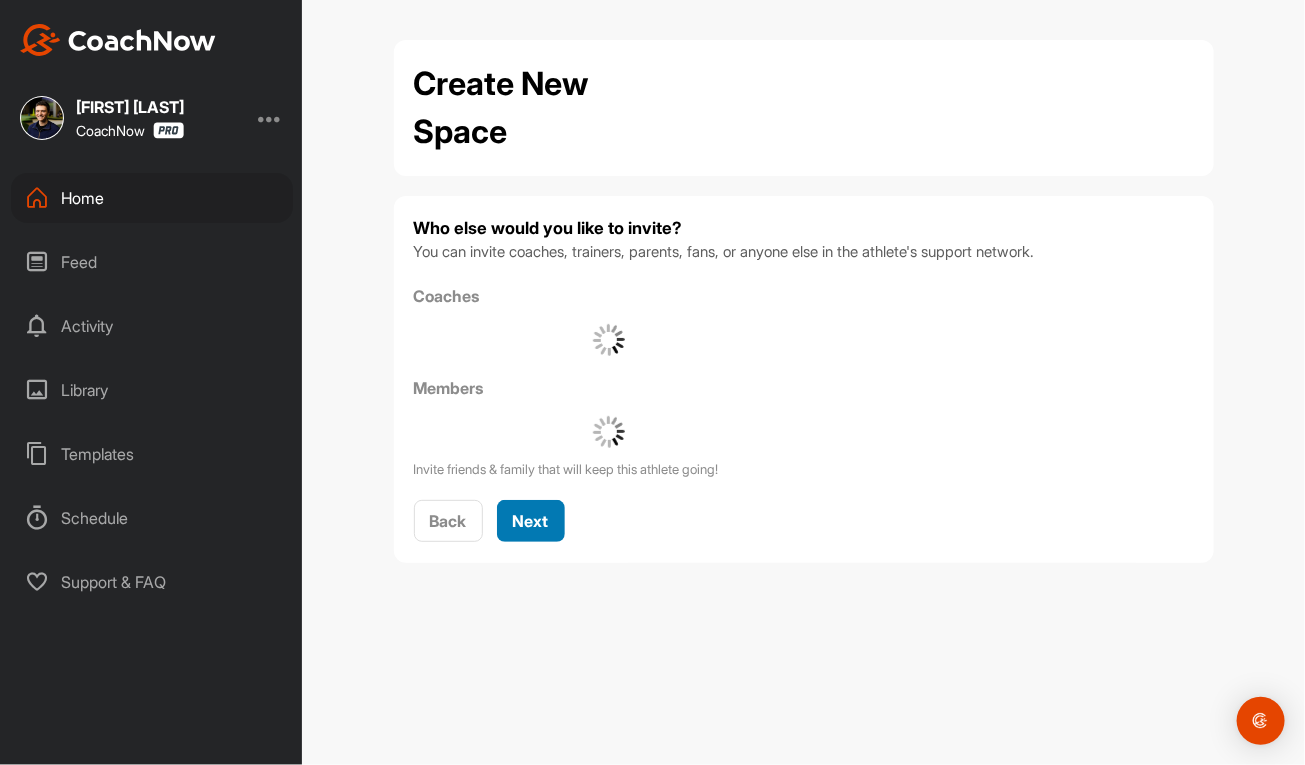 click on "Next" at bounding box center (531, 521) 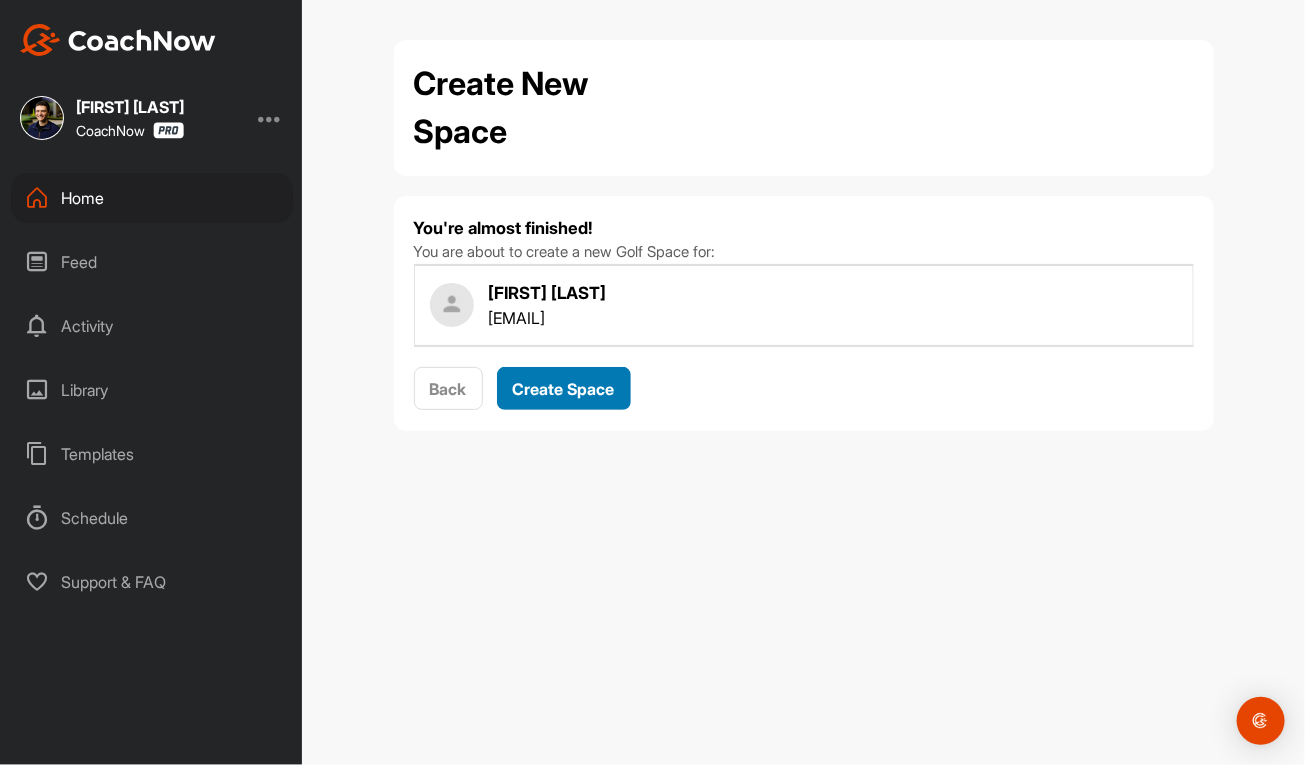 click on "Create Space" at bounding box center (564, 389) 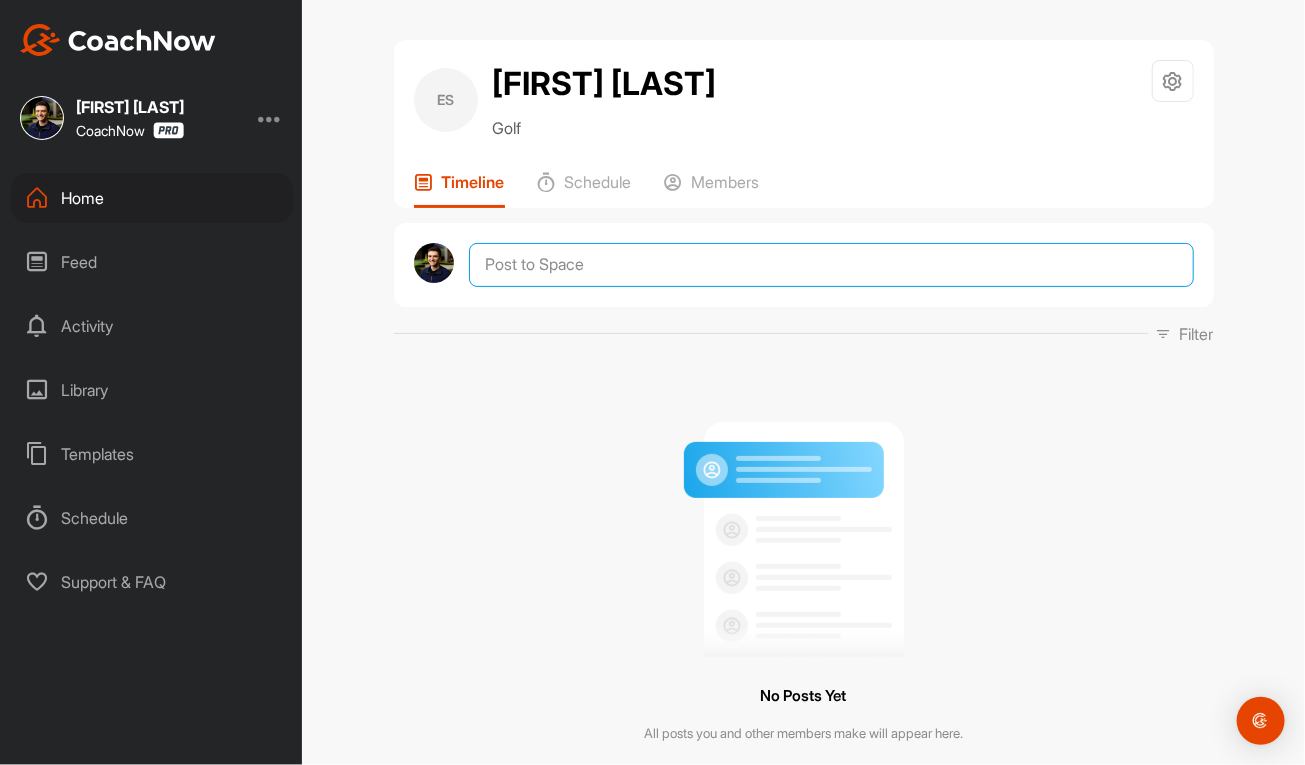 click at bounding box center (831, 265) 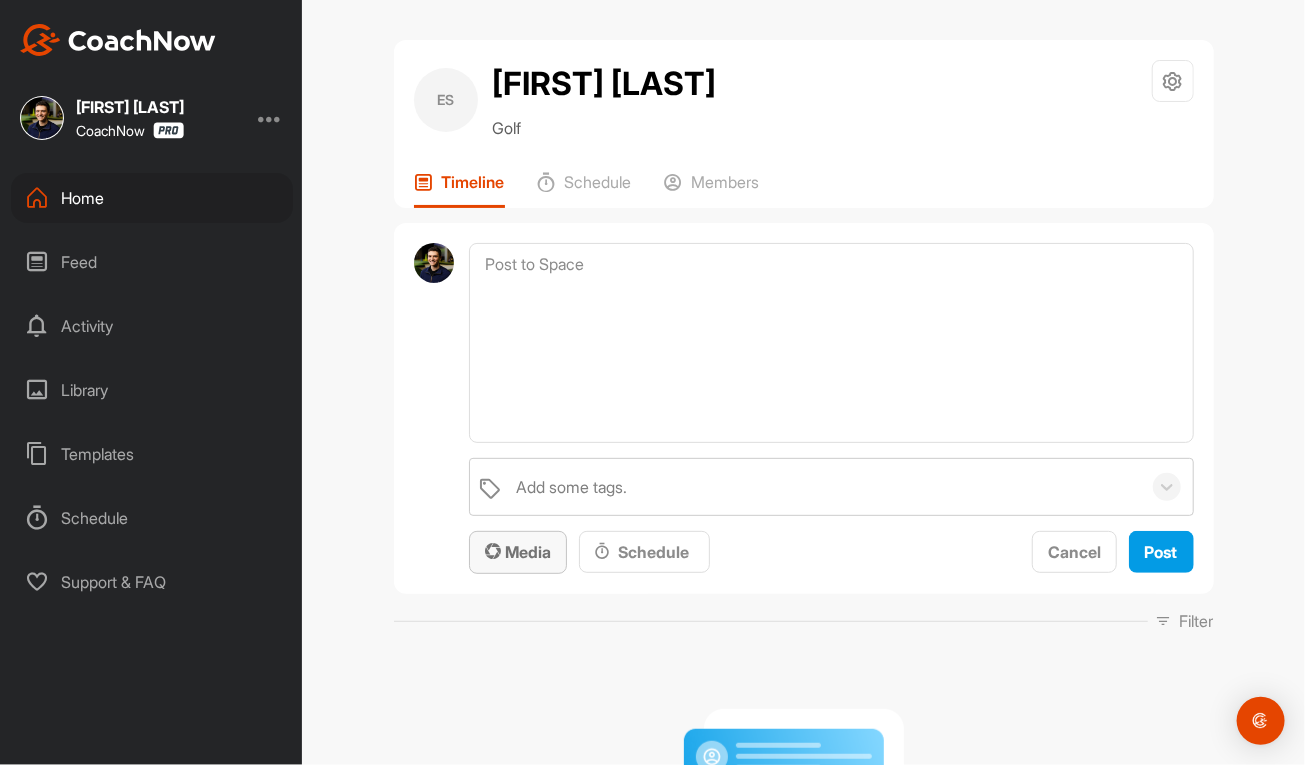 click on "Media" at bounding box center [518, 552] 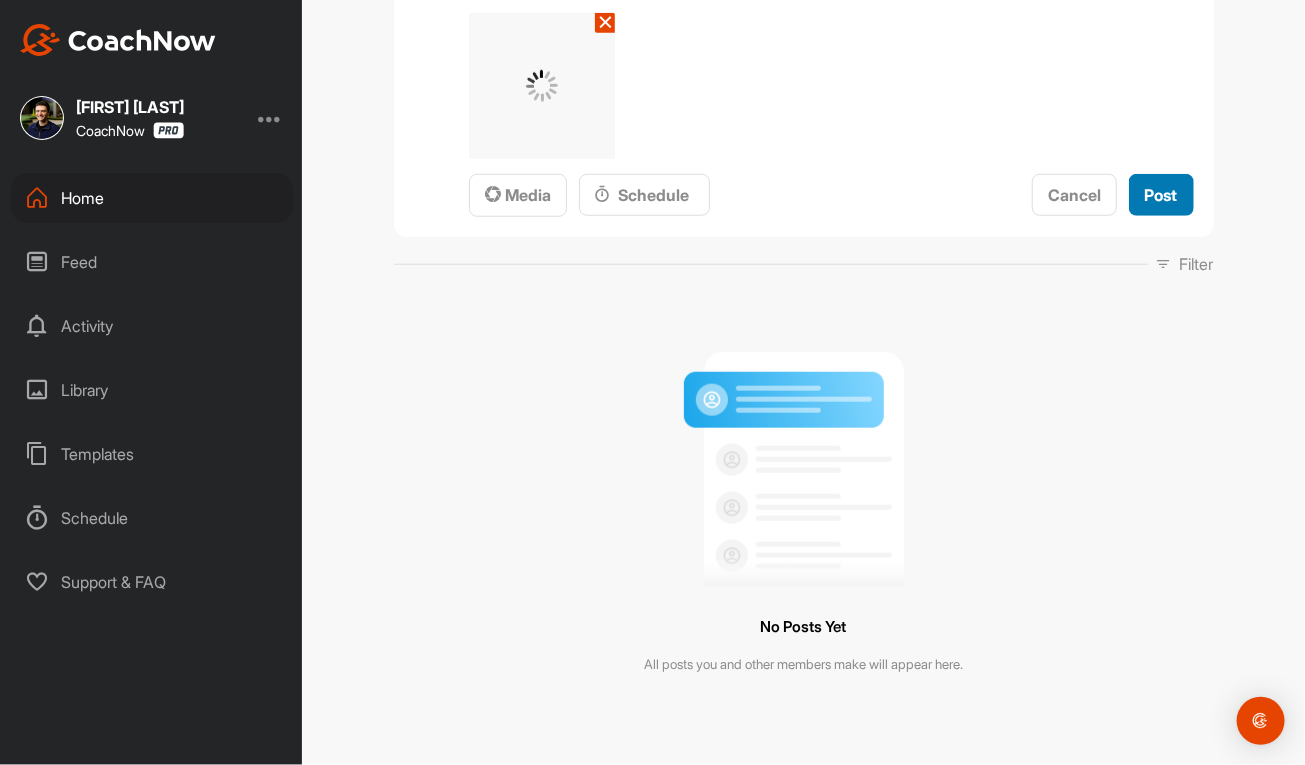 click on "Post" at bounding box center [1161, 195] 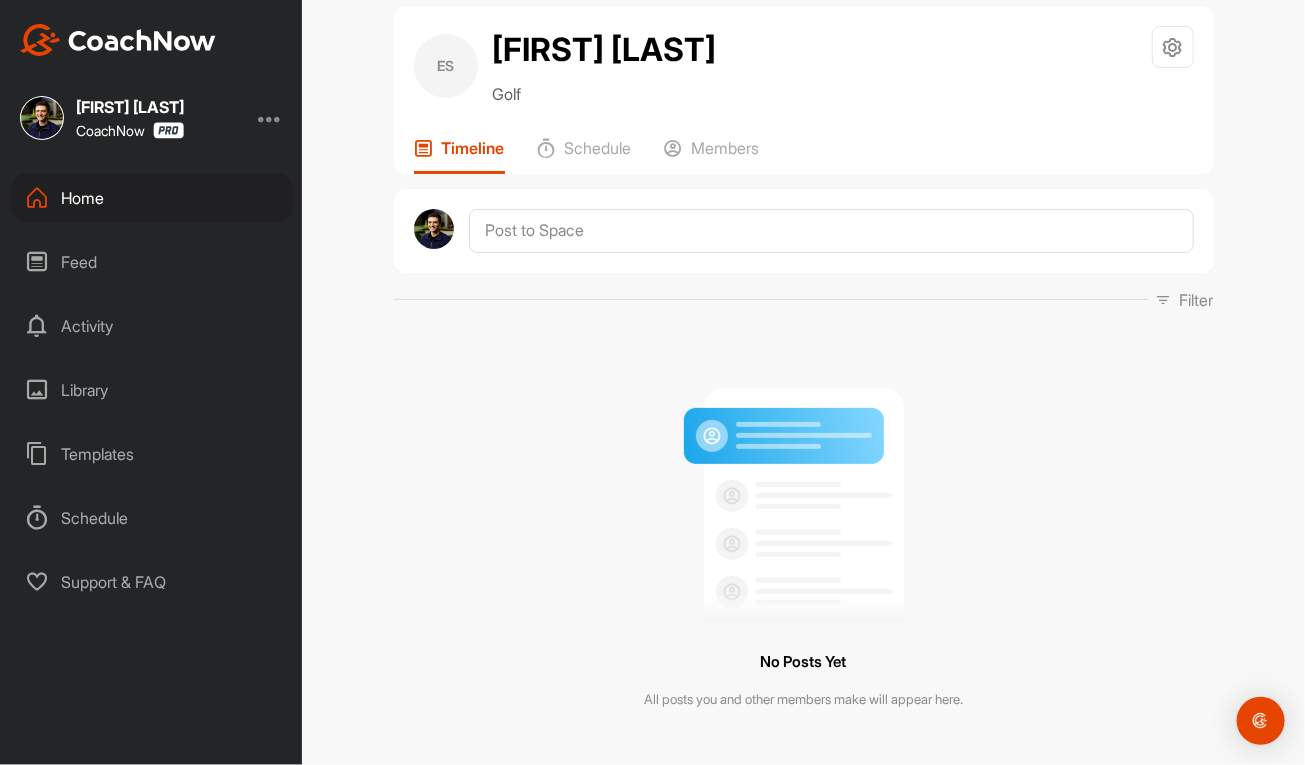 scroll, scrollTop: 0, scrollLeft: 0, axis: both 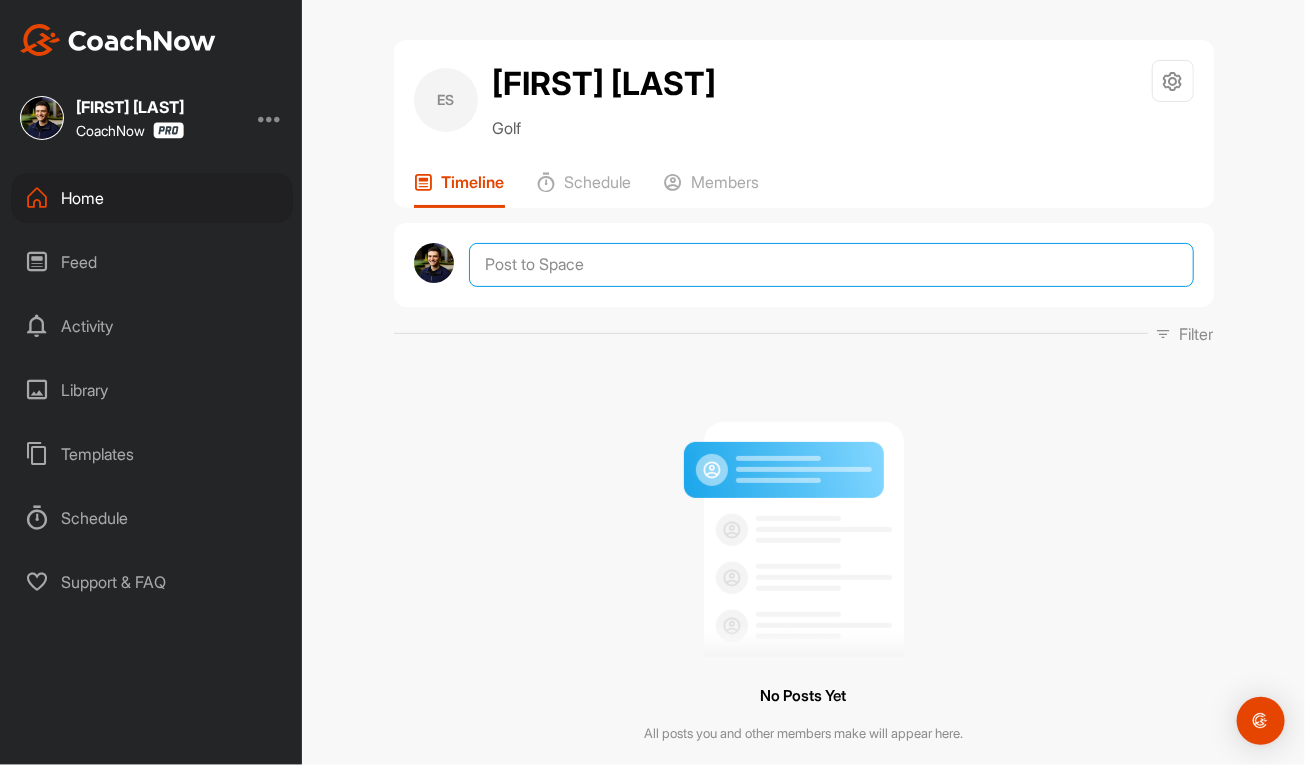 click at bounding box center (831, 265) 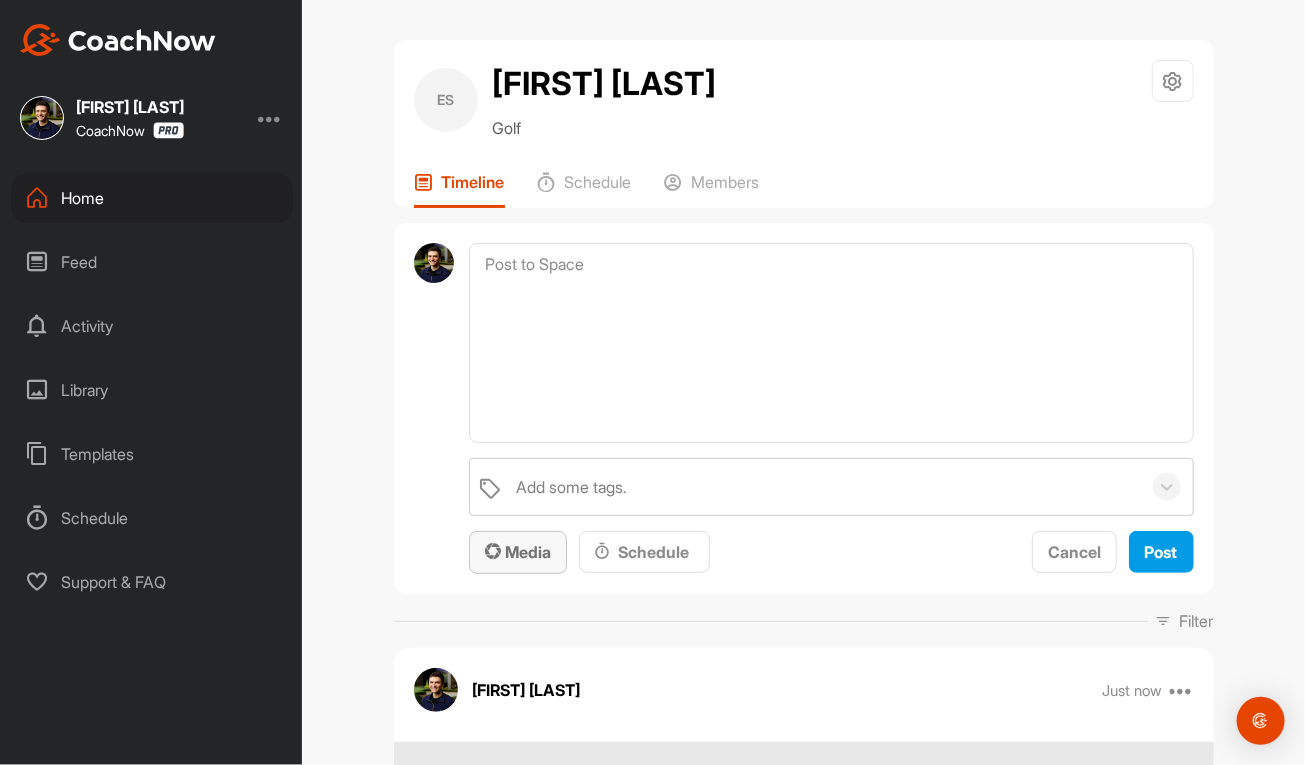 click on "Media" at bounding box center [518, 552] 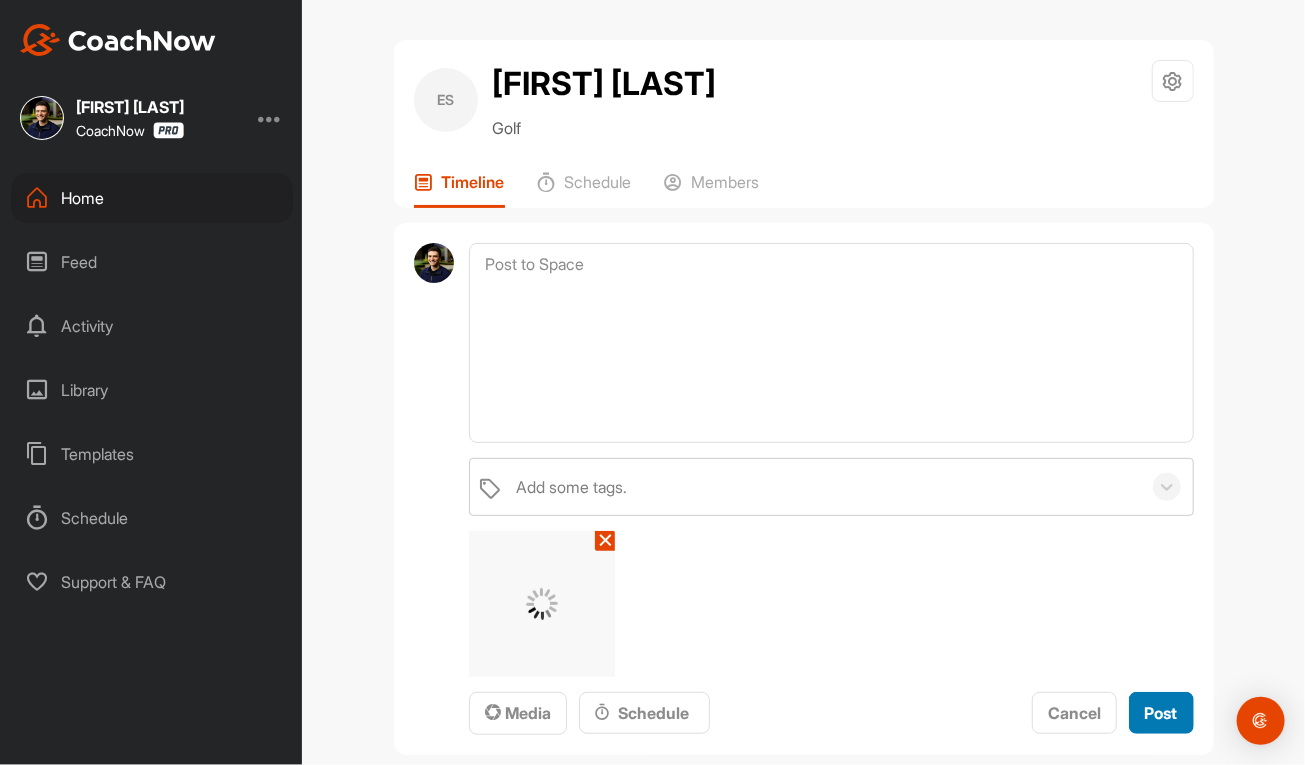click on "Post" at bounding box center (1161, 713) 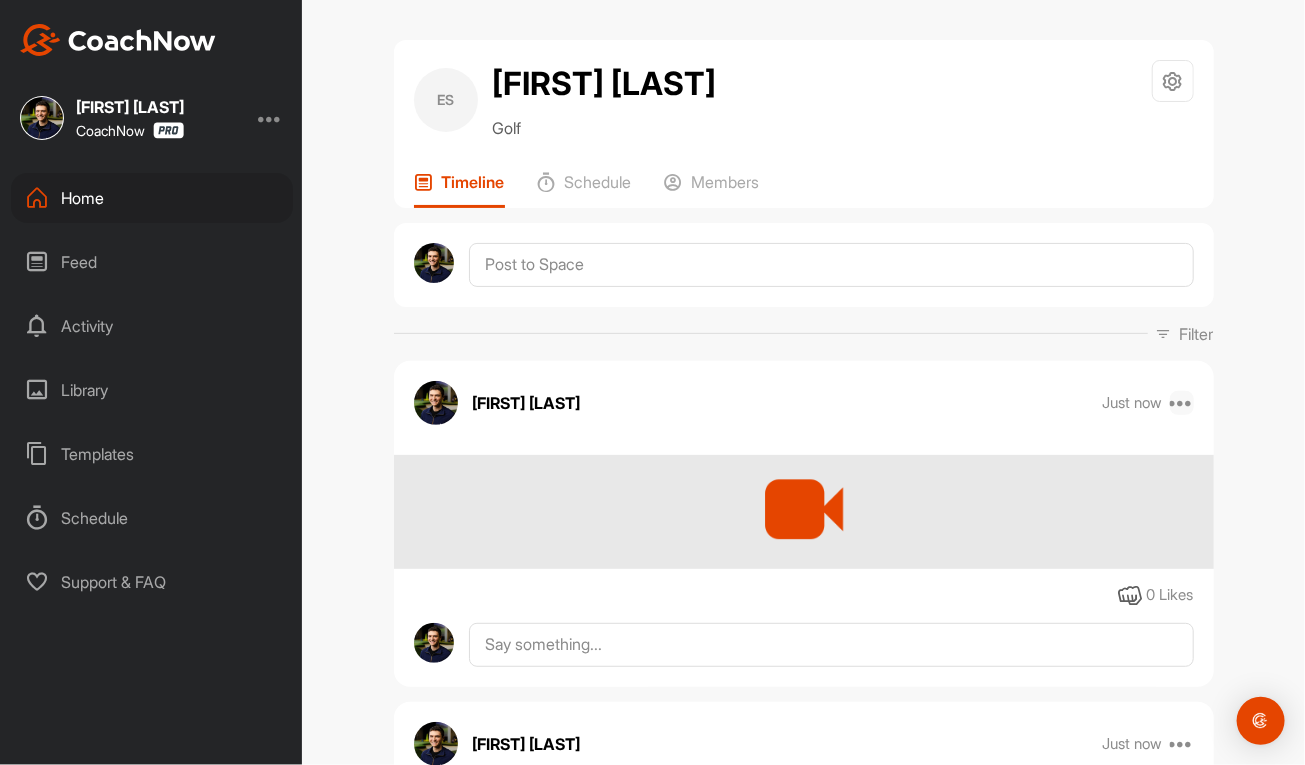 click at bounding box center [1182, 403] 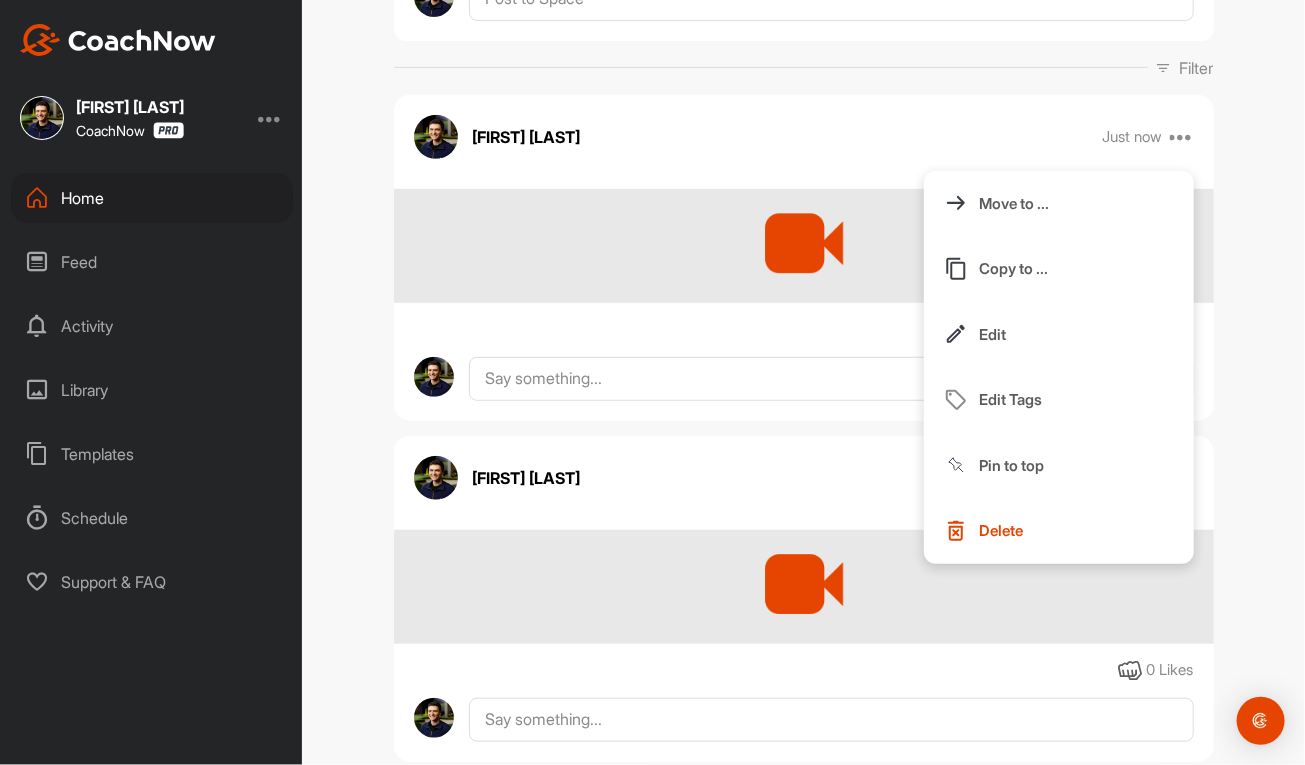 scroll, scrollTop: 324, scrollLeft: 0, axis: vertical 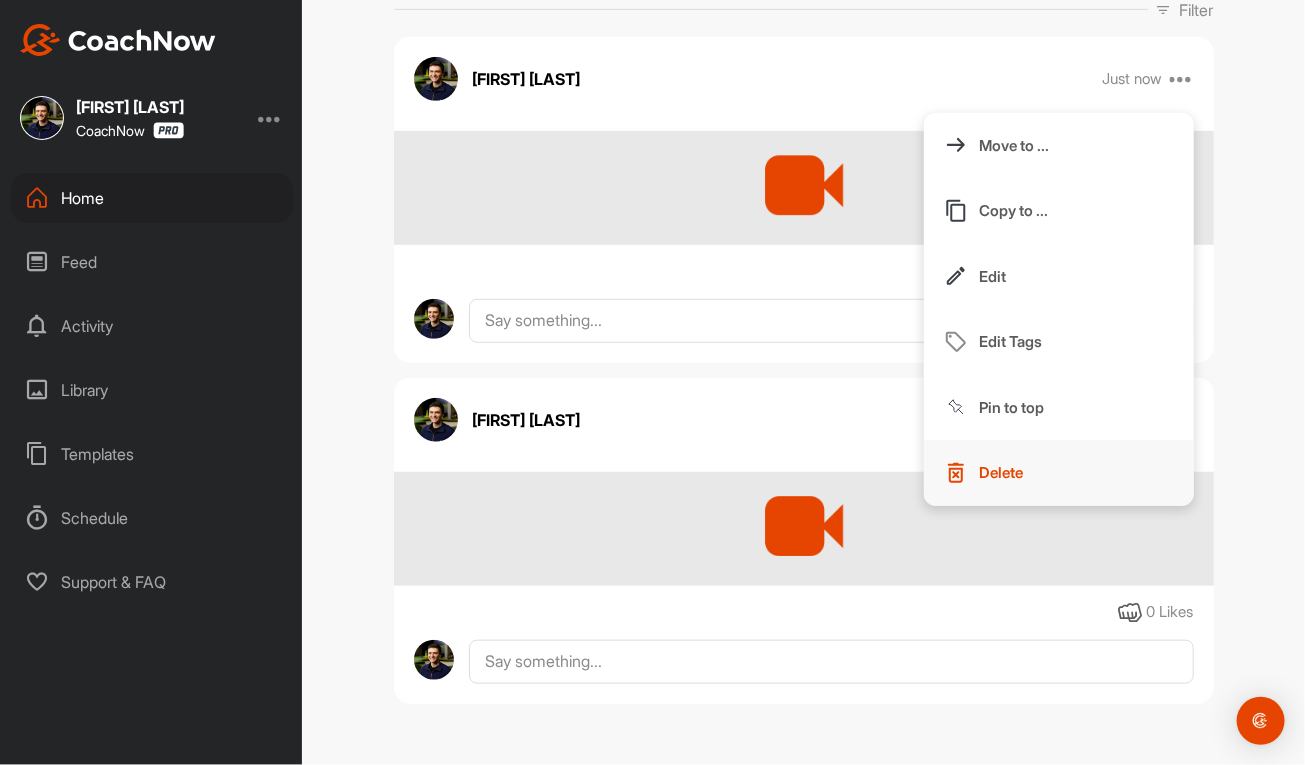 click on "Delete" at bounding box center (1002, 472) 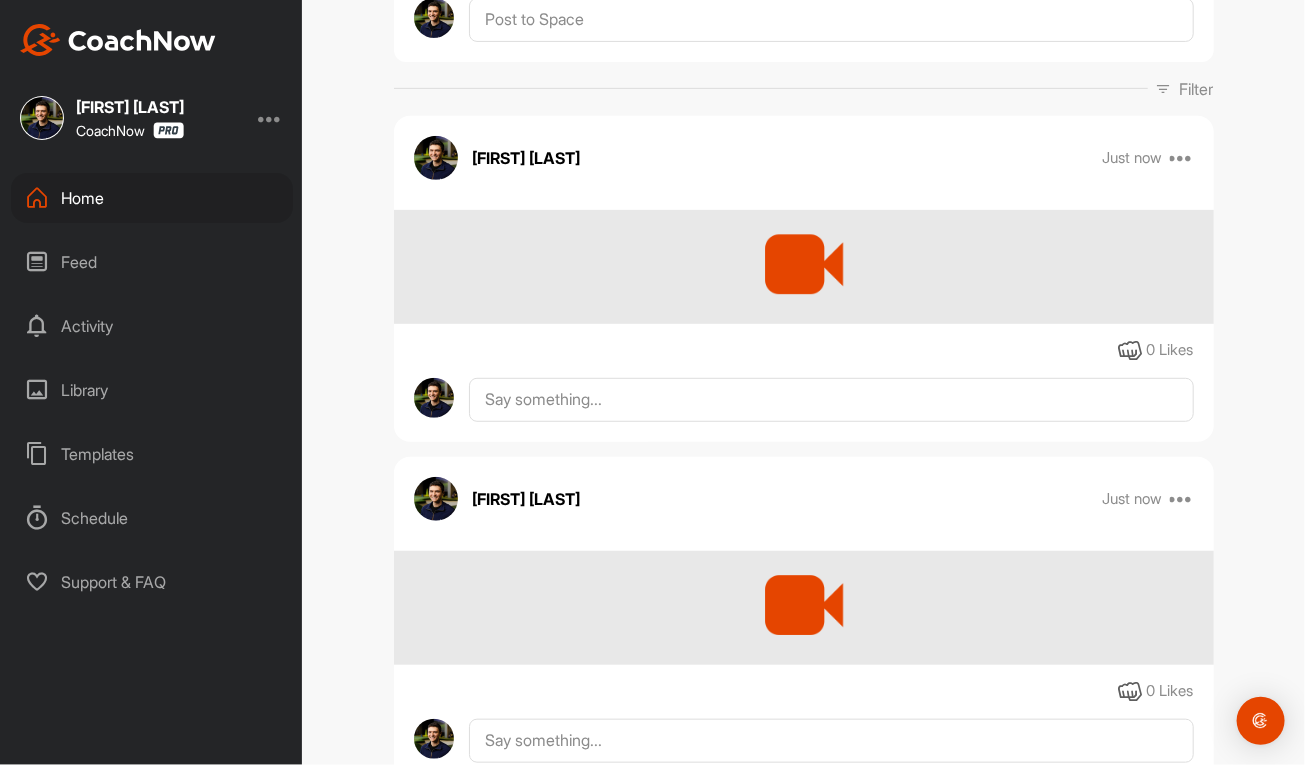 scroll, scrollTop: 0, scrollLeft: 0, axis: both 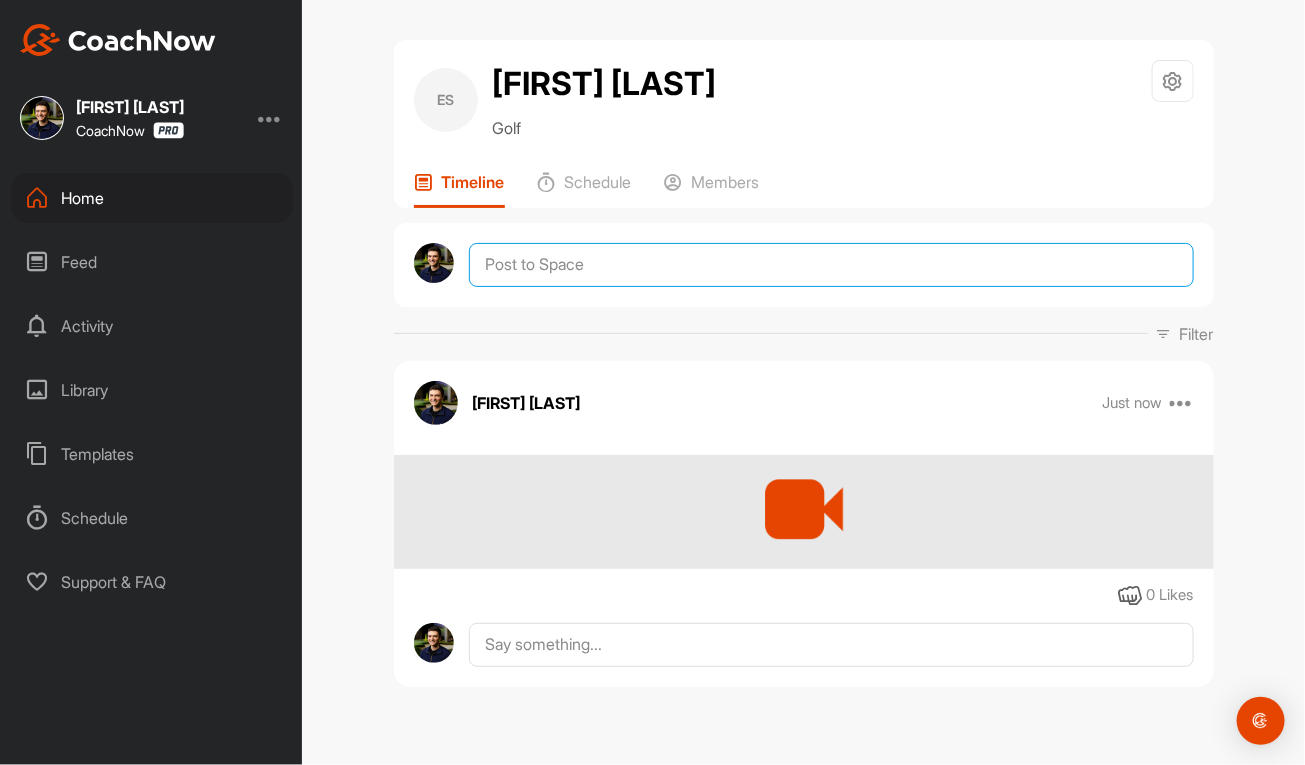 click at bounding box center [831, 265] 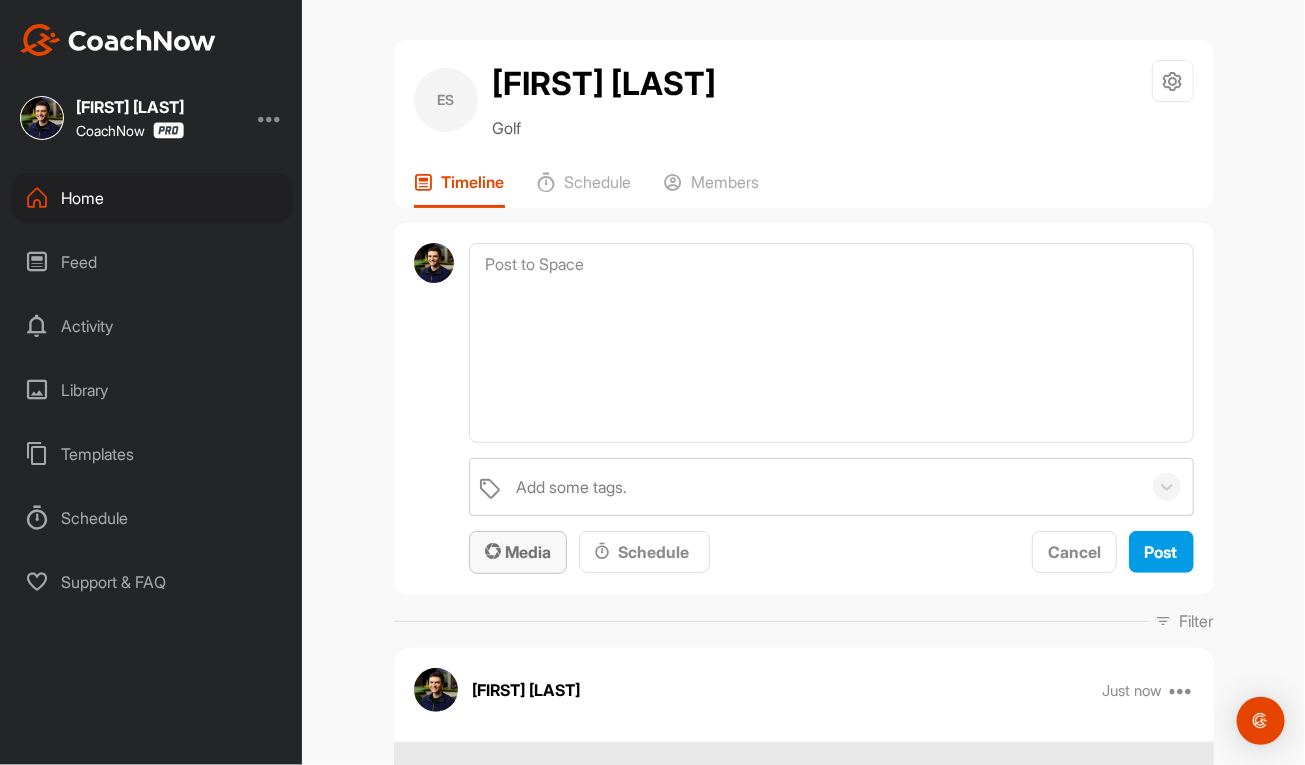 drag, startPoint x: 534, startPoint y: 561, endPoint x: 540, endPoint y: 546, distance: 16.155495 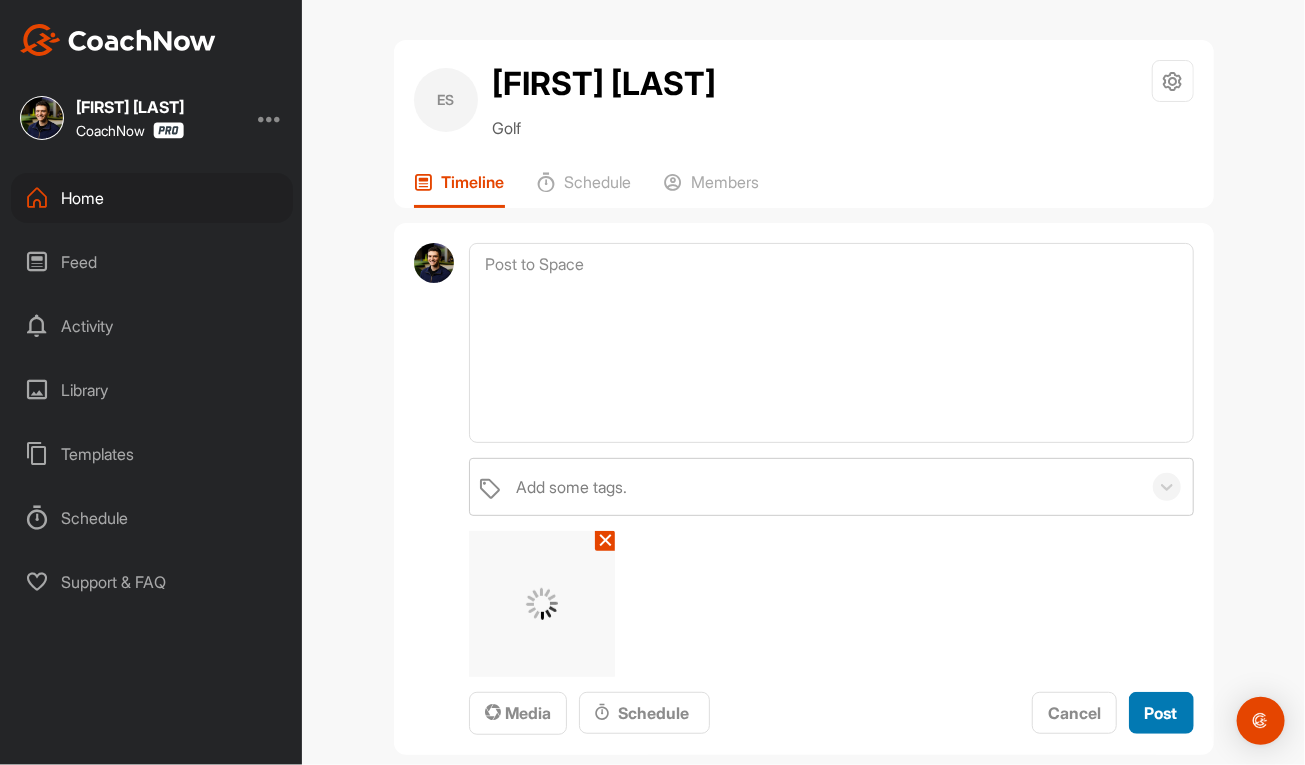 click on "Post" at bounding box center (1161, 713) 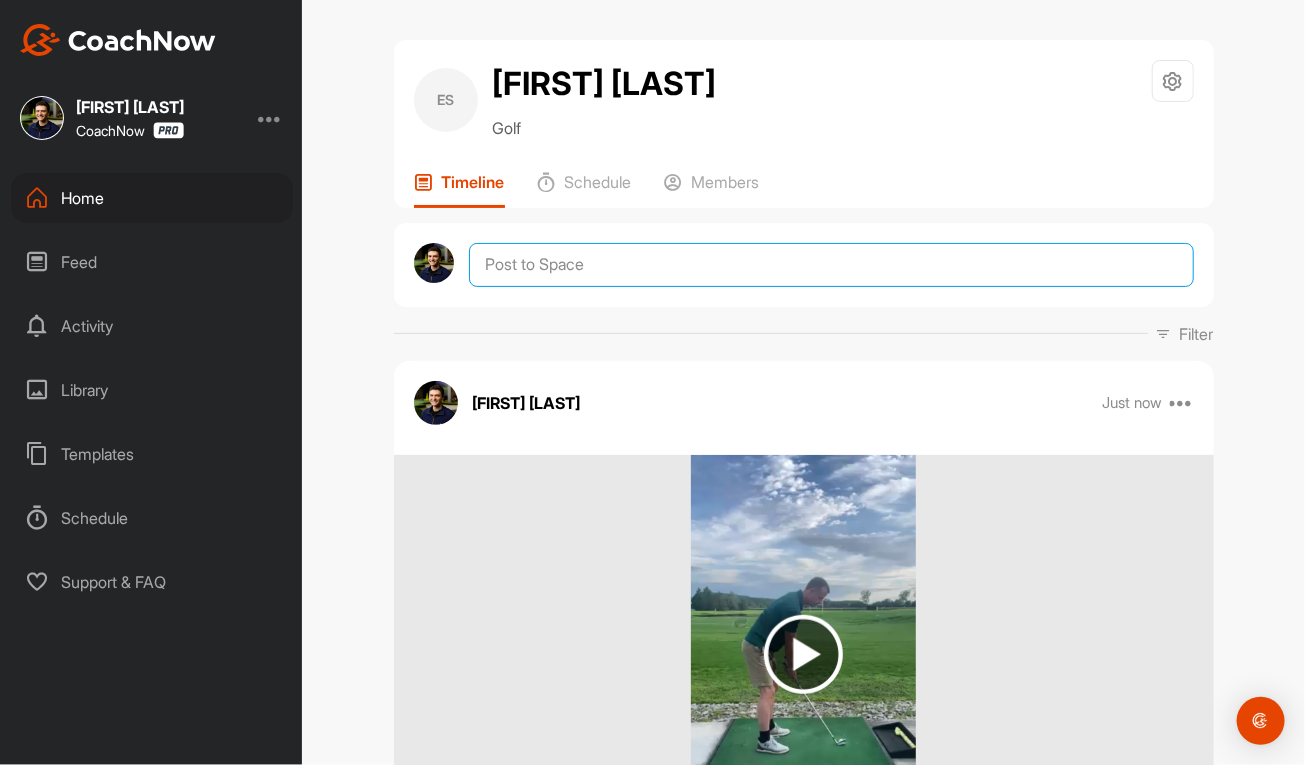 click at bounding box center (831, 265) 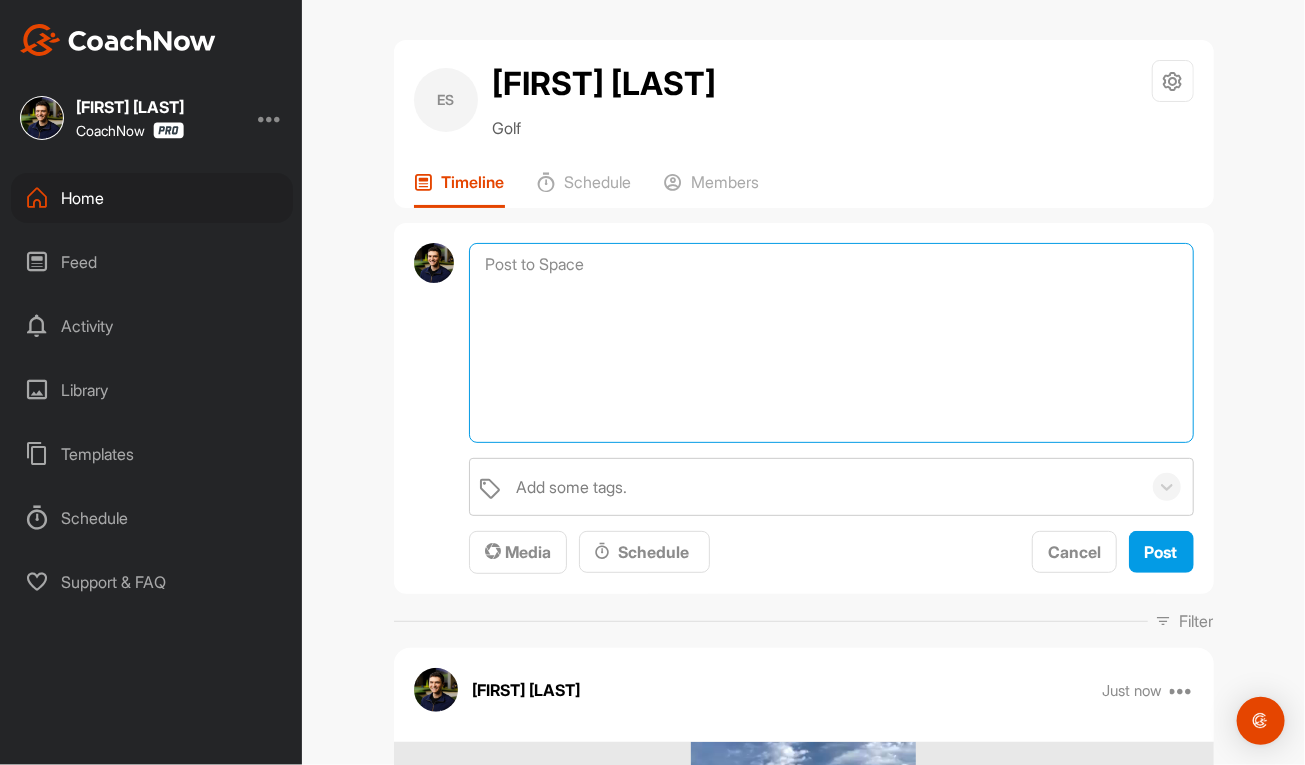 paste on "Thanks for sending in your video and signing up for a Full Assessment of your swing + A Skip The Line Review! Your full swing assessment will be conducted by Wyatt Johnson, your assigned coach.
Wyatt is a Certified Golf Room Everywhere Instructor and brings a unique blend of playing and coaching experience. He played and coached college golf at the University of Saint Francis and continues his professional playing career, traveling and competing at a high level. Wyatt began his journey at The Golf Room Everywhere as a student, training under Lead Instructor Alex Shattuck, and now channels those lessons into the golfers he coaches every day.
After Wyatt provides you with a full assessment of your golf swing, I will provide you with a post on social media. If you have requested private delivery, your review from me will be sent in your CoachNow Space.
All The Best,
Dom Caminiti | Co-Founder Of The Golf Room Everywhere
Last thing, please watch this video below:" 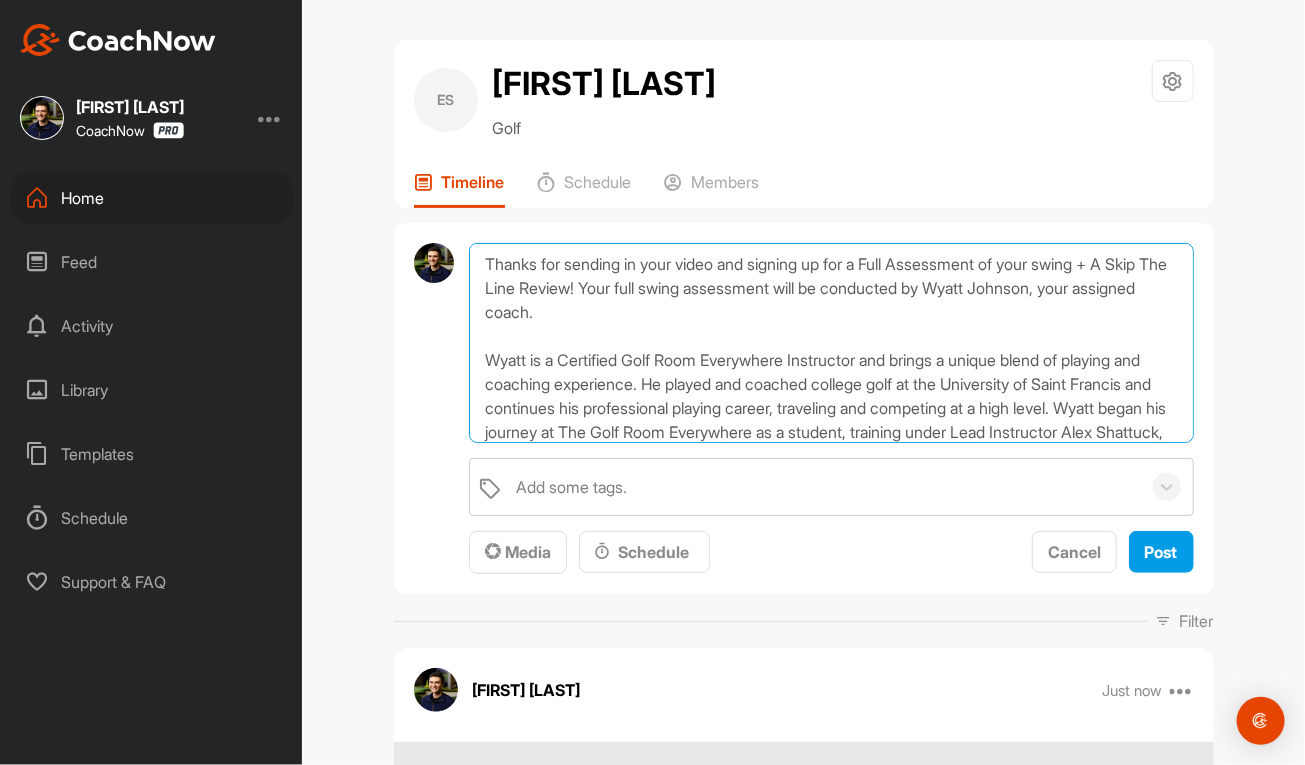 scroll, scrollTop: 271, scrollLeft: 0, axis: vertical 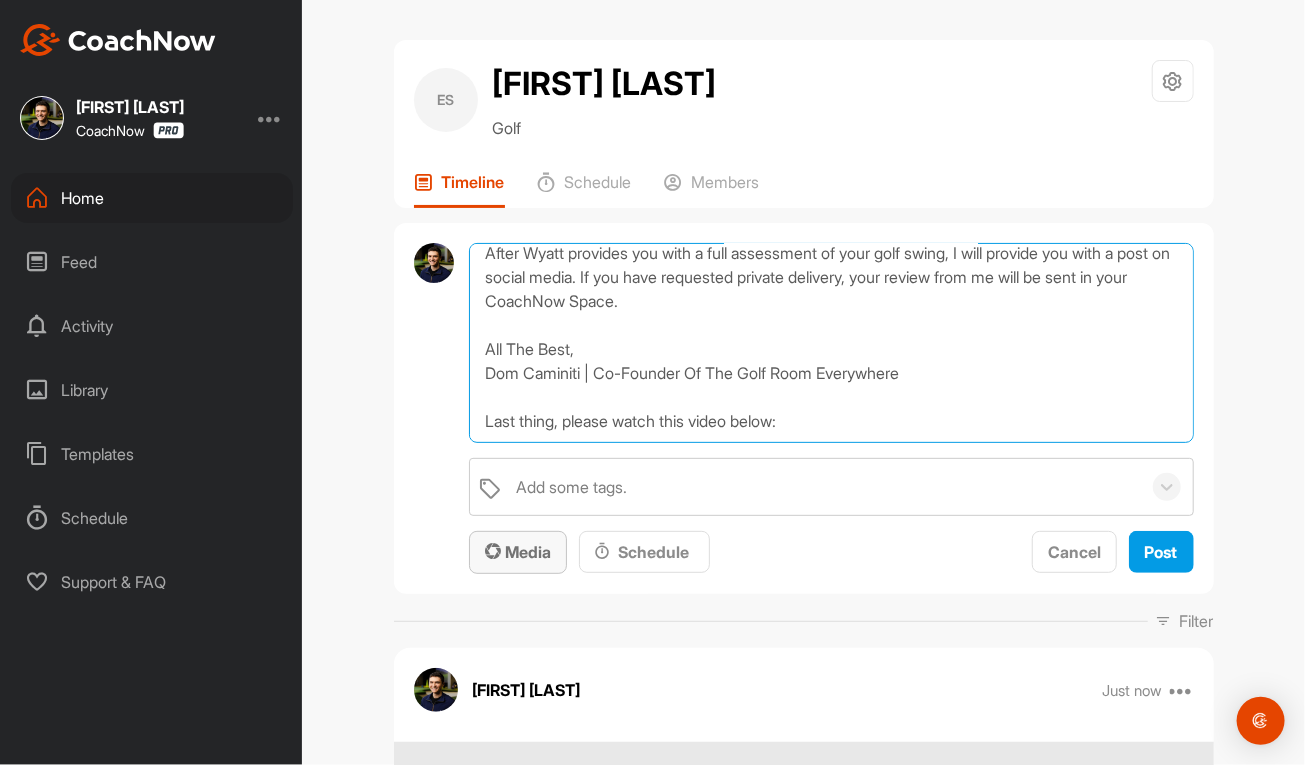 type on "Thanks for sending in your video and signing up for a Full Assessment of your swing + A Skip The Line Review! Your full swing assessment will be conducted by Wyatt Johnson, your assigned coach.
Wyatt is a Certified Golf Room Everywhere Instructor and brings a unique blend of playing and coaching experience. He played and coached college golf at the University of Saint Francis and continues his professional playing career, traveling and competing at a high level. Wyatt began his journey at The Golf Room Everywhere as a student, training under Lead Instructor Alex Shattuck, and now channels those lessons into the golfers he coaches every day.
After Wyatt provides you with a full assessment of your golf swing, I will provide you with a post on social media. If you have requested private delivery, your review from me will be sent in your CoachNow Space.
All The Best,
Dom Caminiti | Co-Founder Of The Golf Room Everywhere
Last thing, please watch this video below:" 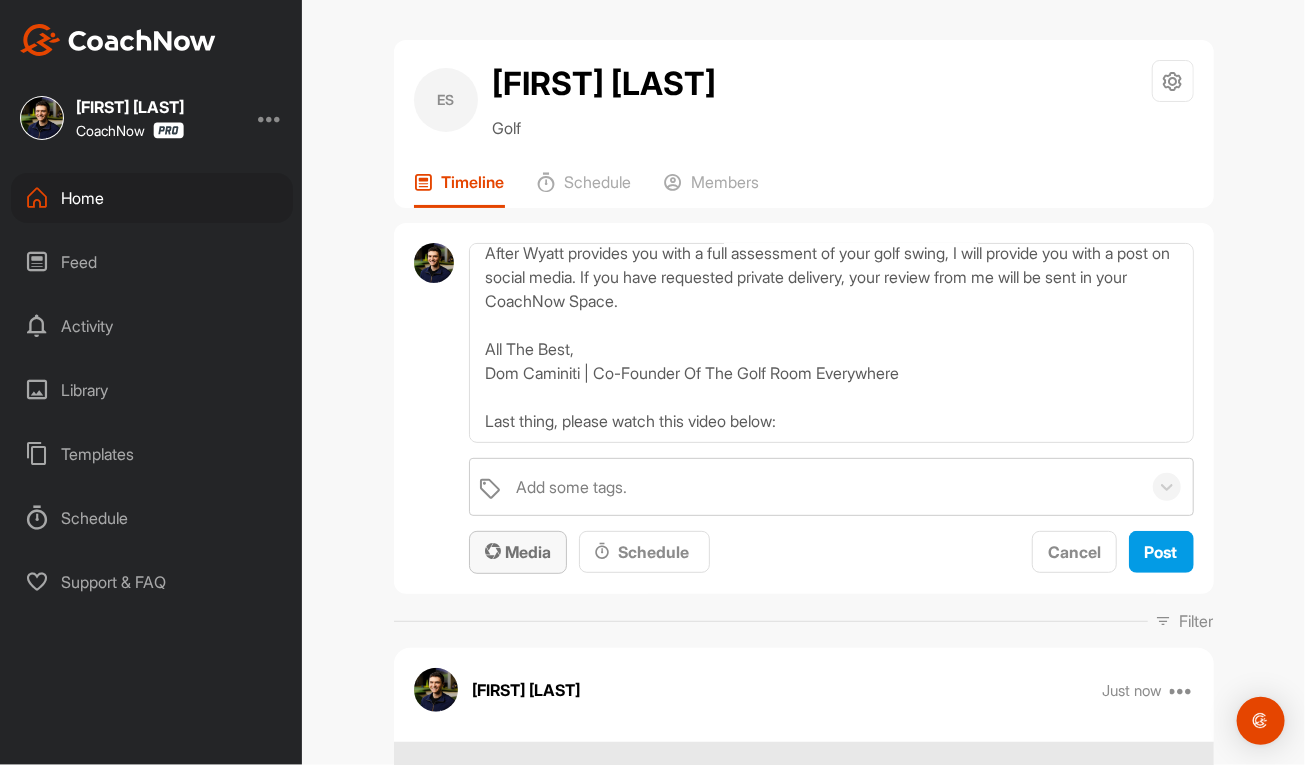 click on "Media" at bounding box center [518, 552] 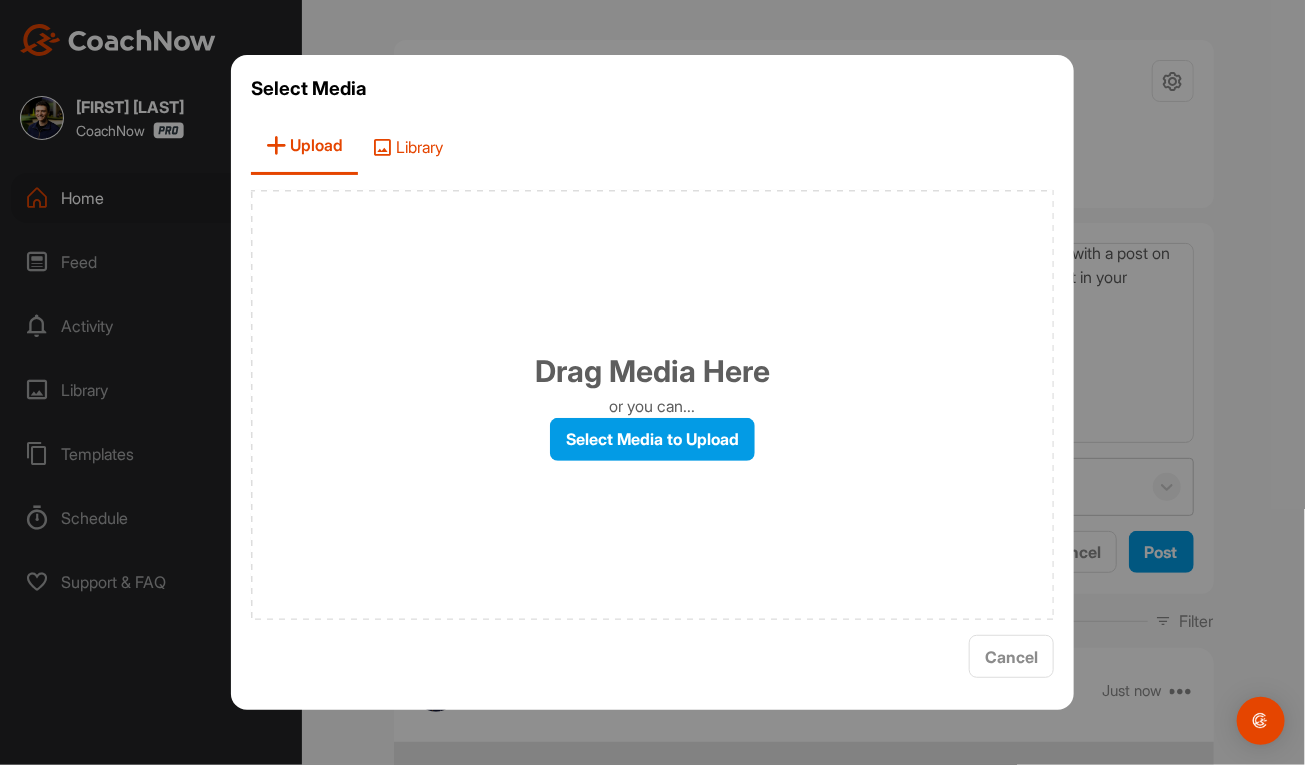 click on "Library" at bounding box center (408, 146) 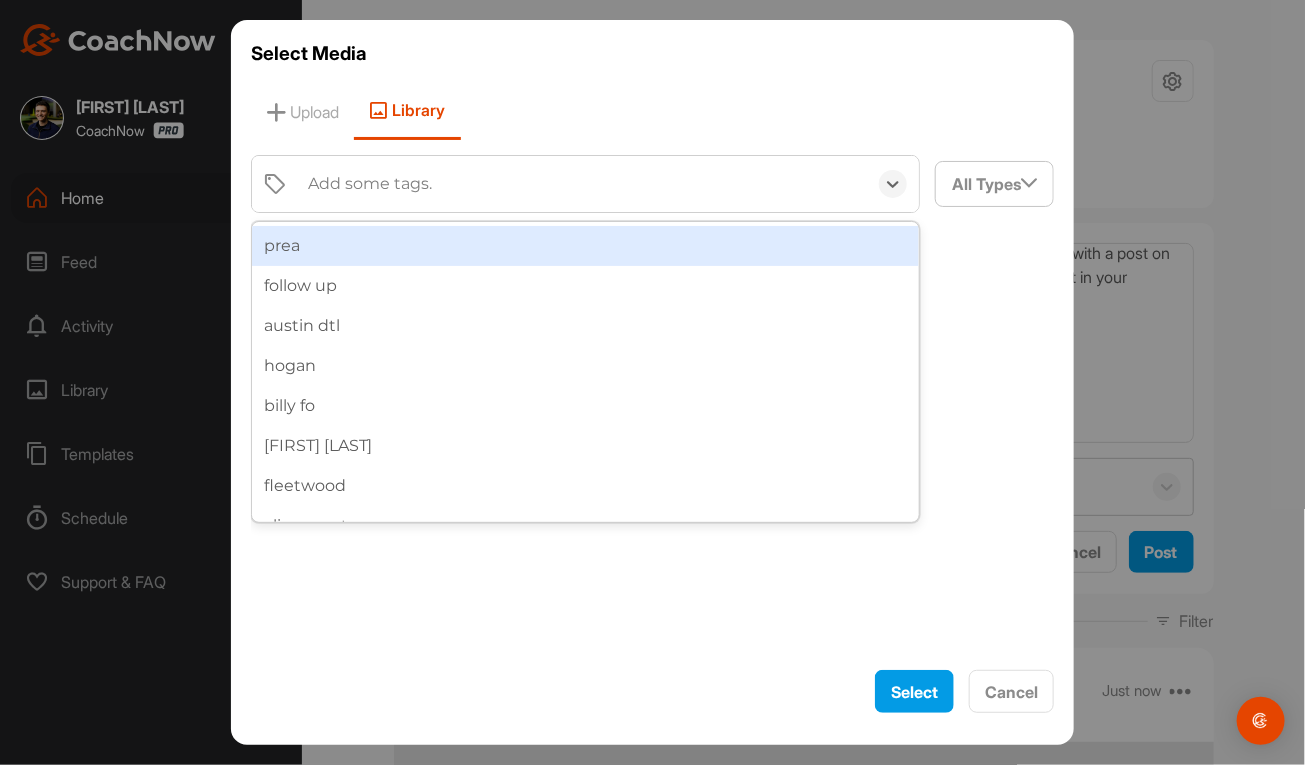 click on "Add some tags." at bounding box center (582, 184) 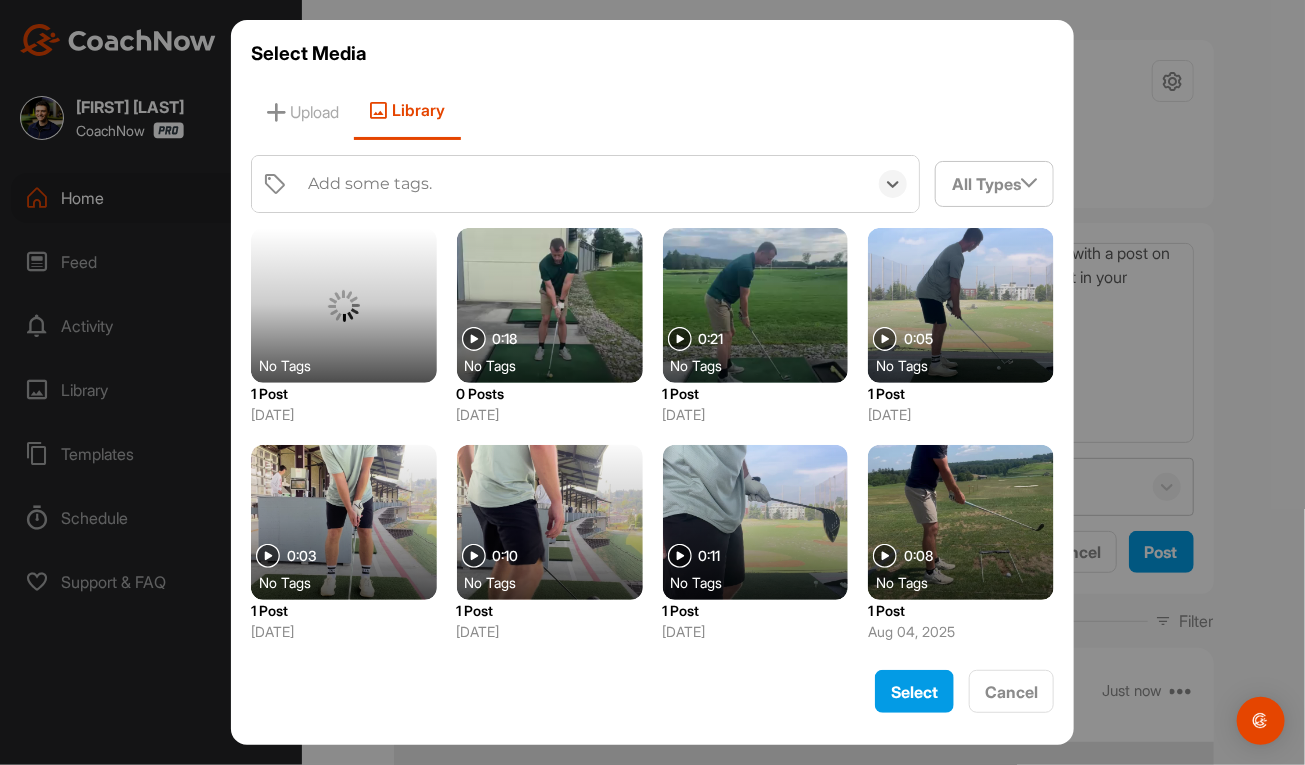 drag, startPoint x: 417, startPoint y: 190, endPoint x: 487, endPoint y: 187, distance: 70.064255 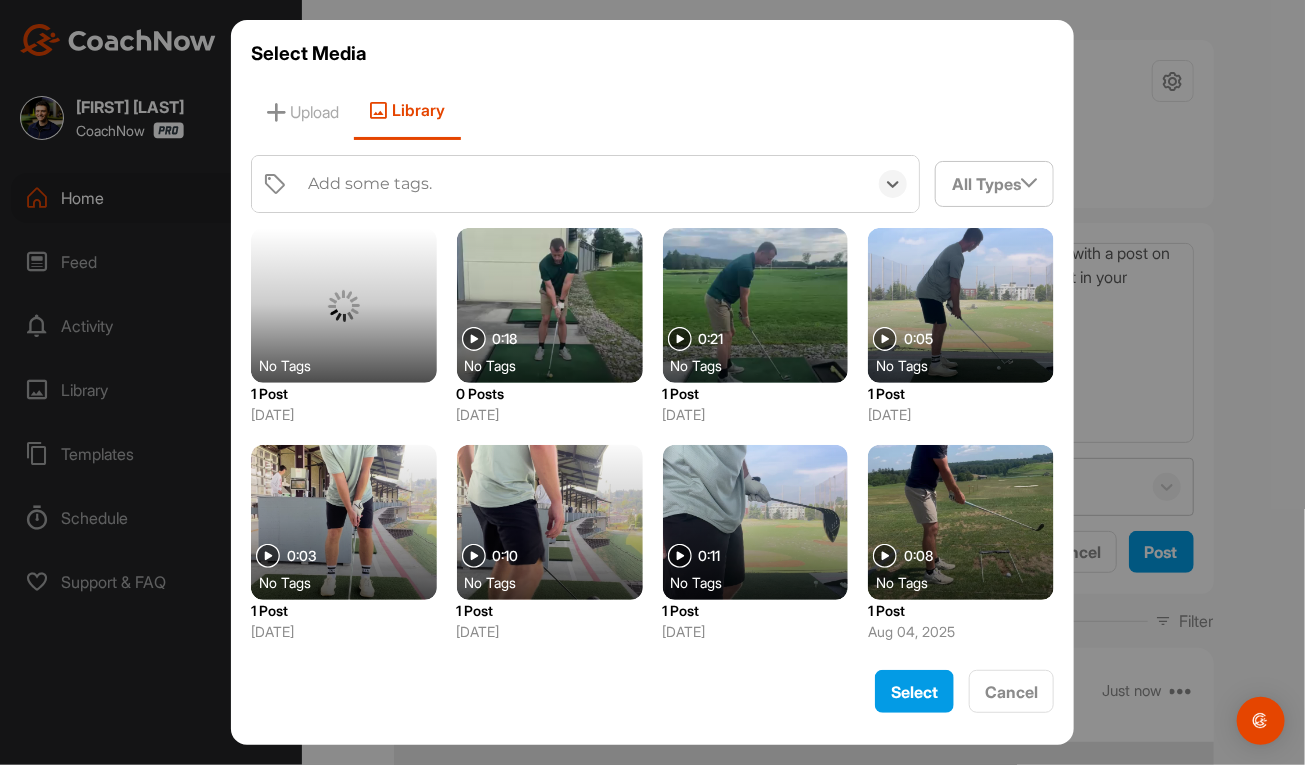 click on "Add some tags." at bounding box center [582, 184] 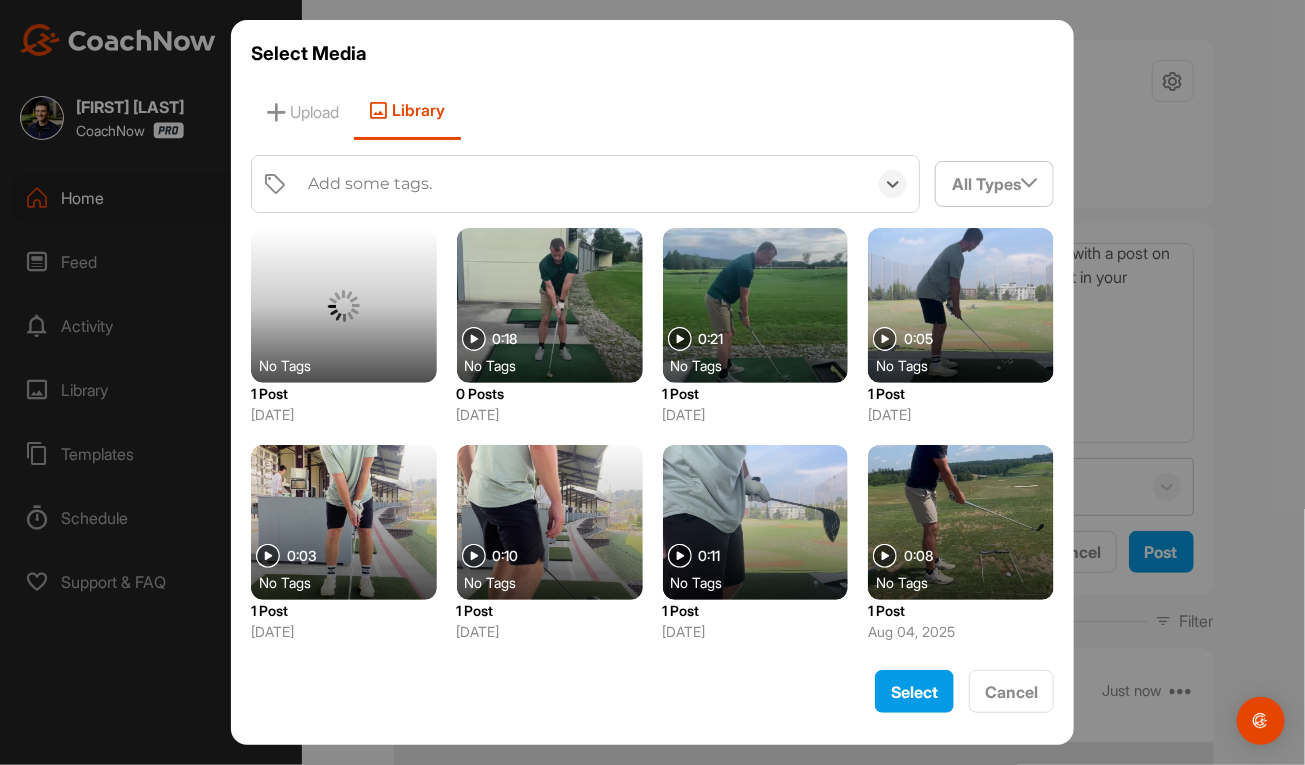 click on "Add some tags." at bounding box center (582, 184) 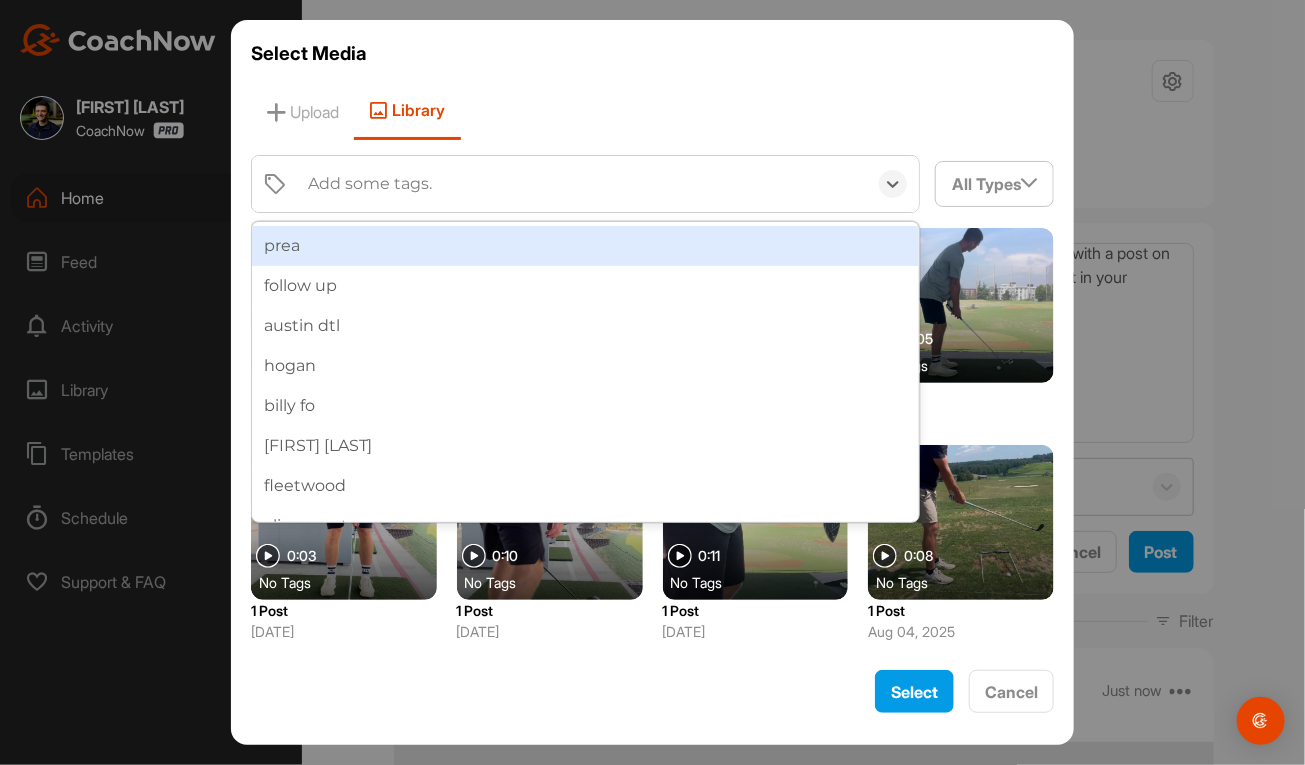 click on "Add some tags." at bounding box center (582, 184) 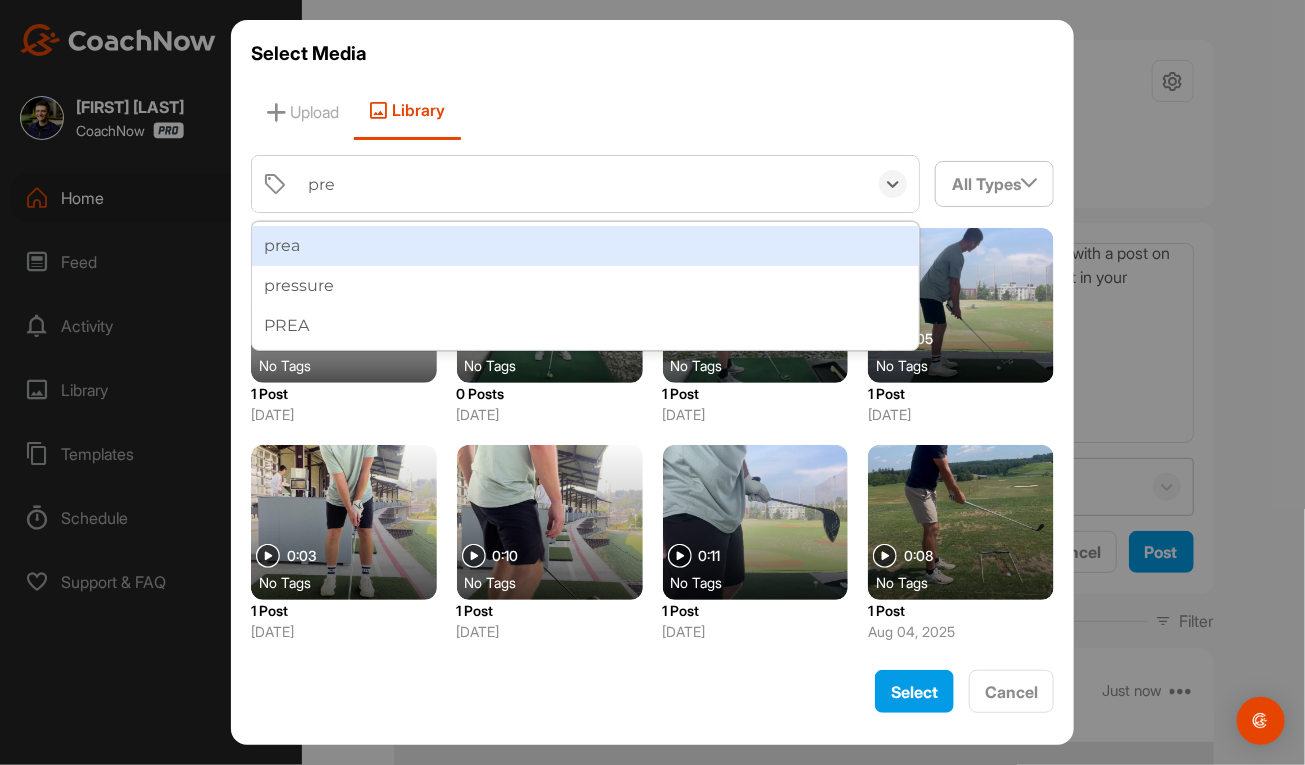 type on "pres" 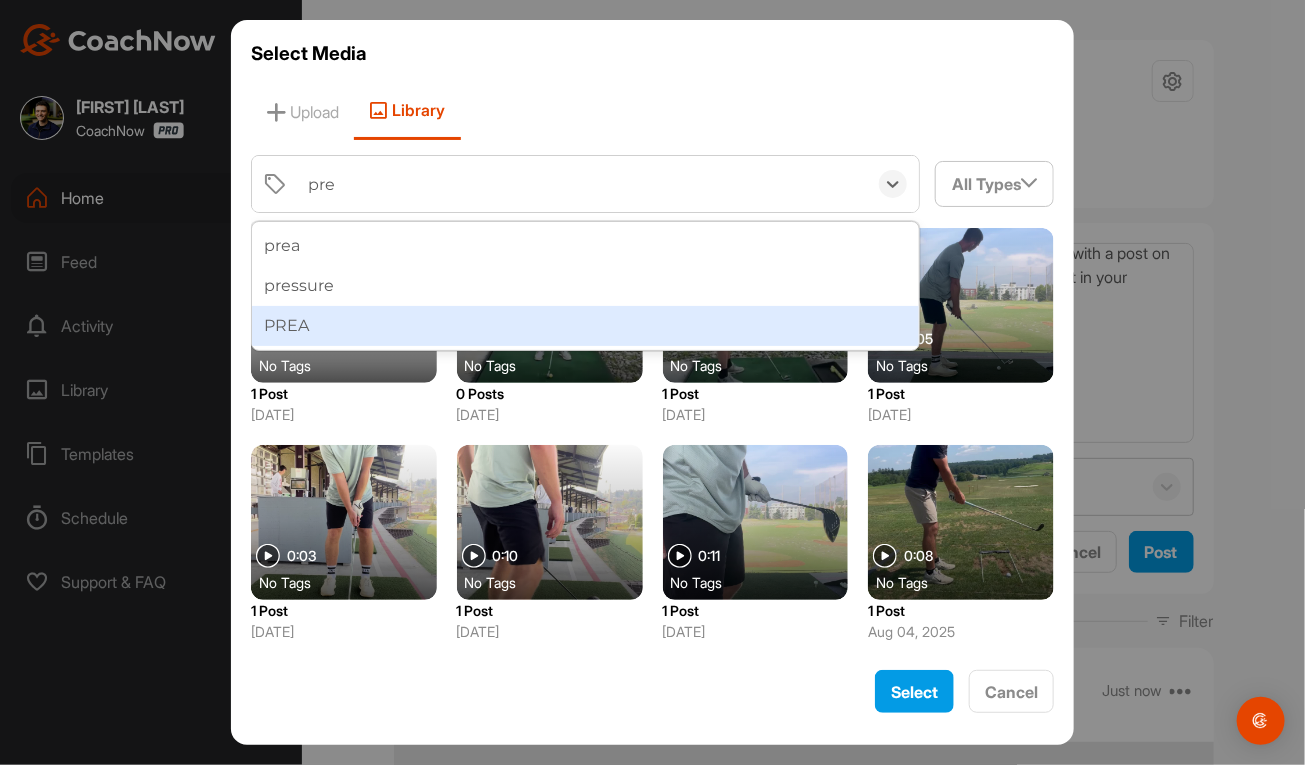 click on "PREA" at bounding box center (586, 326) 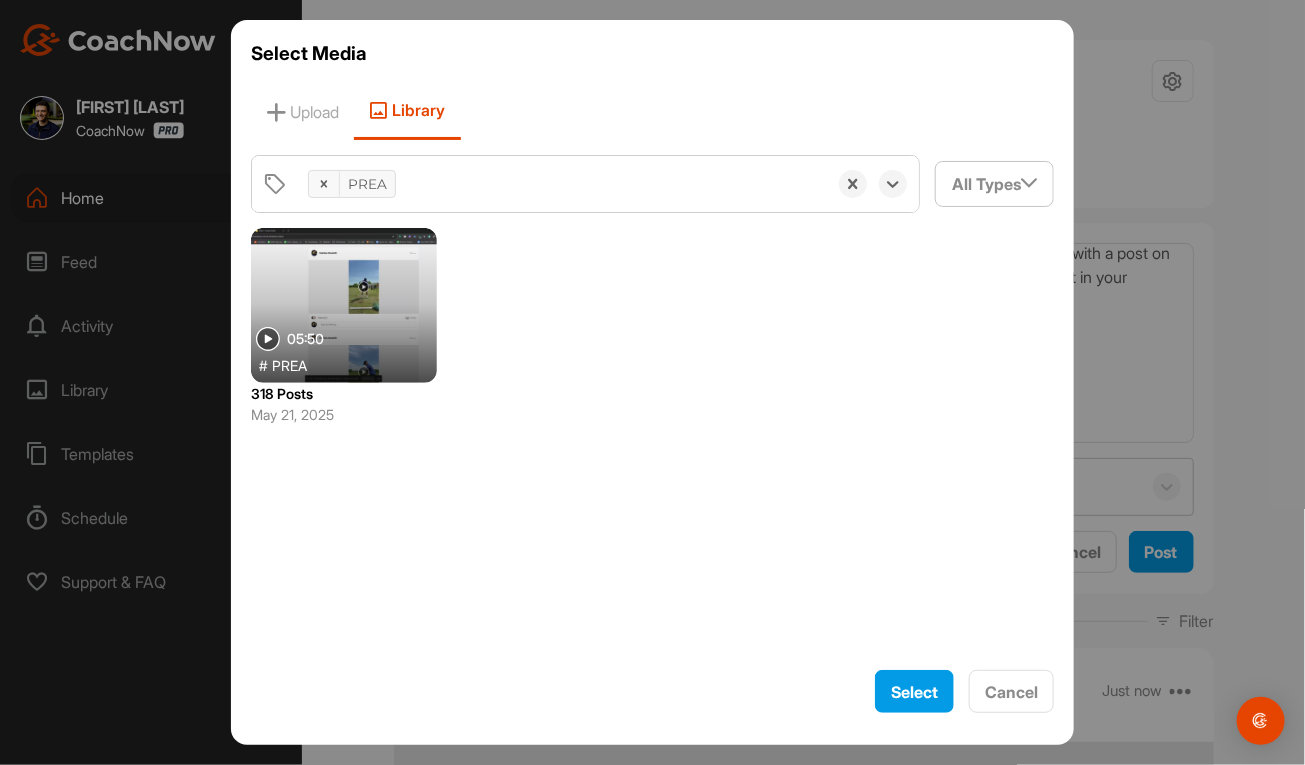 click at bounding box center (344, 305) 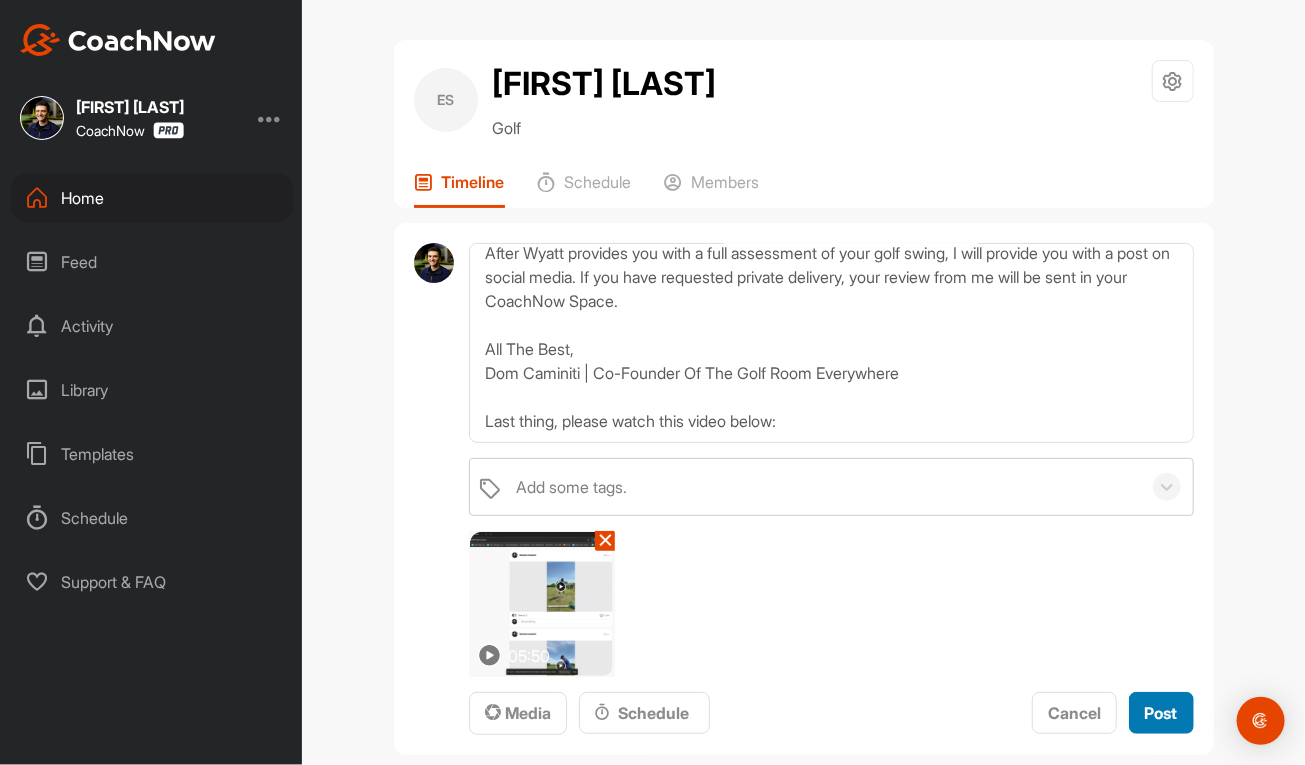 drag, startPoint x: 1158, startPoint y: 720, endPoint x: 908, endPoint y: 364, distance: 435.01263 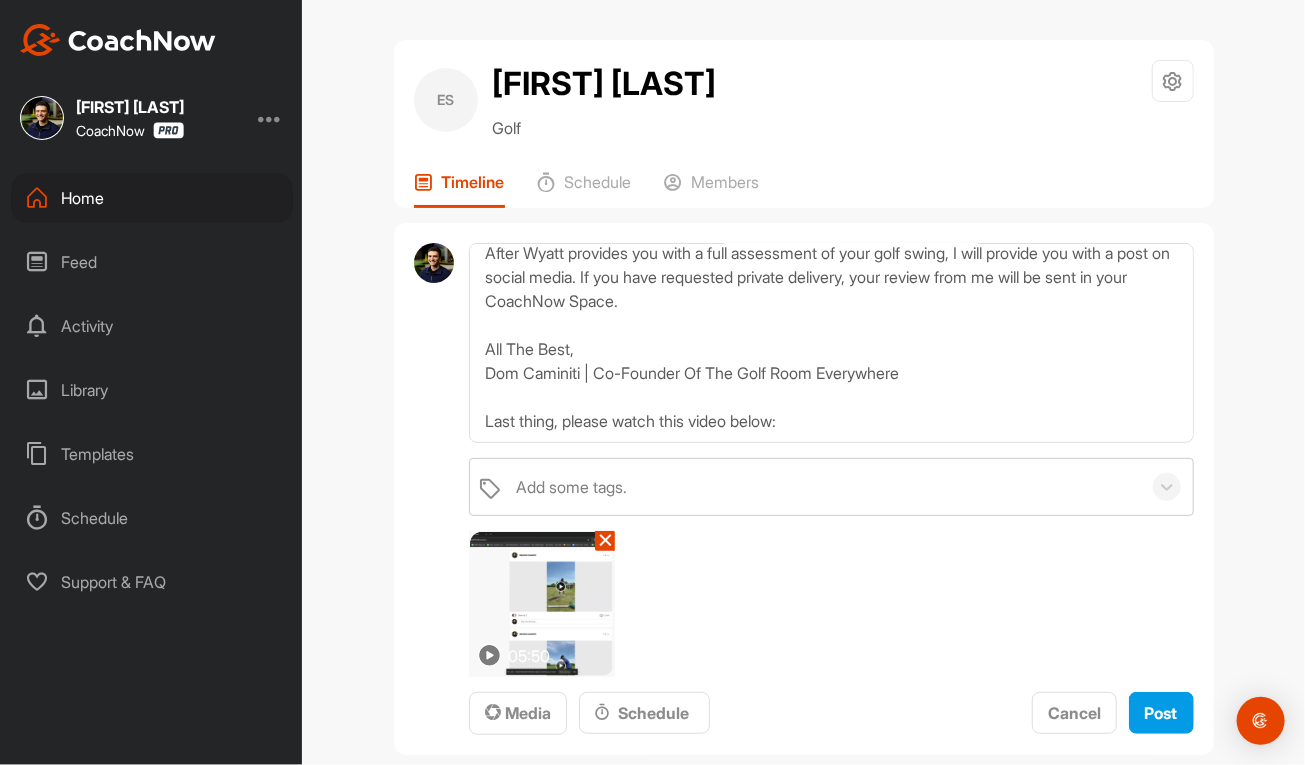 type 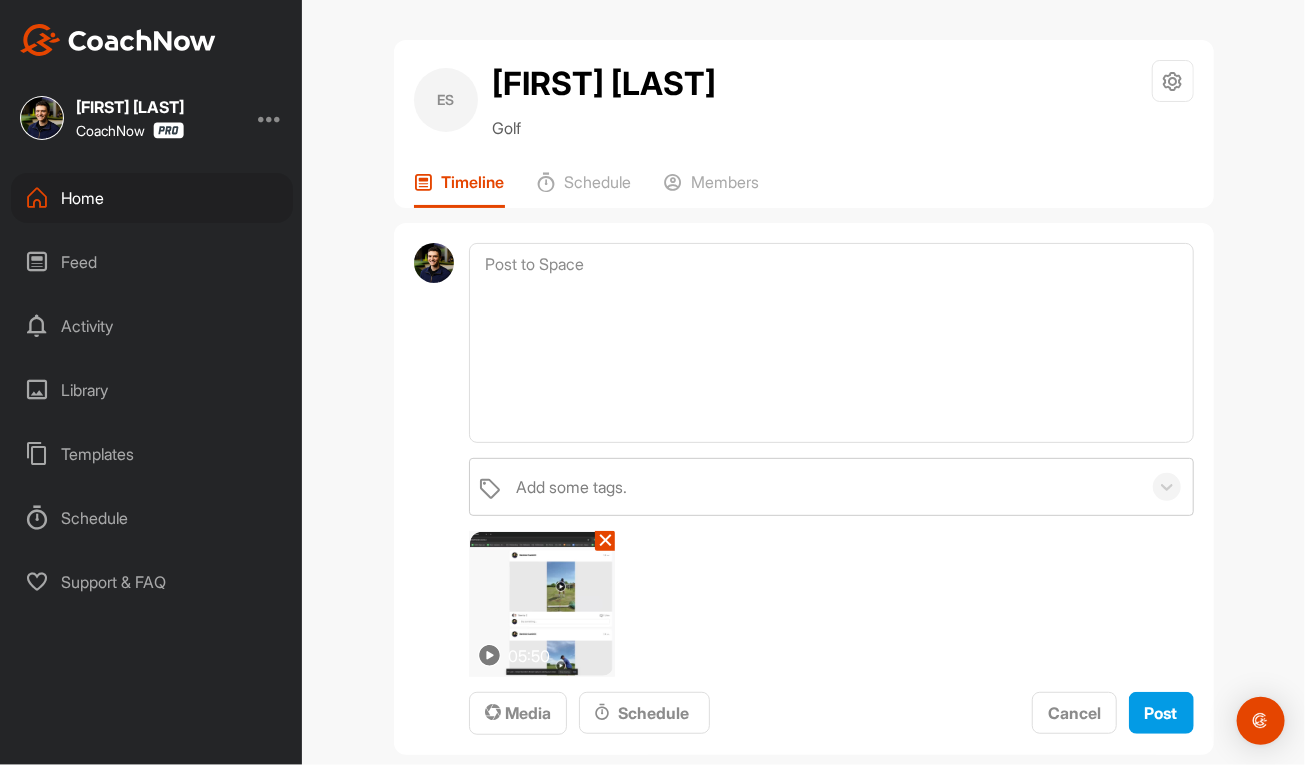 scroll, scrollTop: 0, scrollLeft: 0, axis: both 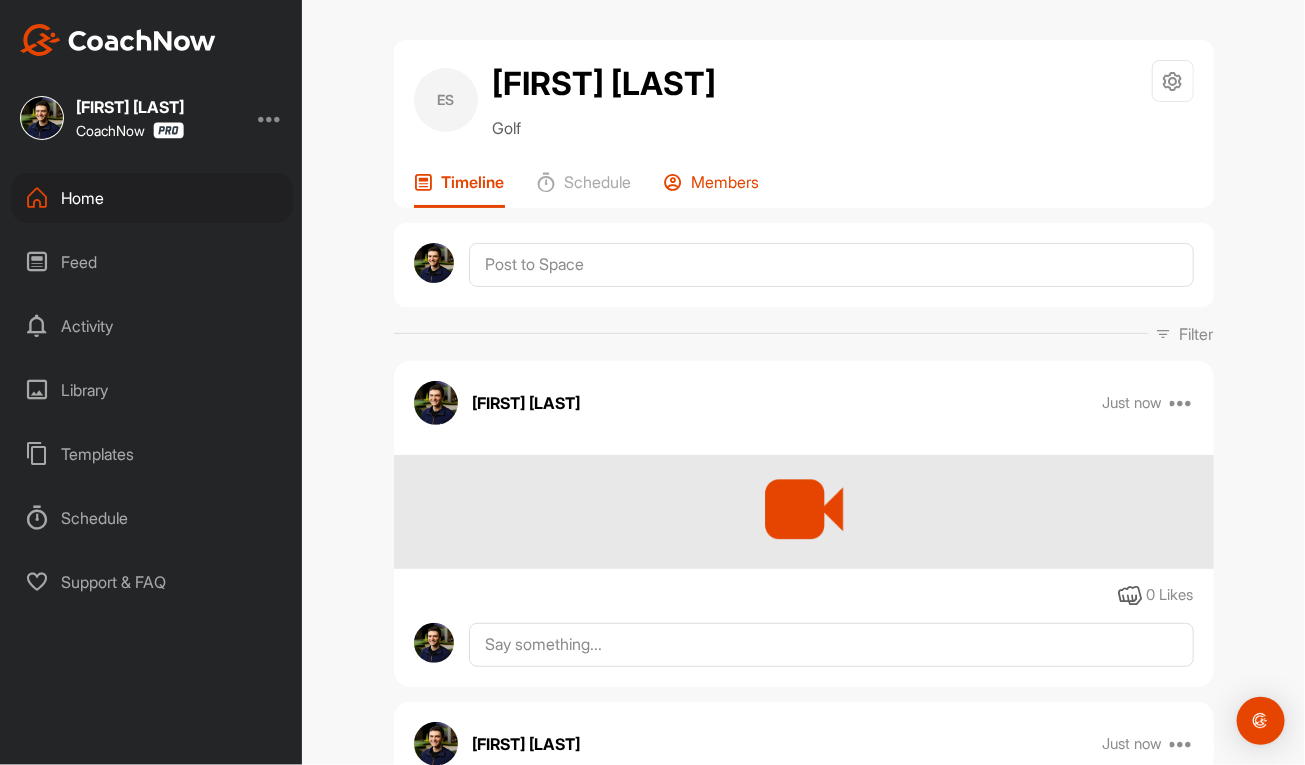 click on "Members" at bounding box center (712, 190) 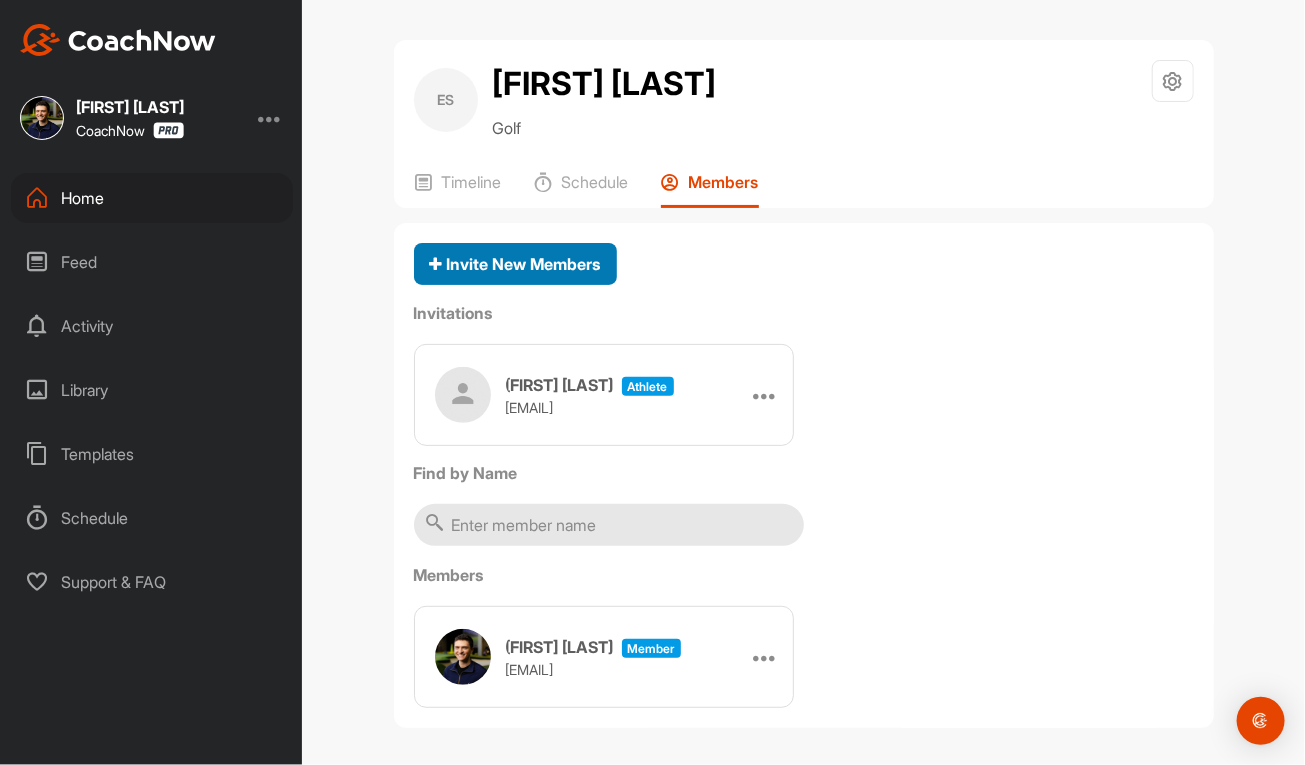 click on "Invite New Members" at bounding box center (515, 264) 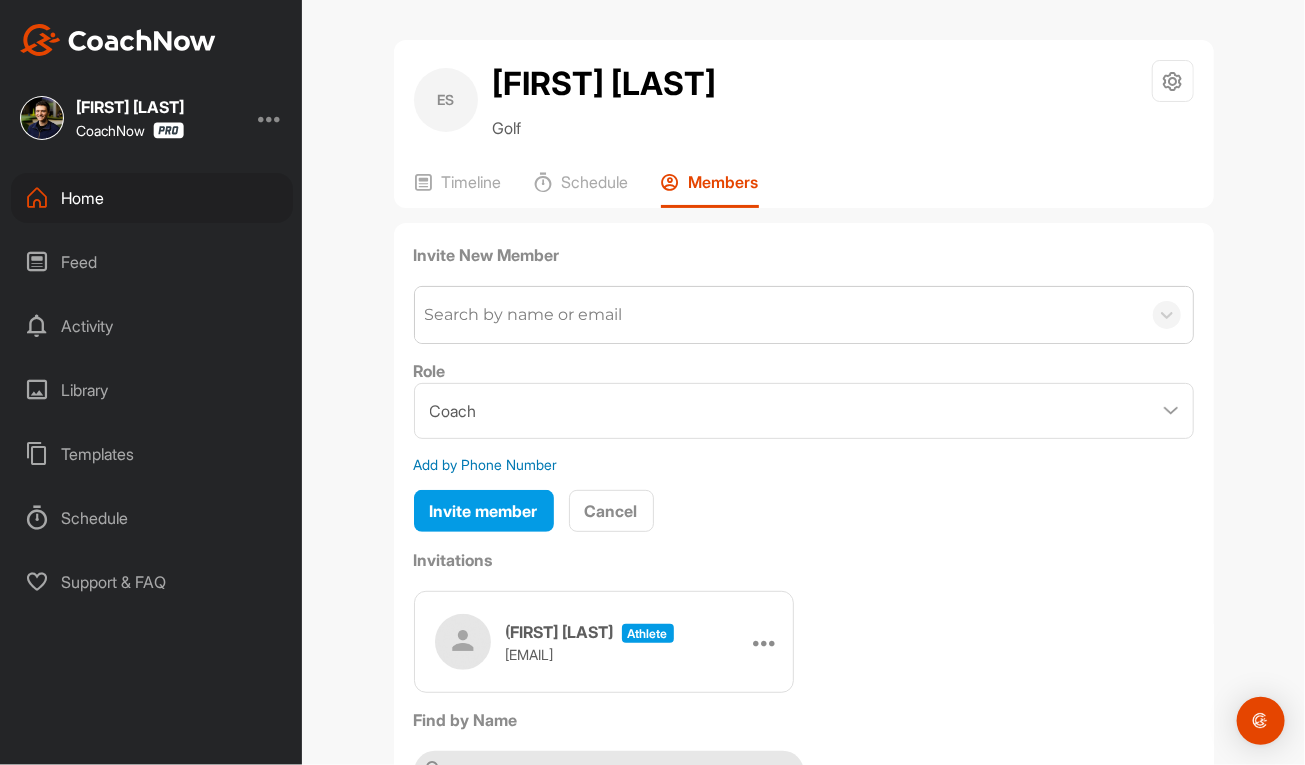 click on "Search by name or email" at bounding box center (524, 315) 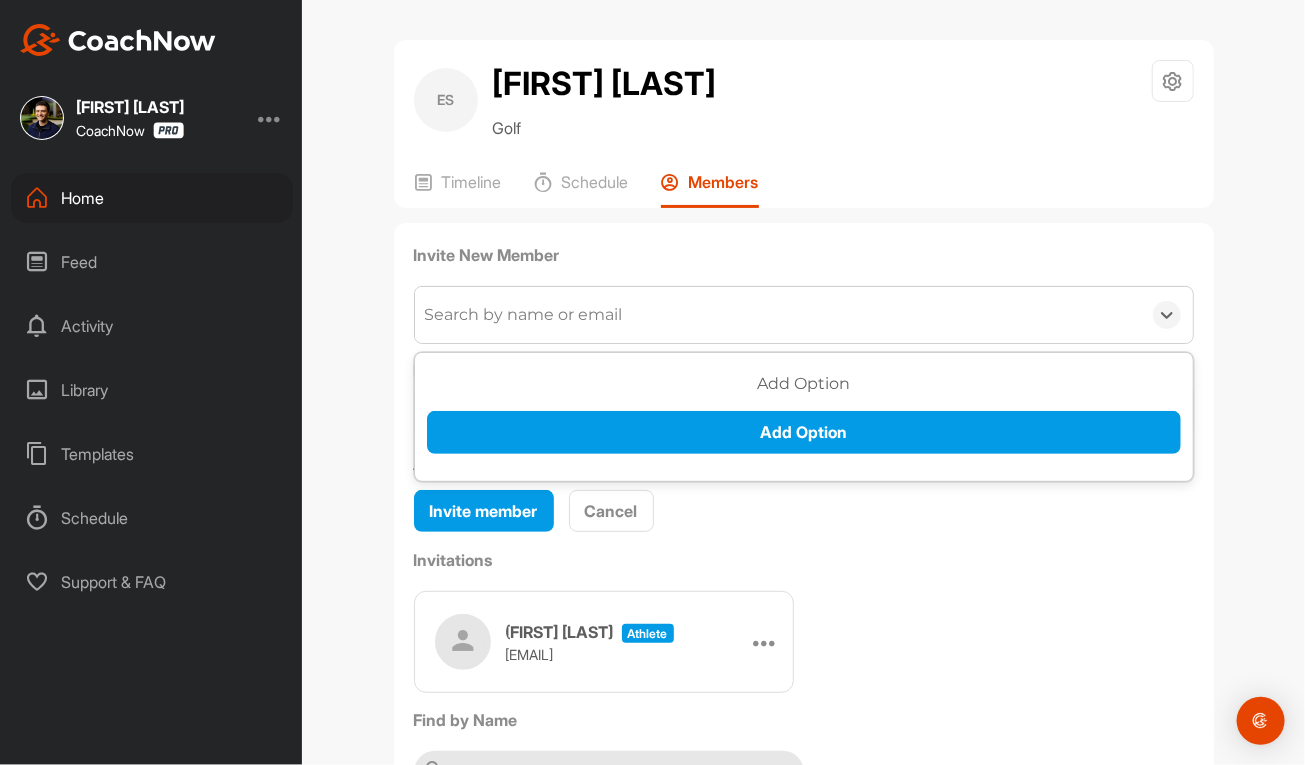 type on "w" 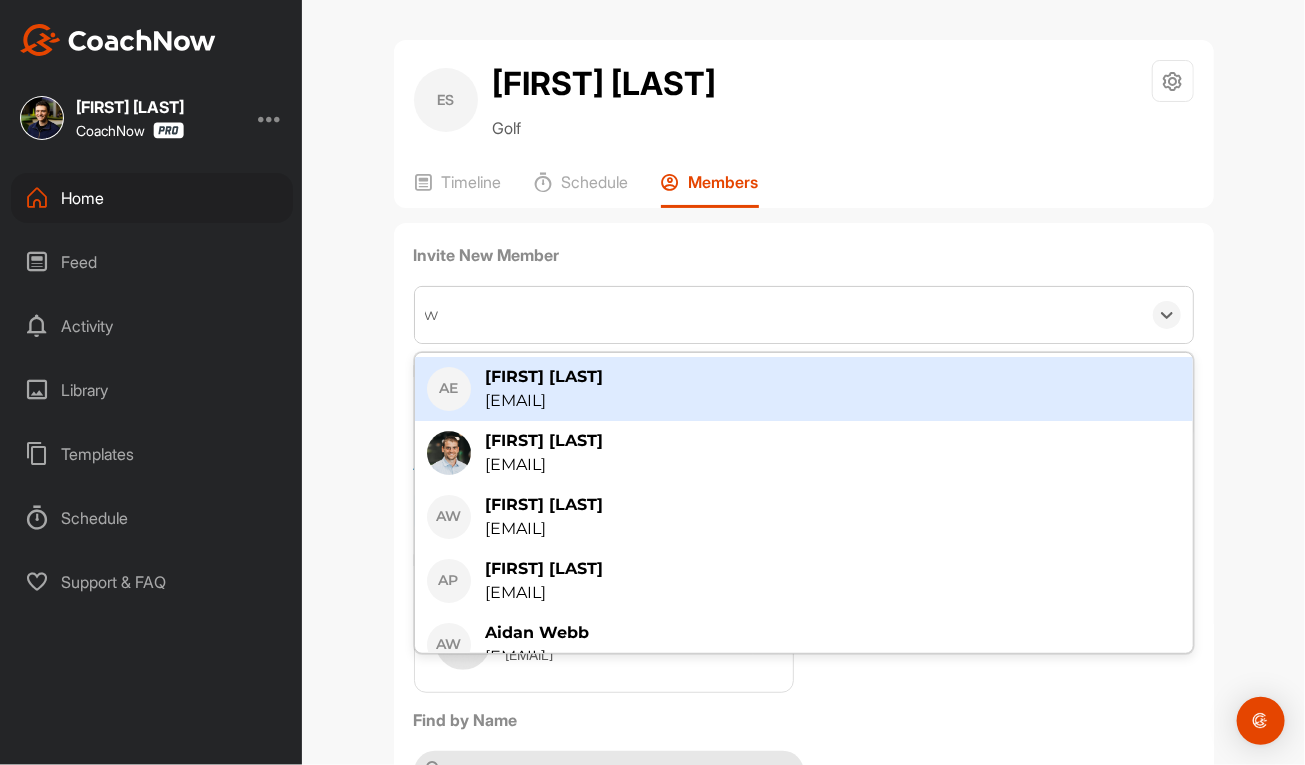 click on "[FIRST] [INITIAL]" at bounding box center [778, 315] 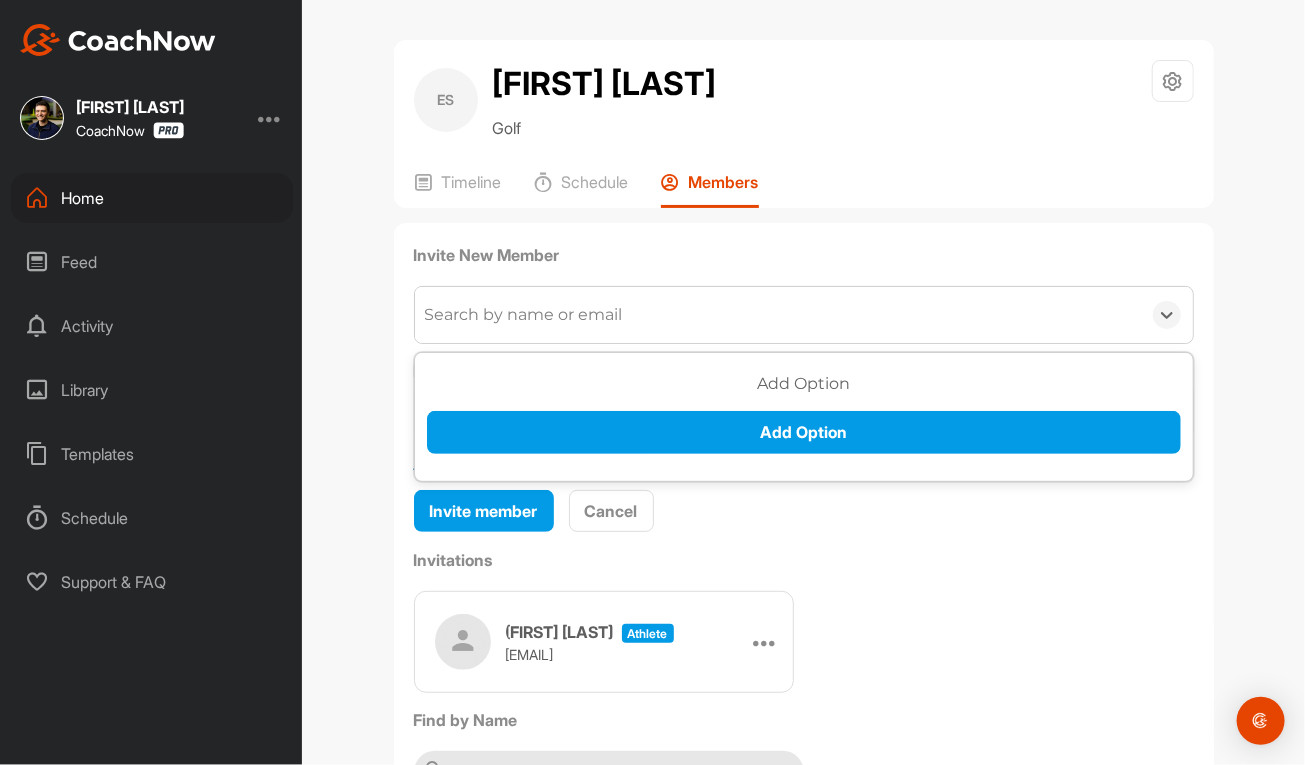 click on "Search by name or email" at bounding box center [524, 315] 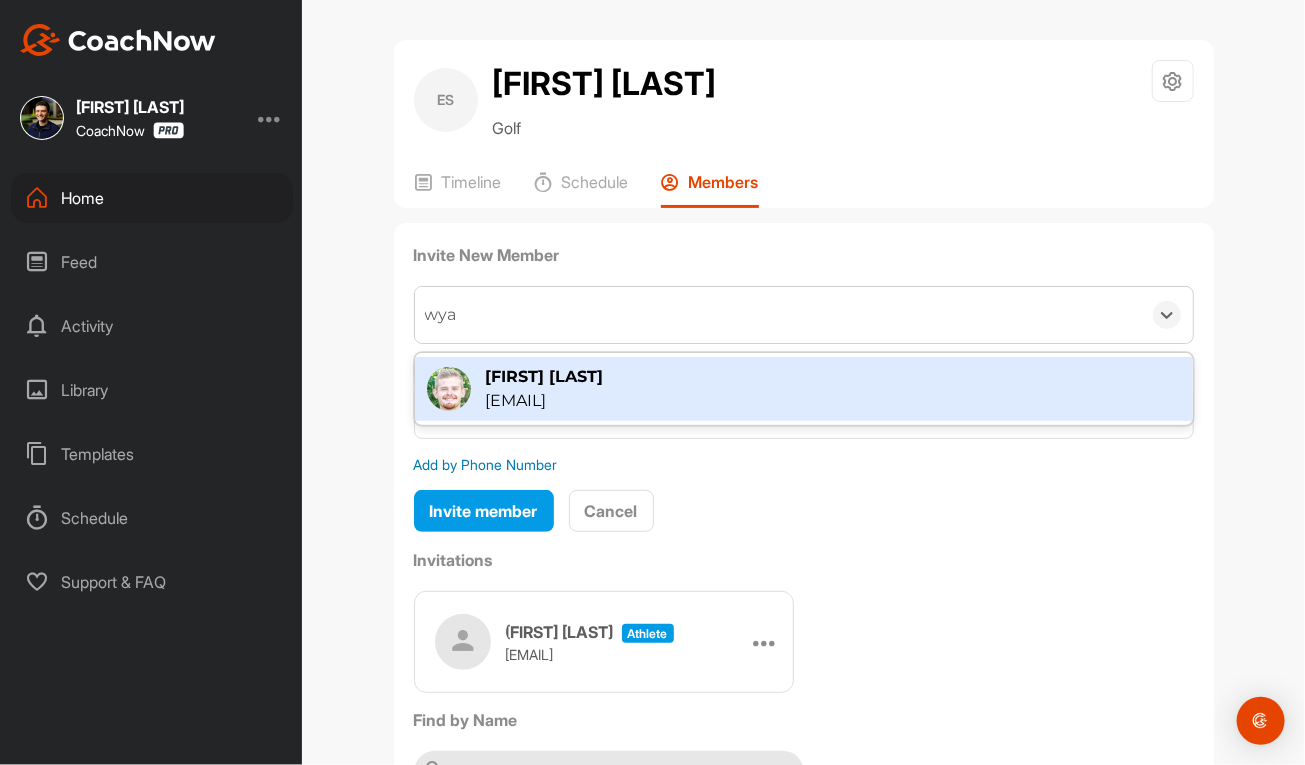 type on "wyat" 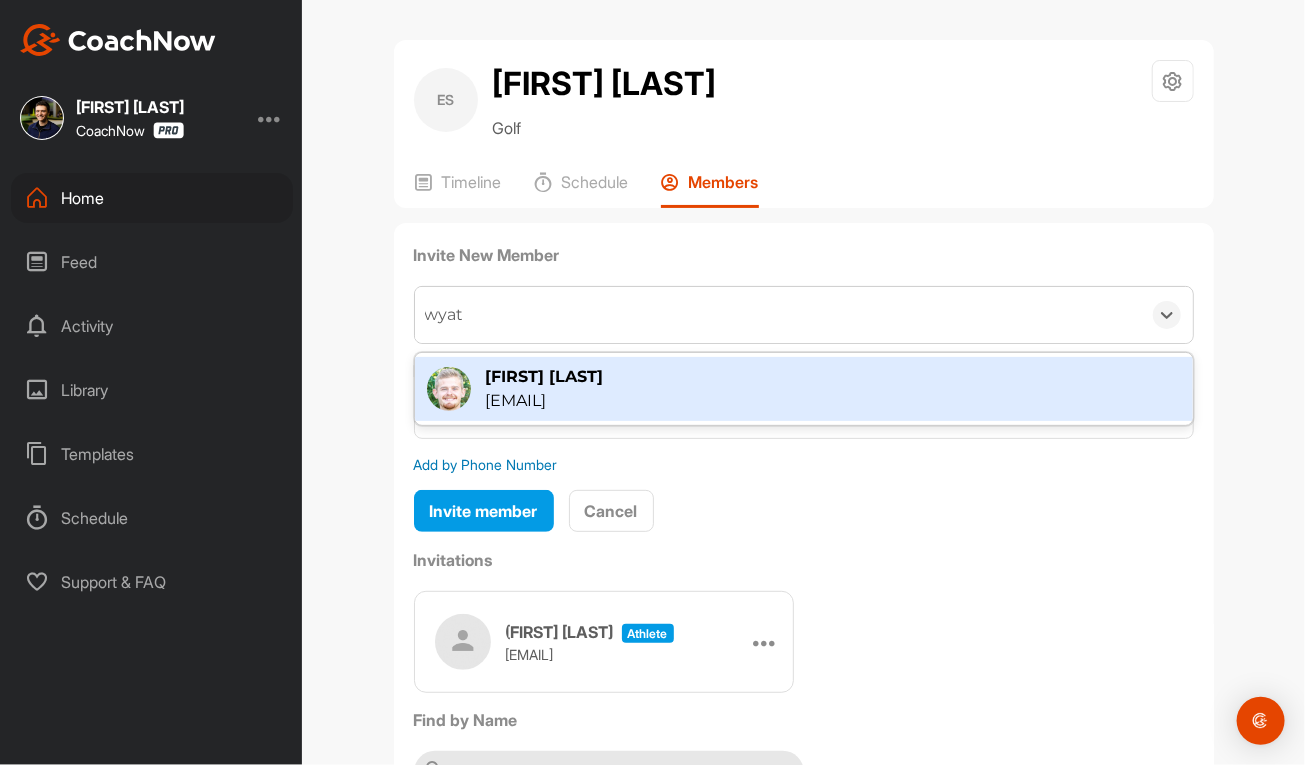 click on "[EMAIL]" at bounding box center [545, 401] 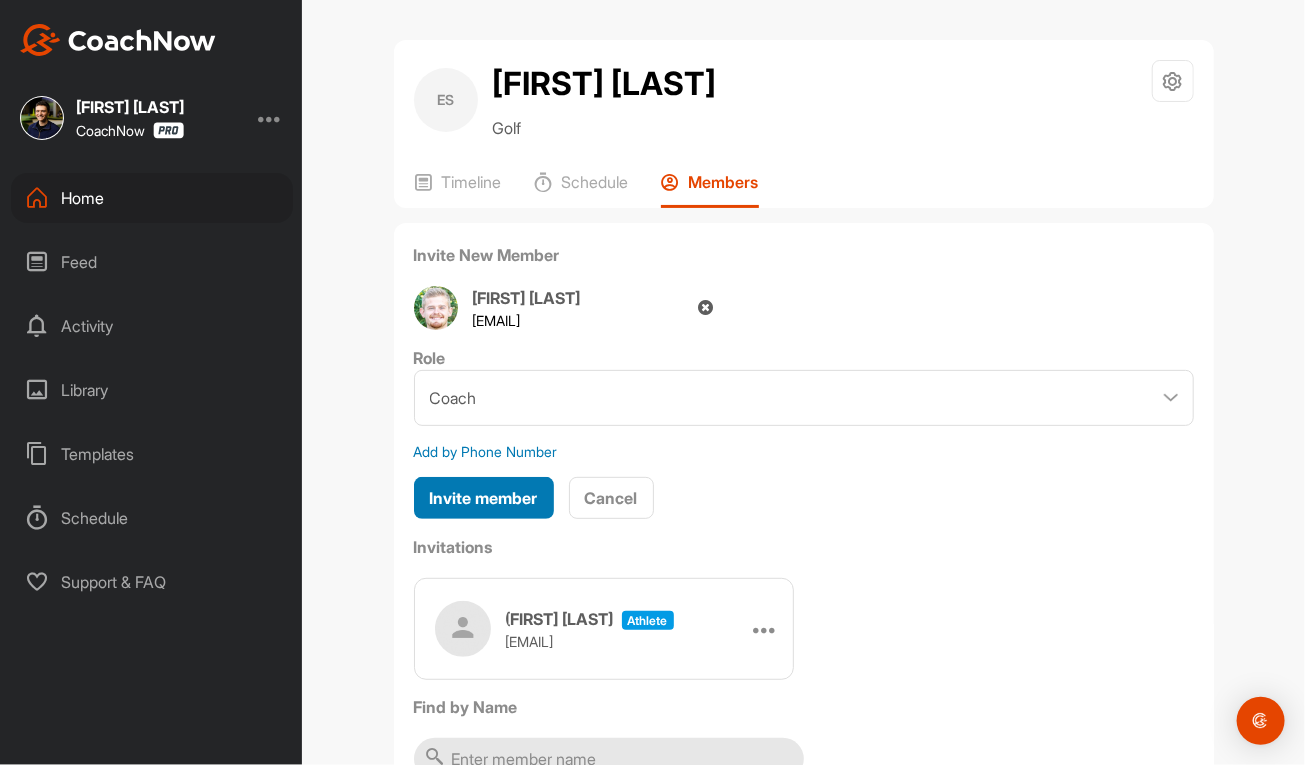 click on "Invite member" at bounding box center [484, 498] 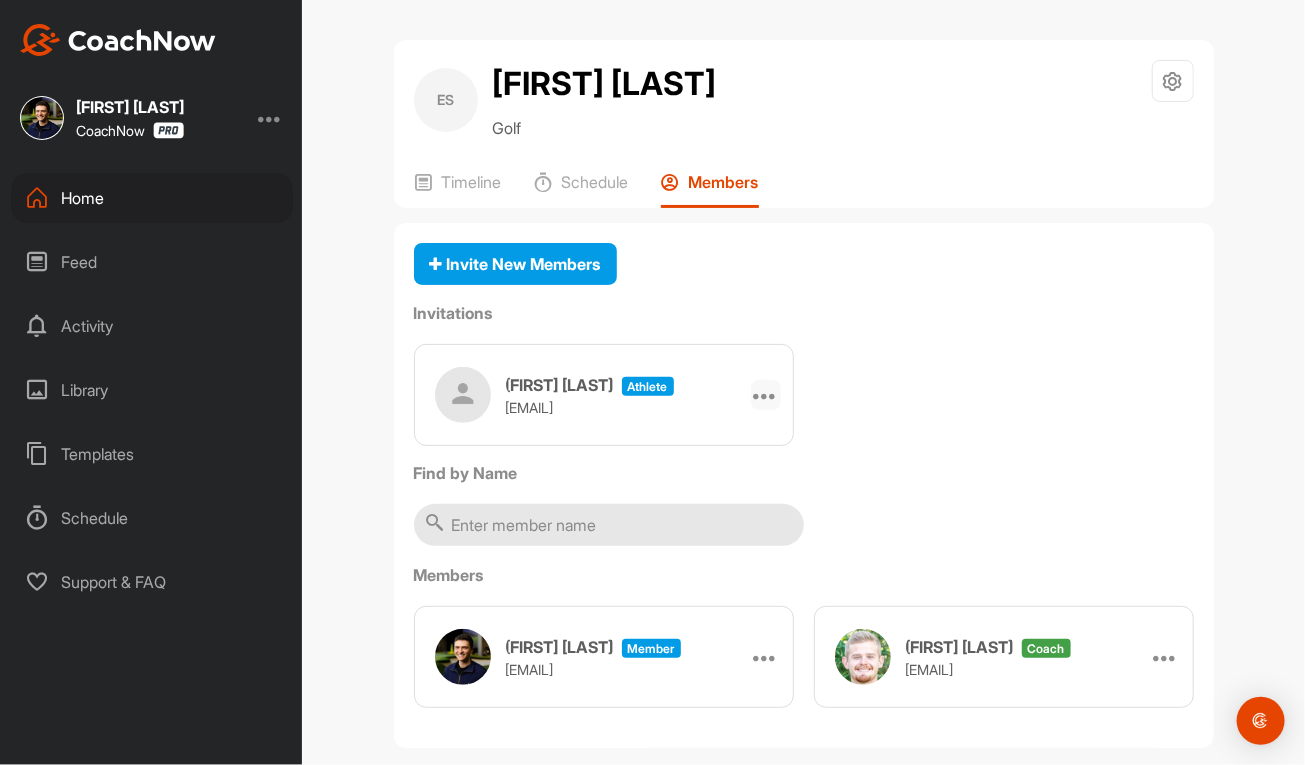click at bounding box center [766, 395] 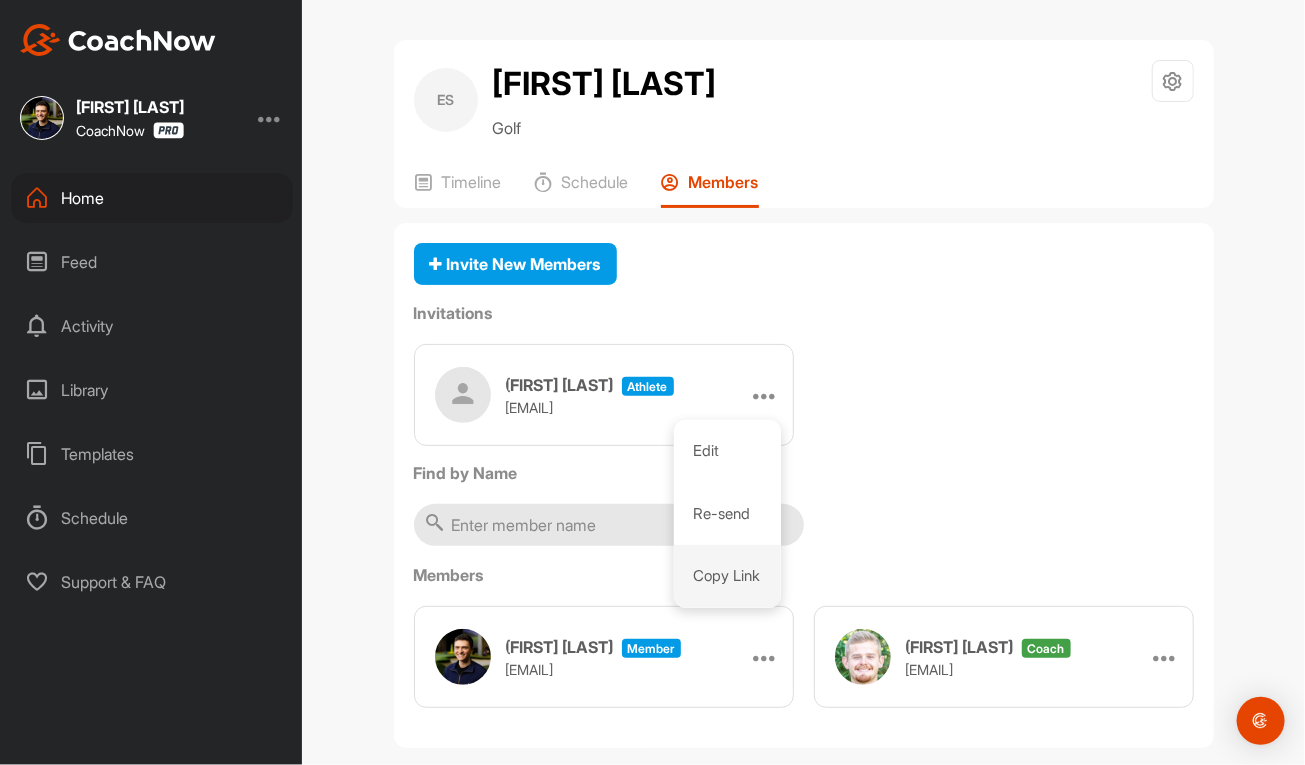 click on "Copy Link" at bounding box center (727, 576) 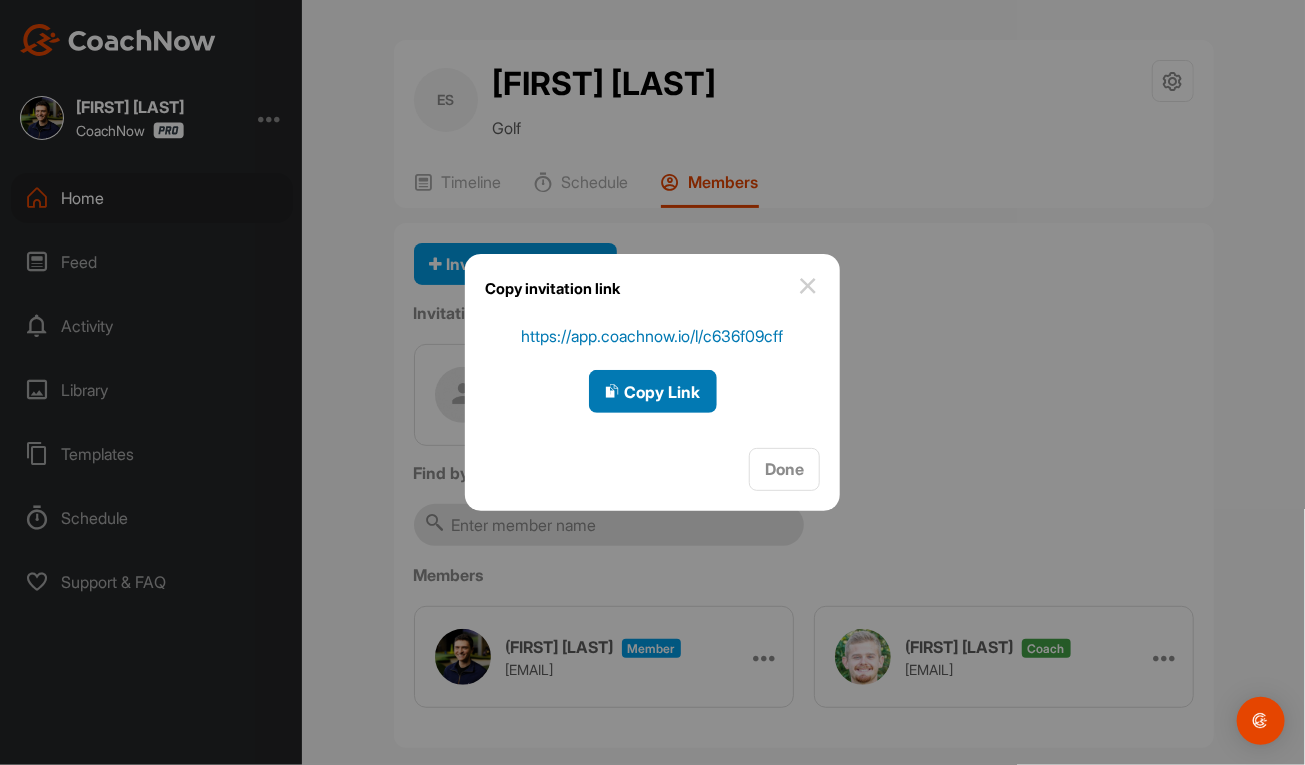 click on "Copy Link" at bounding box center [653, 392] 